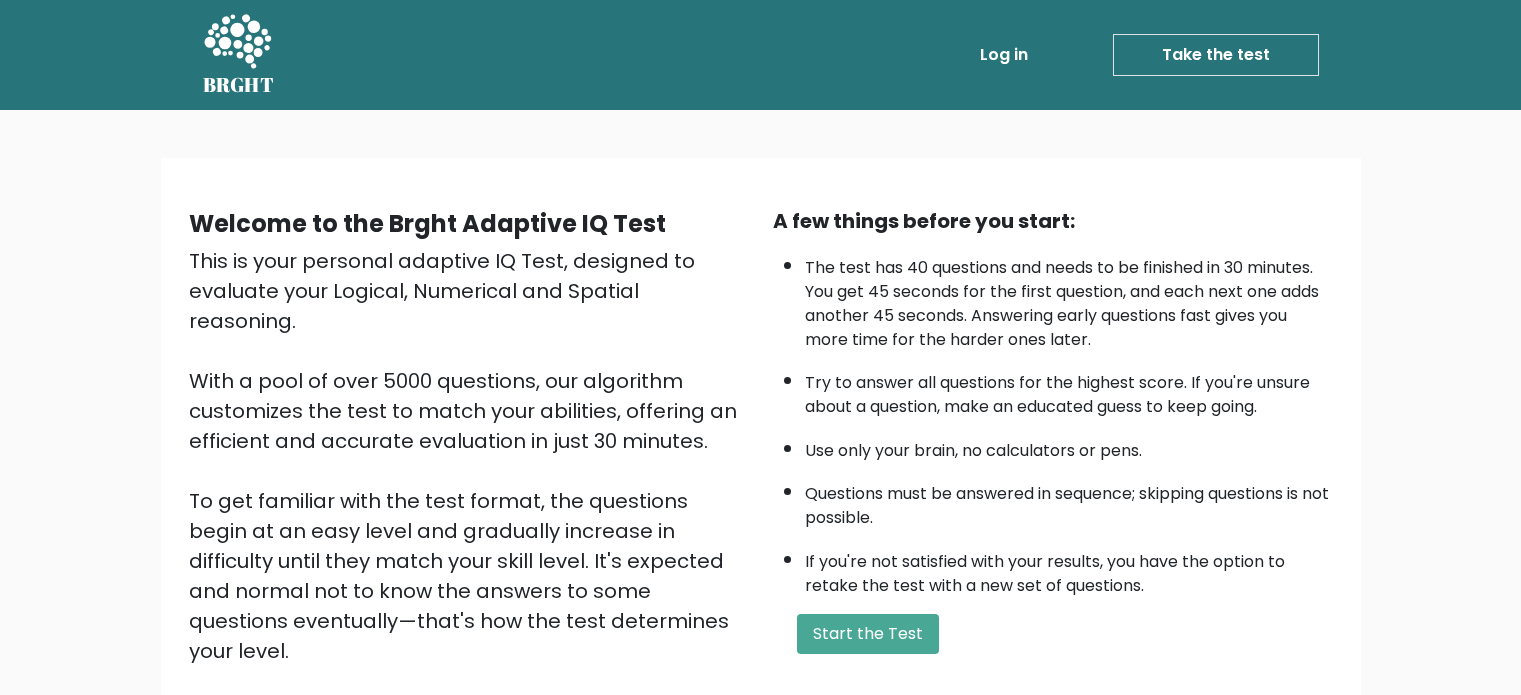 scroll, scrollTop: 0, scrollLeft: 0, axis: both 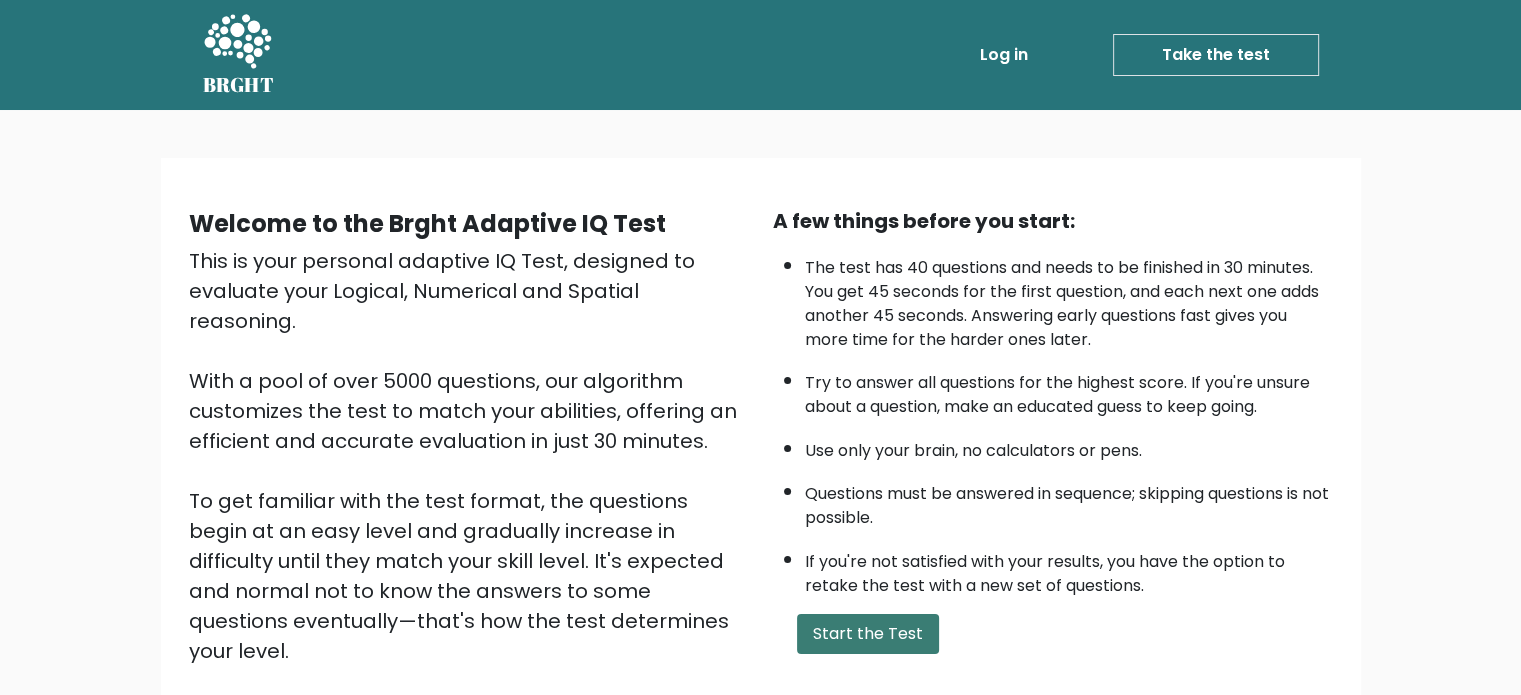 click on "Start the Test" at bounding box center [868, 634] 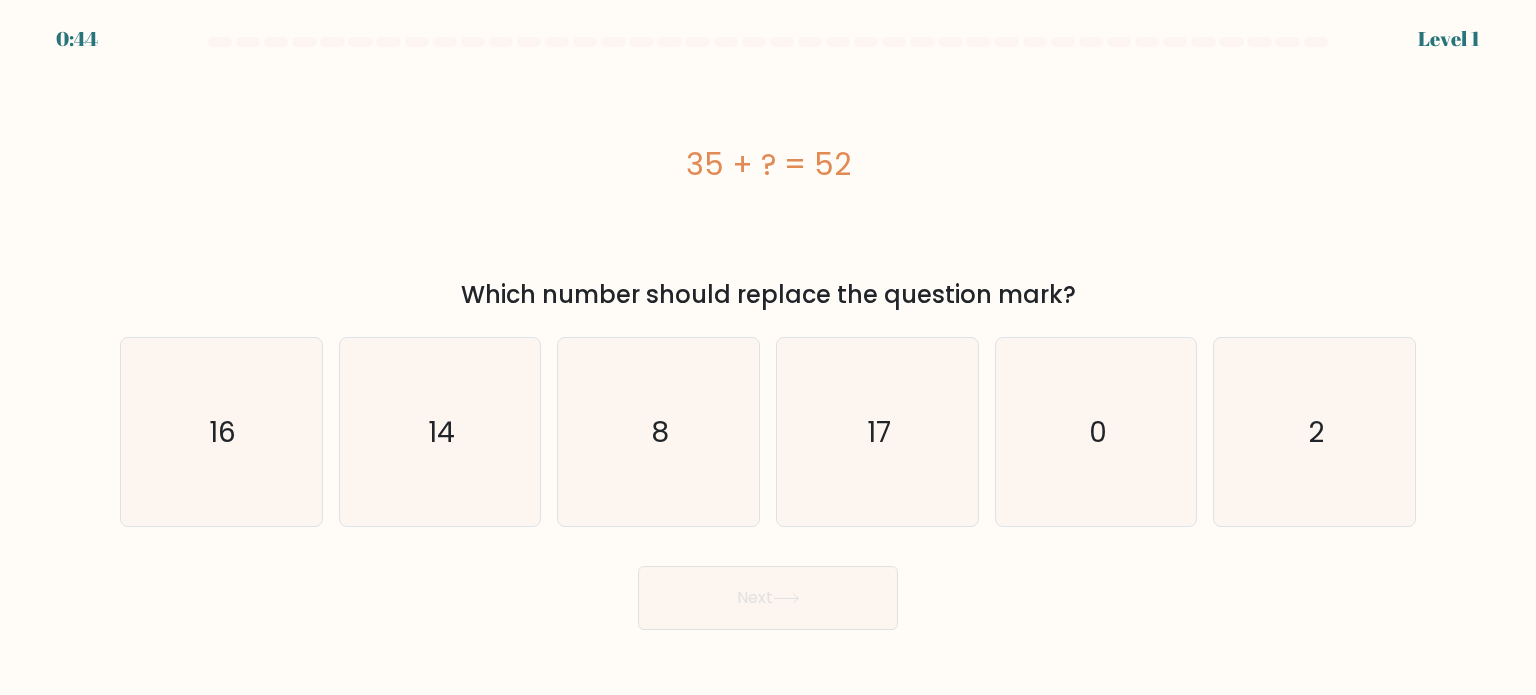 scroll, scrollTop: 0, scrollLeft: 0, axis: both 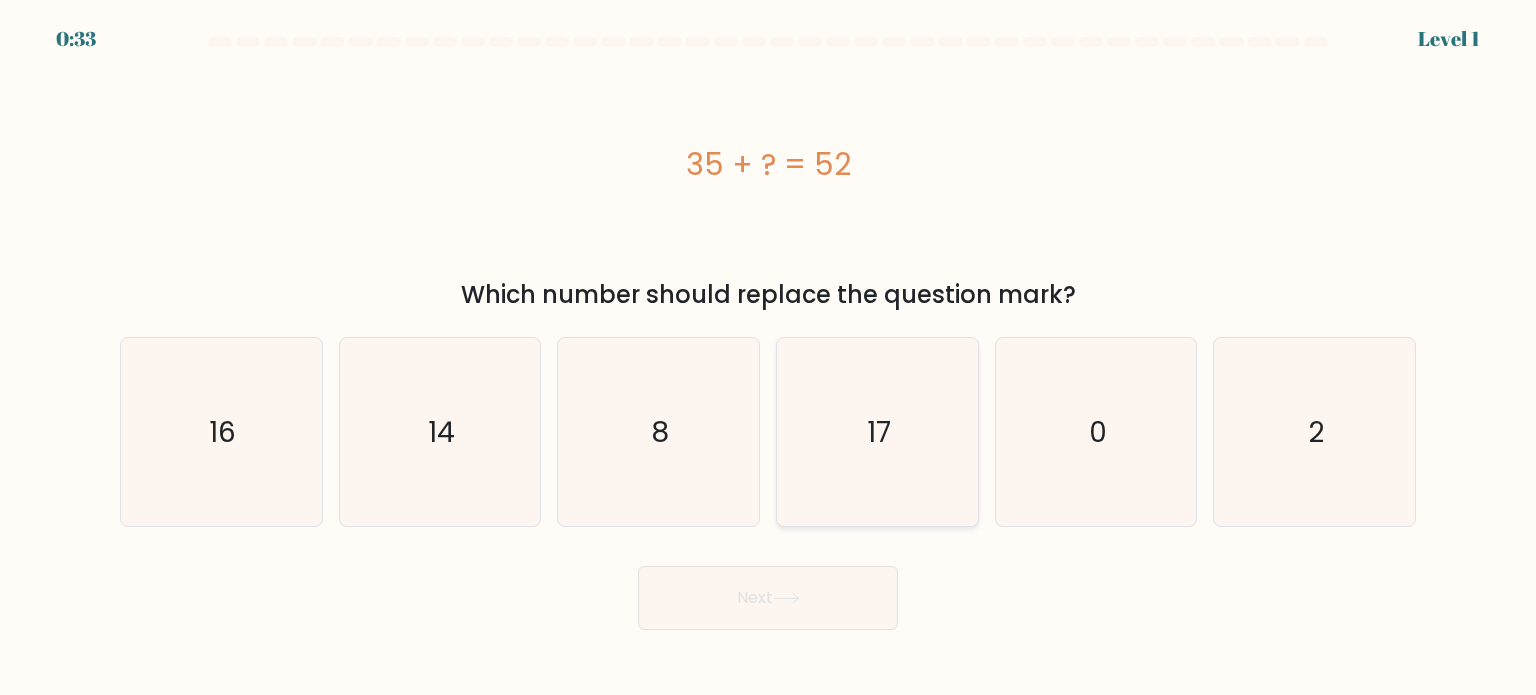 click on "d.
17" at bounding box center (768, 353) 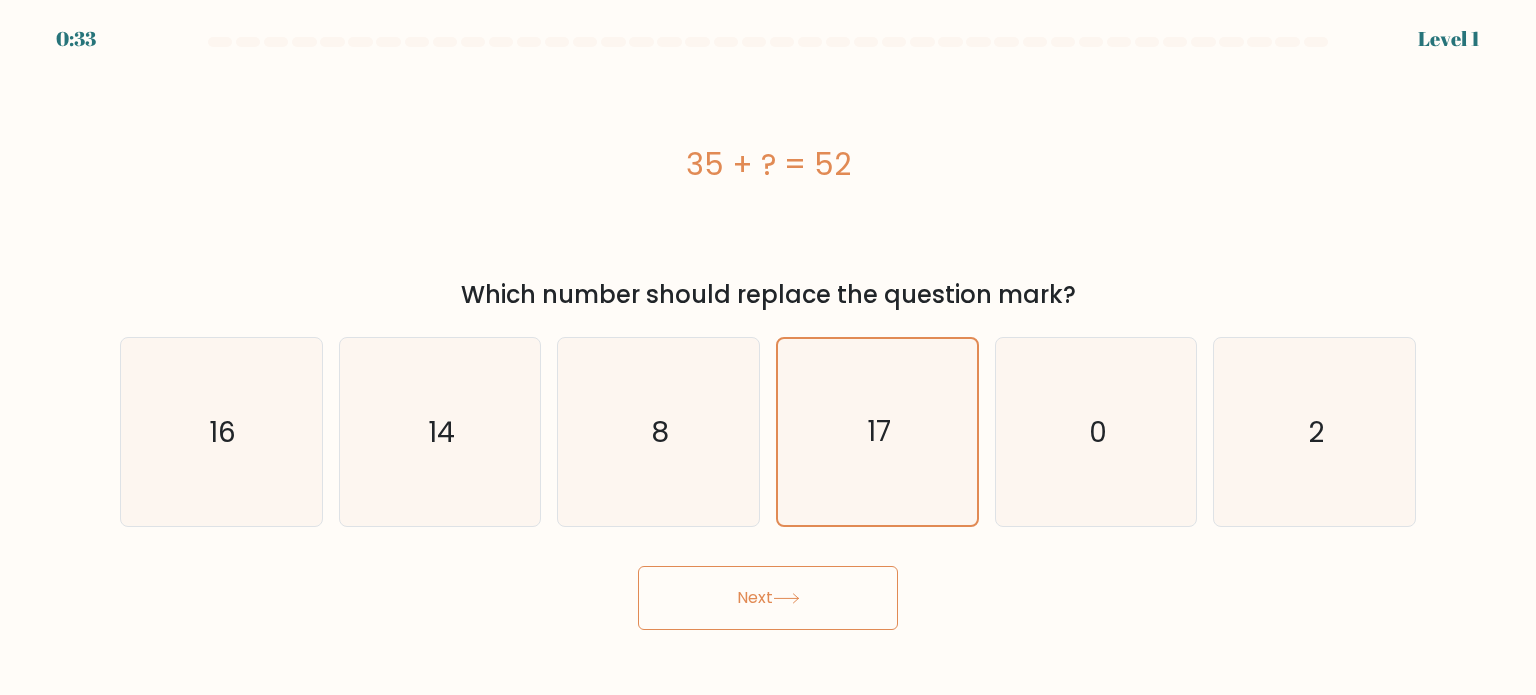 click on "Next" at bounding box center (768, 598) 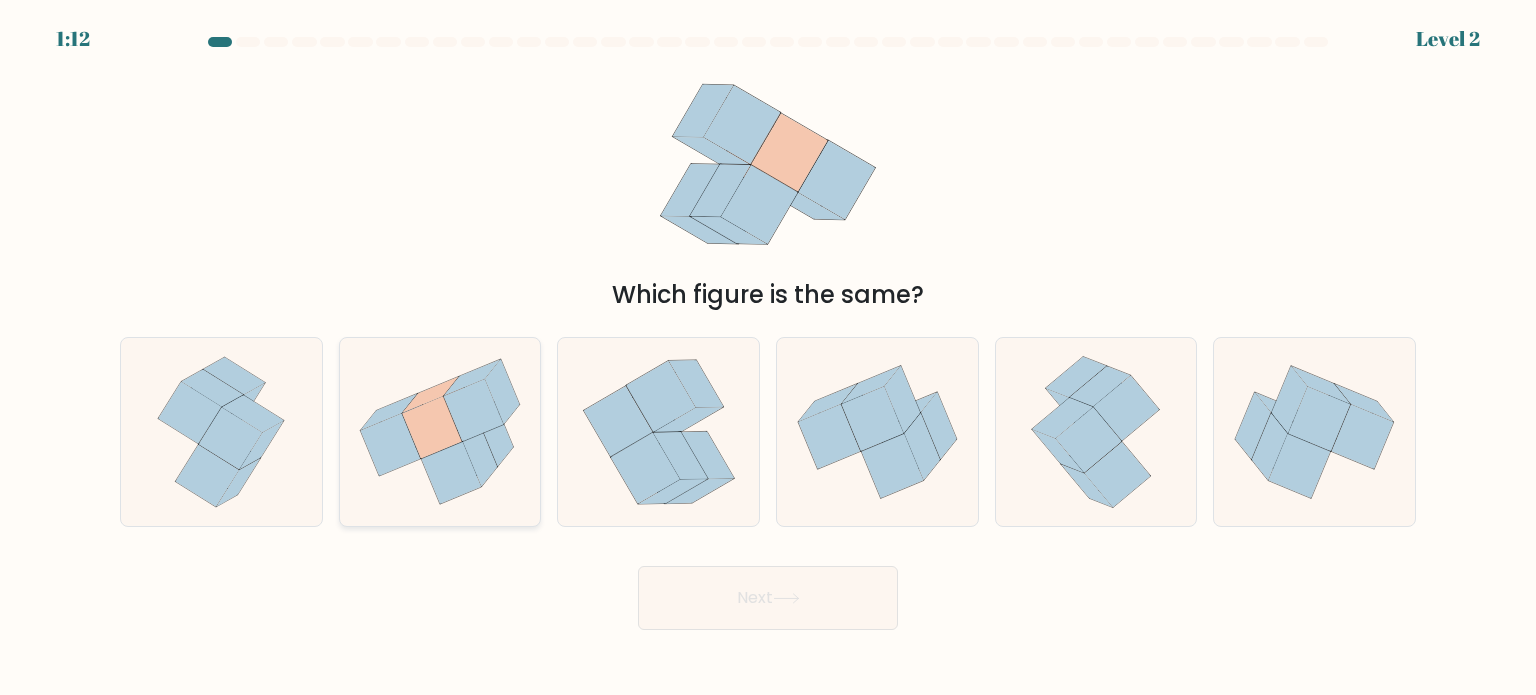 click at bounding box center [480, 454] 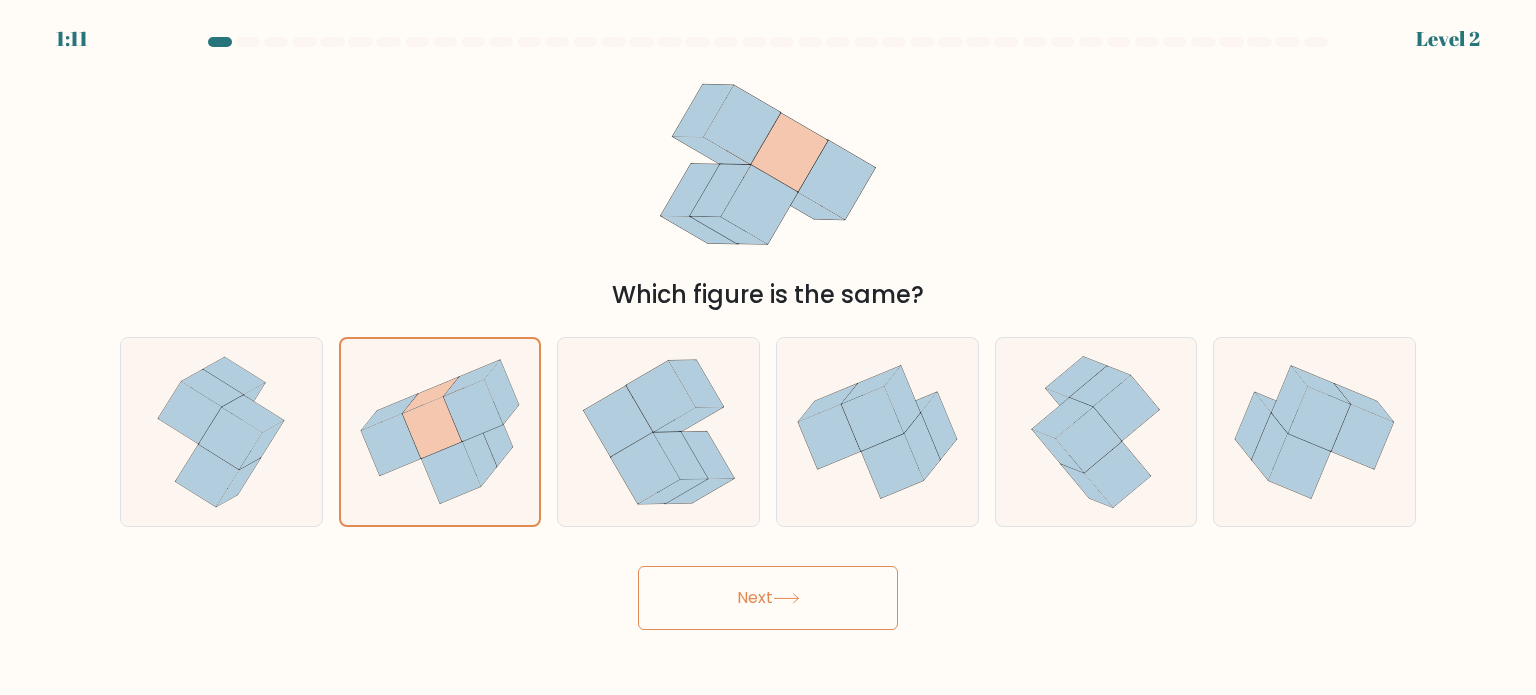 click on "Next" at bounding box center (768, 598) 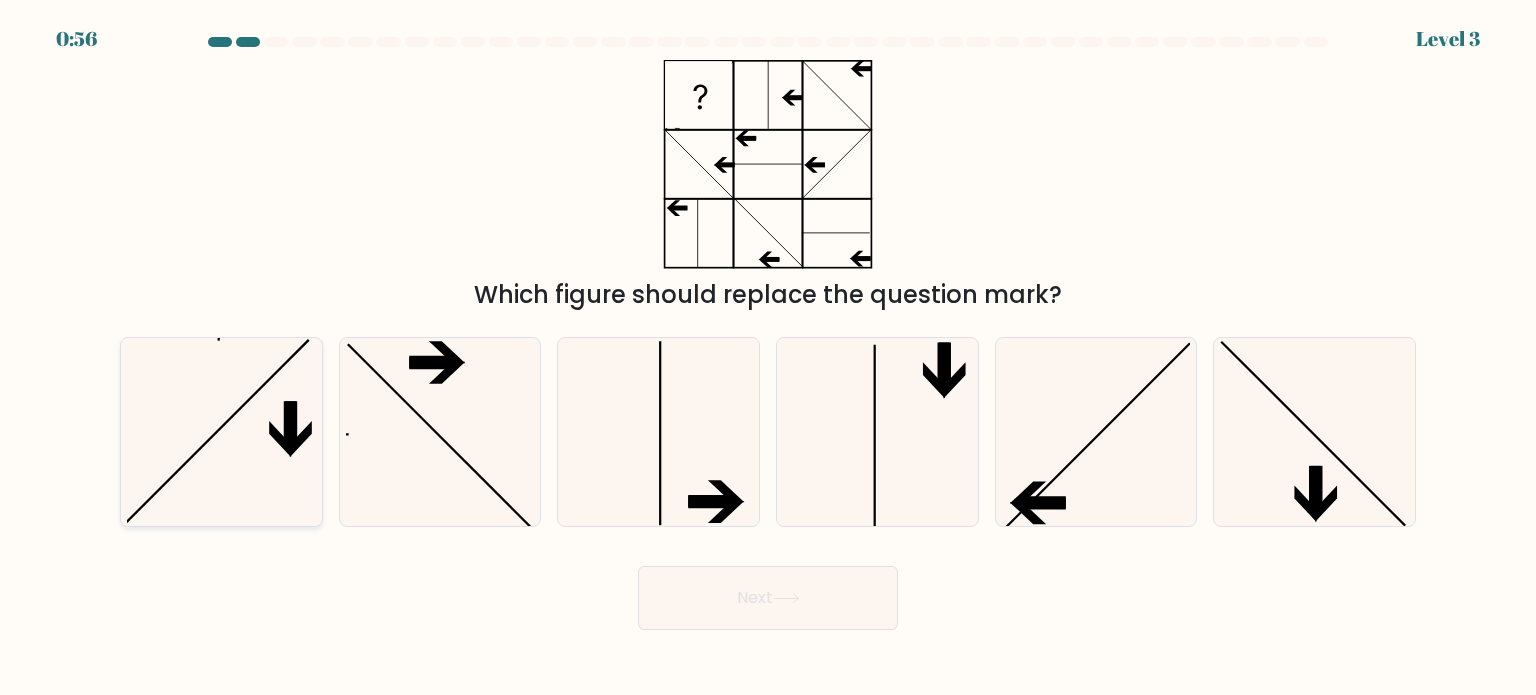 click at bounding box center [221, 432] 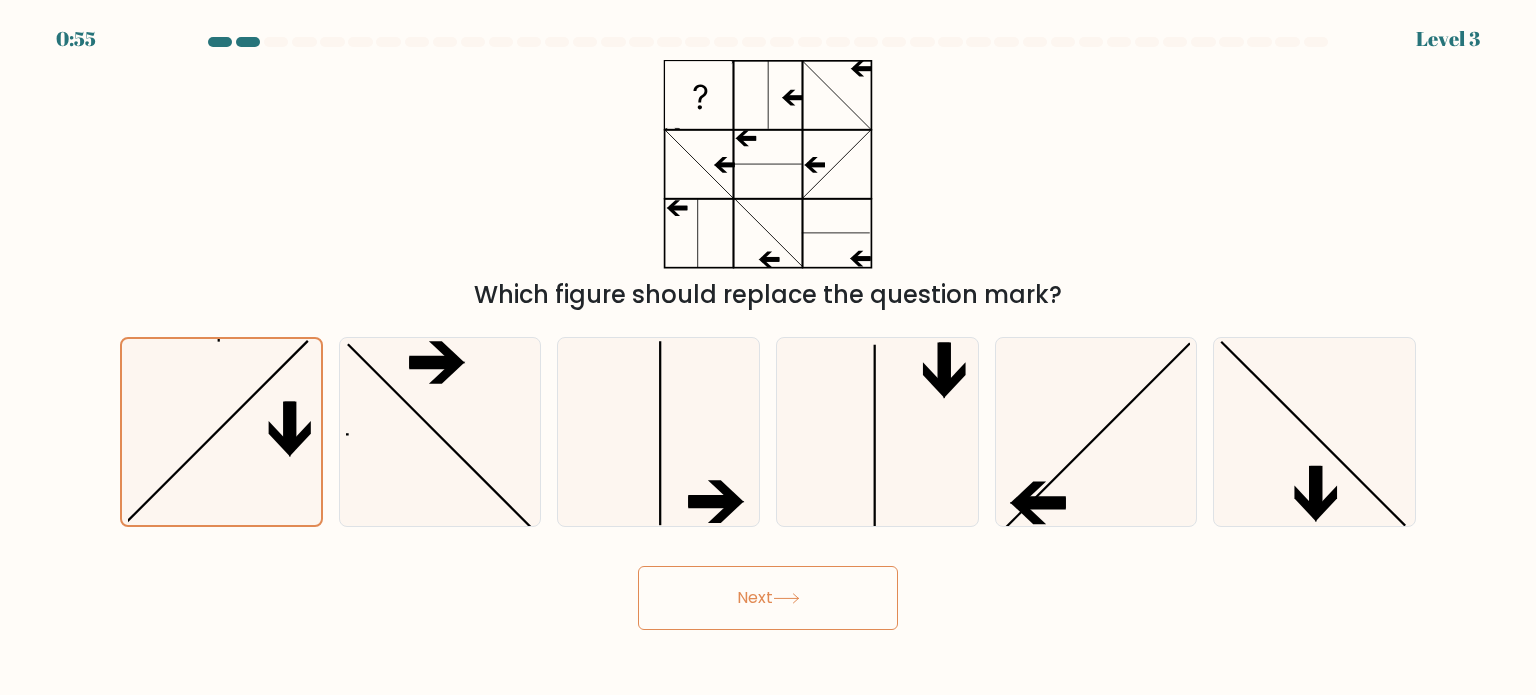 click on "Next" at bounding box center (768, 598) 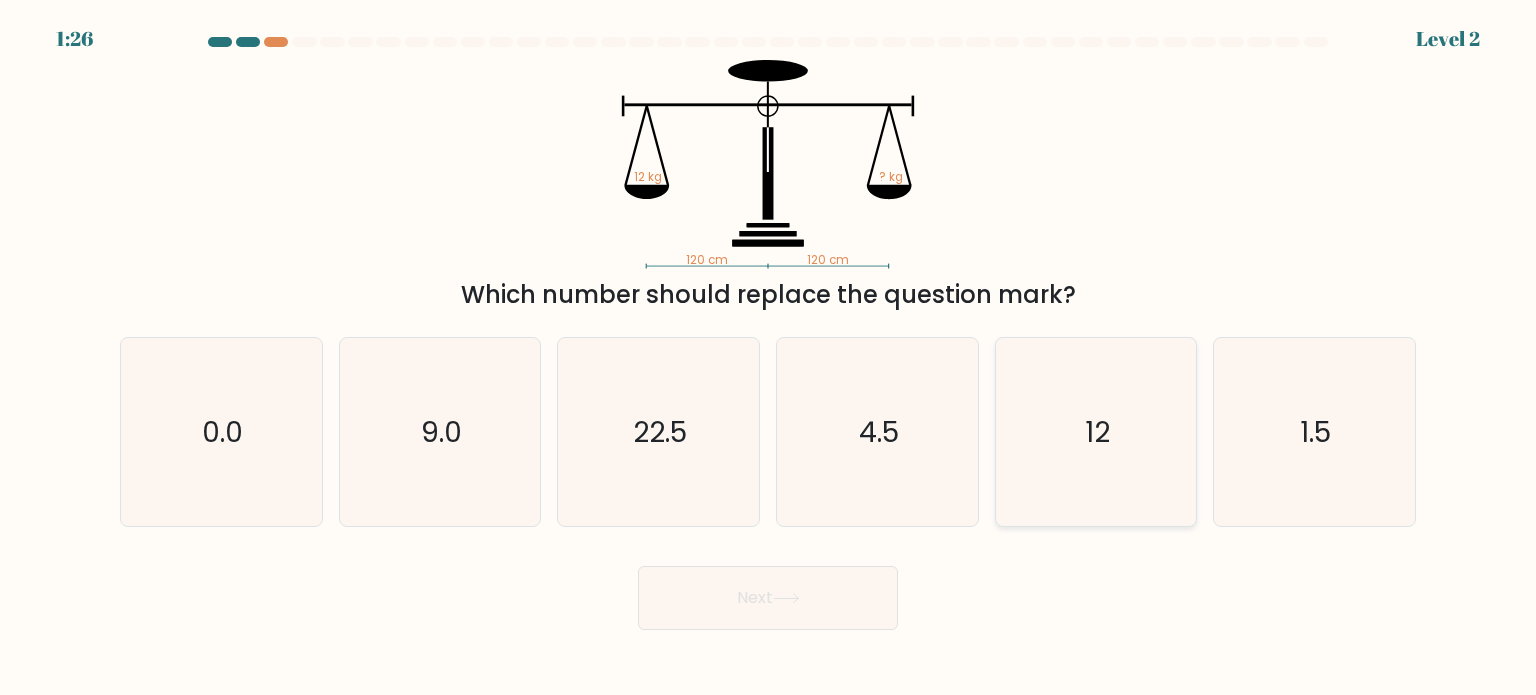 click on "12" at bounding box center [1096, 432] 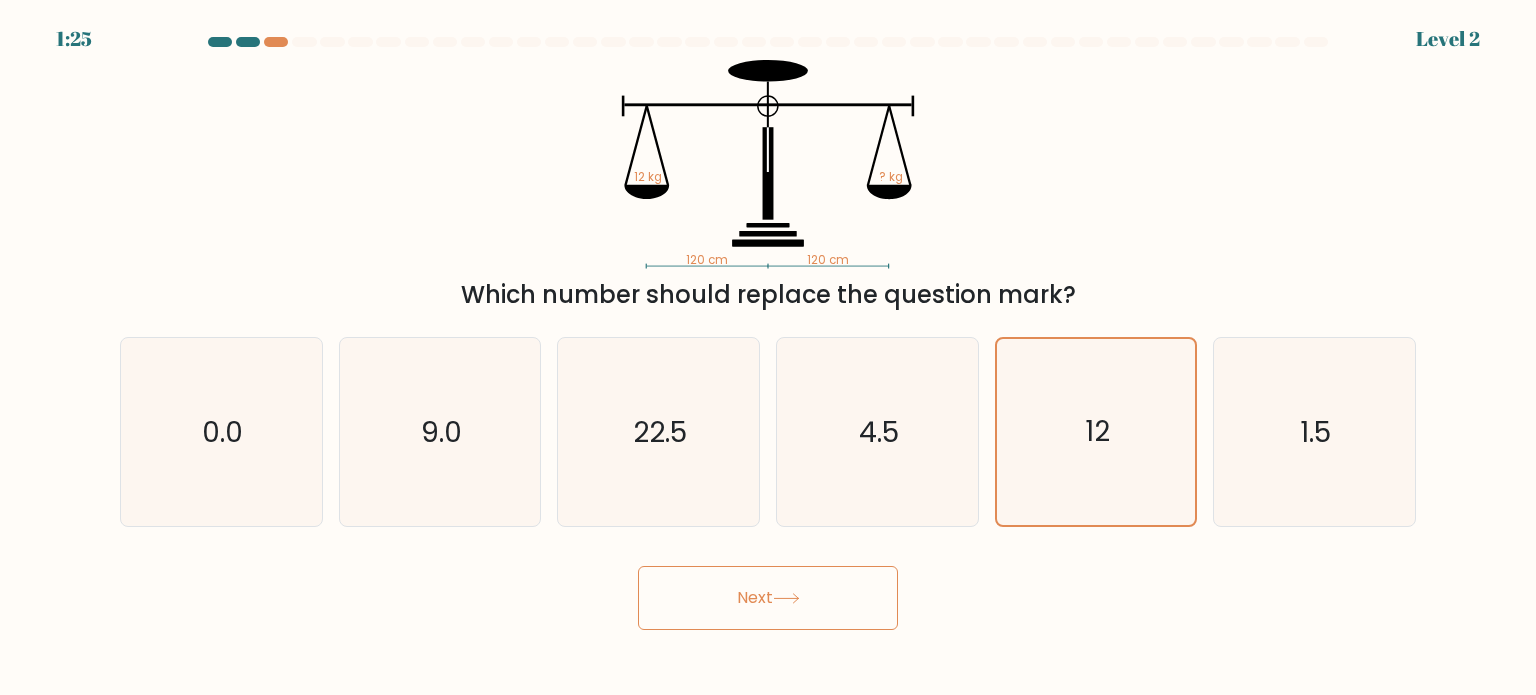 click on "Next" at bounding box center [768, 598] 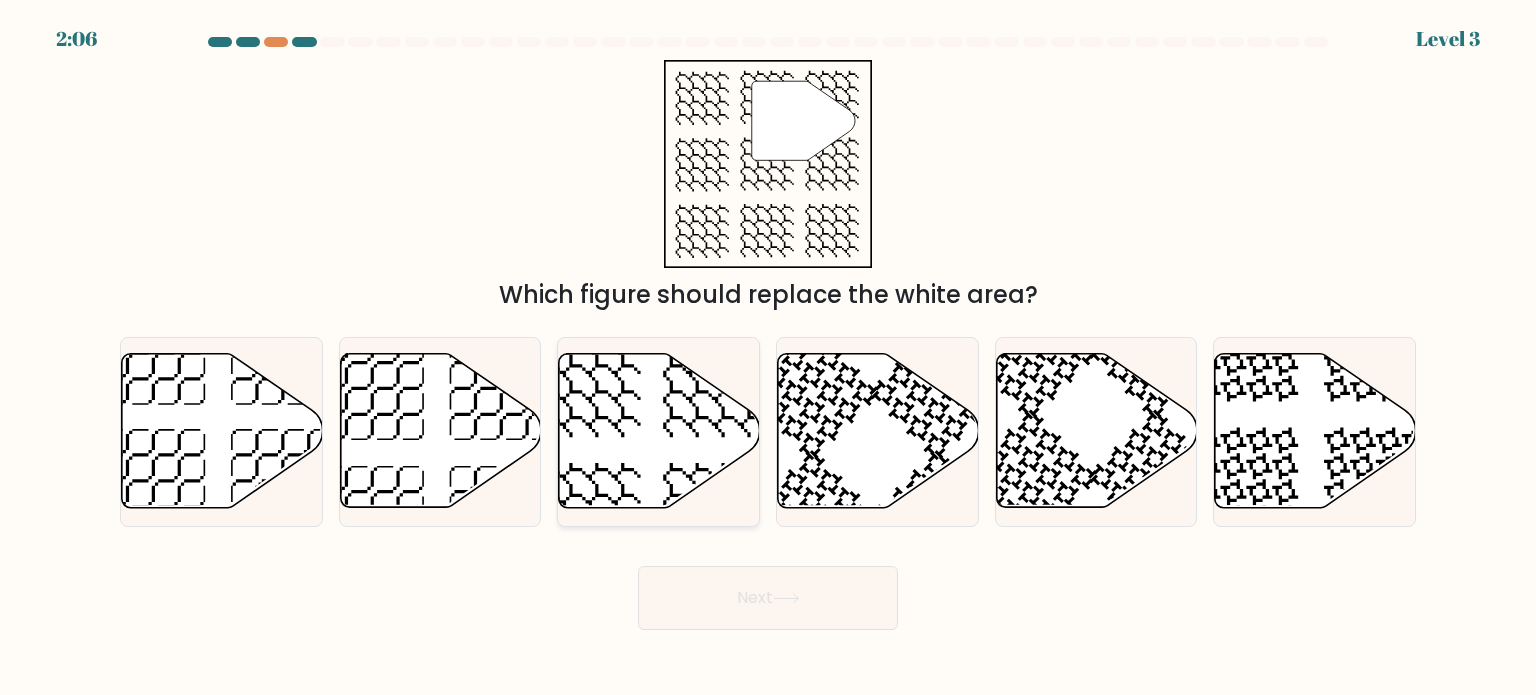 click at bounding box center [659, 431] 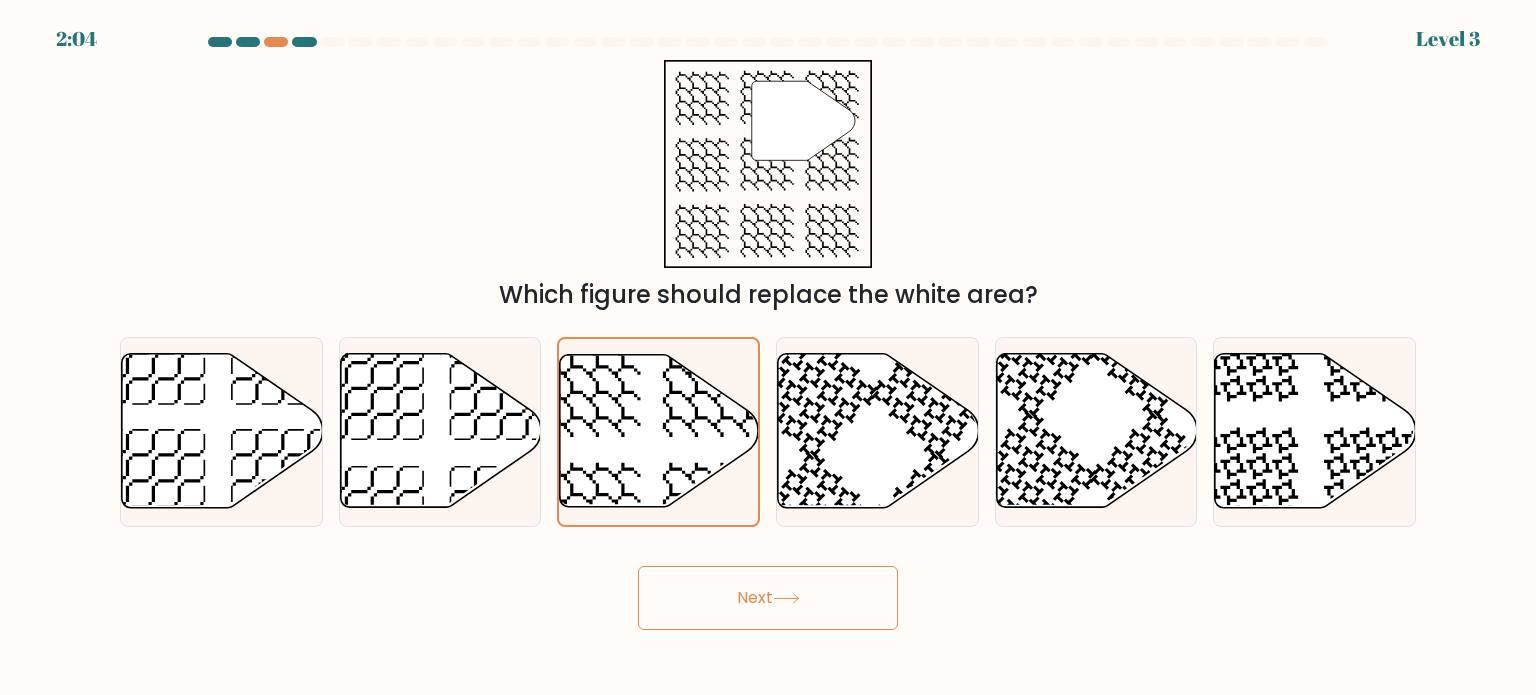 click on "Next" at bounding box center (768, 598) 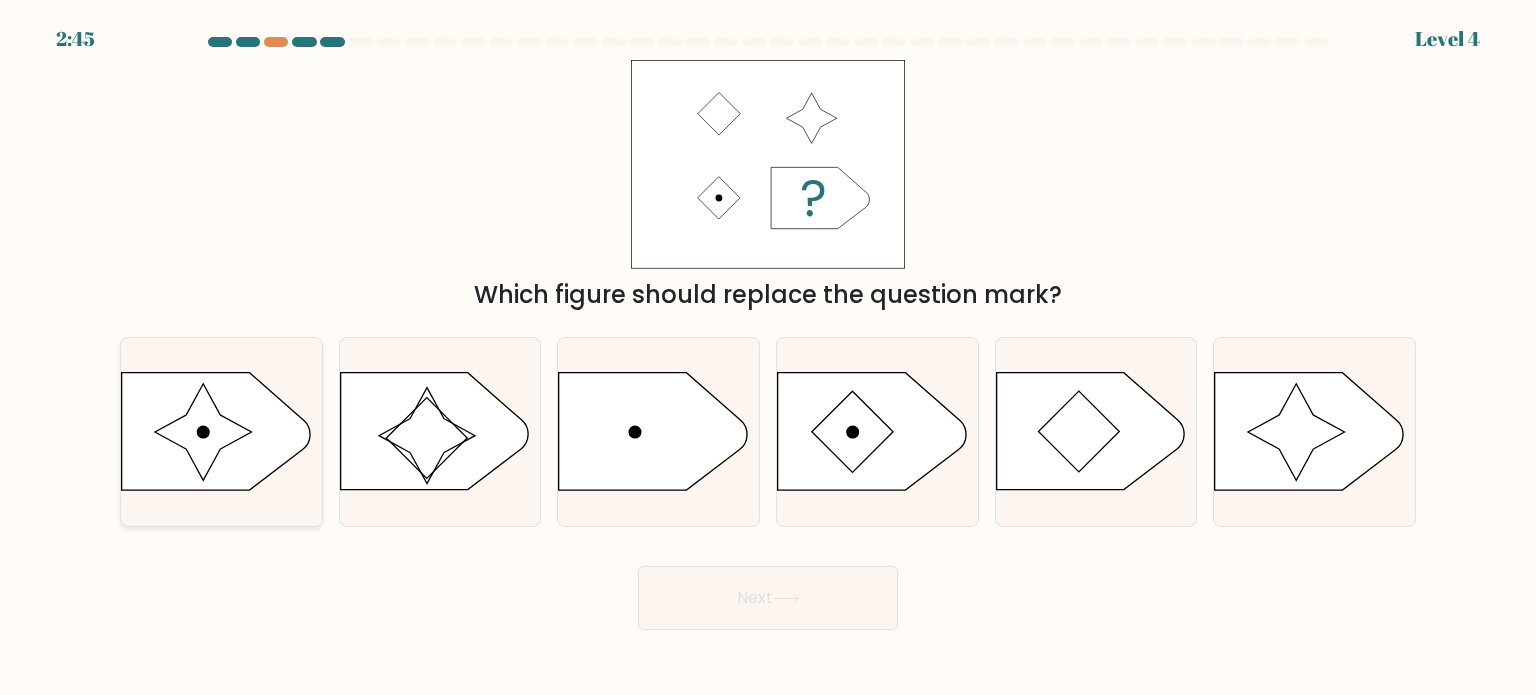 click at bounding box center (216, 431) 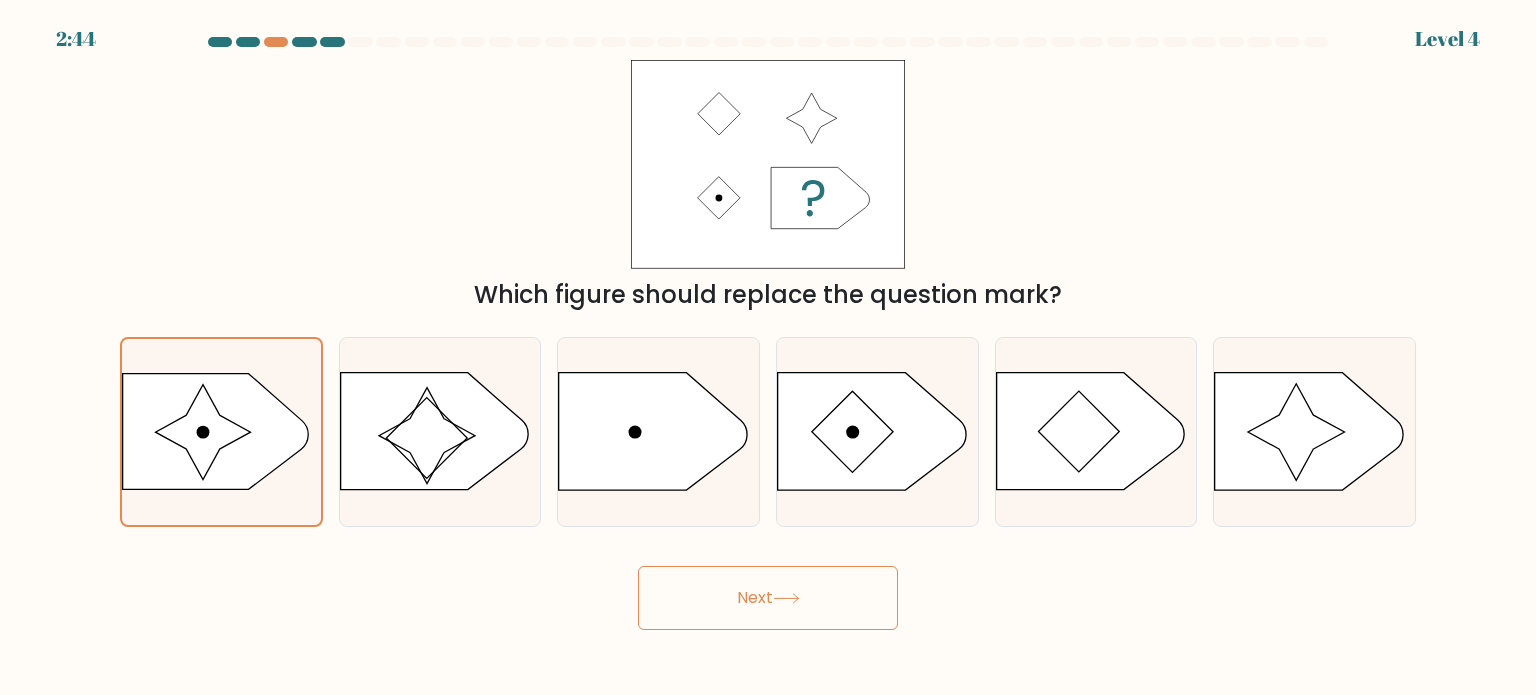 click on "Next" at bounding box center [768, 598] 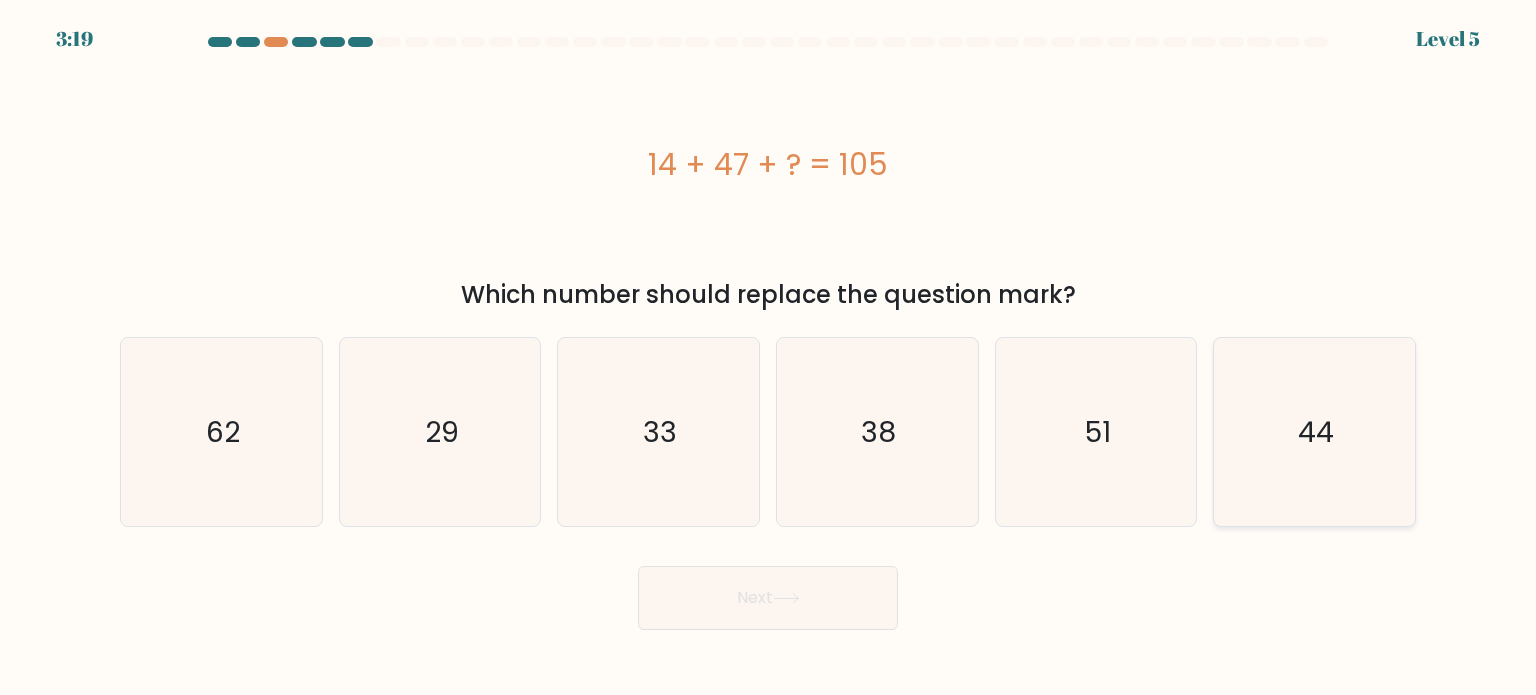 click on "44" at bounding box center (1314, 432) 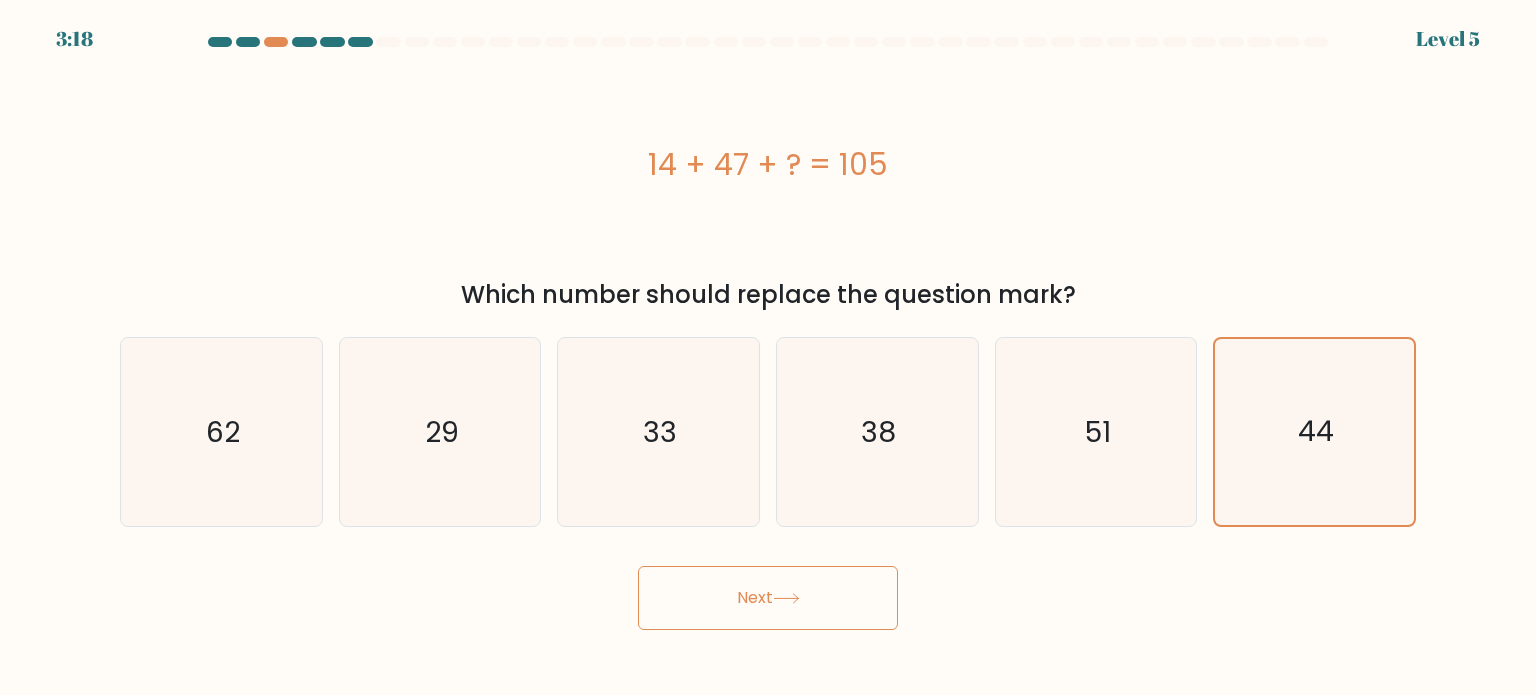 click on "Next" at bounding box center [768, 598] 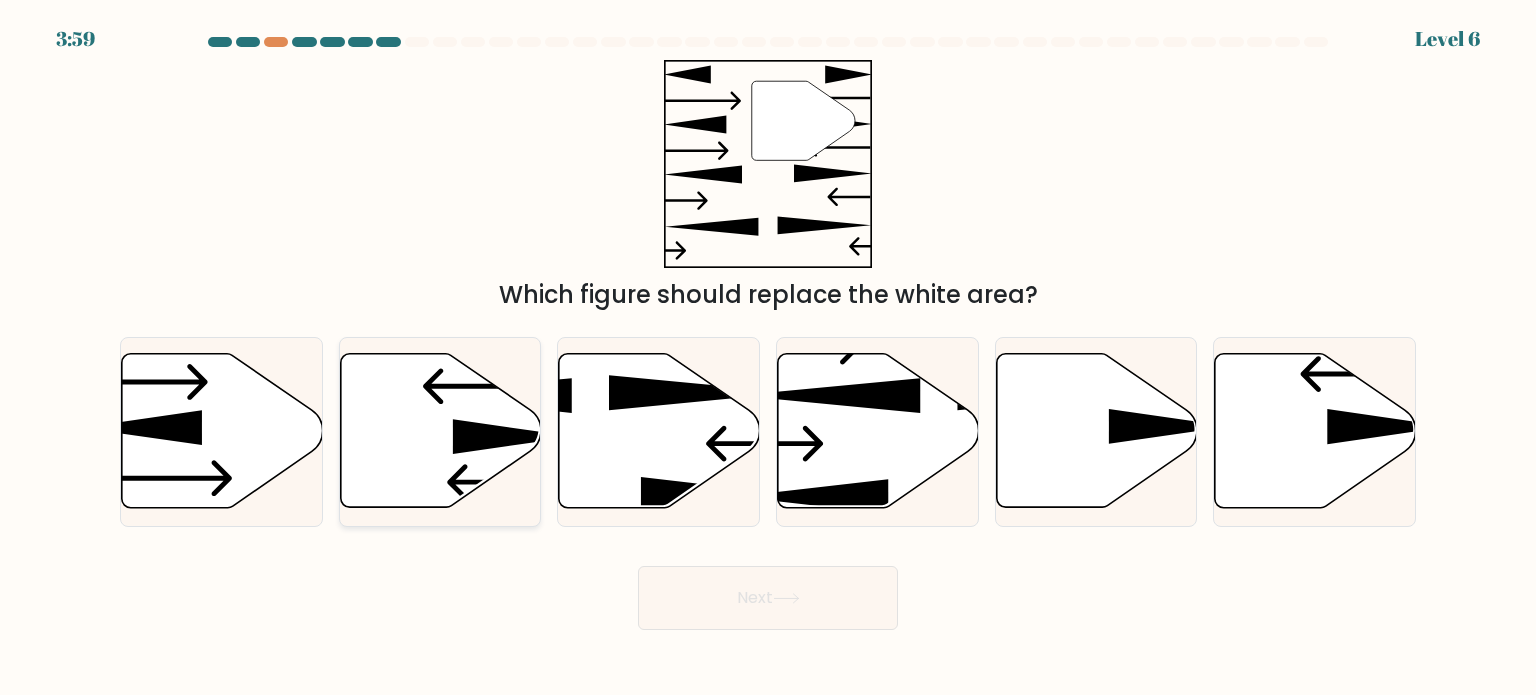 click at bounding box center (513, 437) 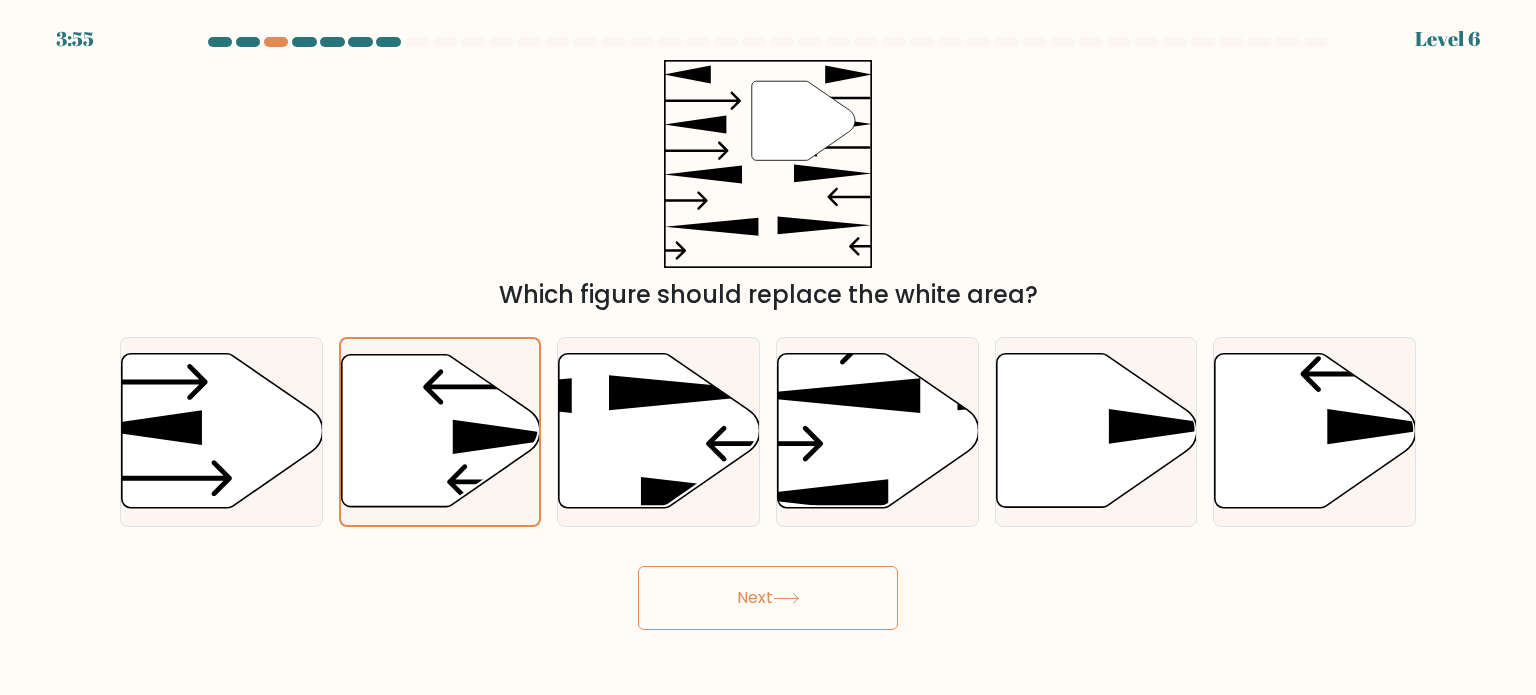click on "Next" at bounding box center [768, 598] 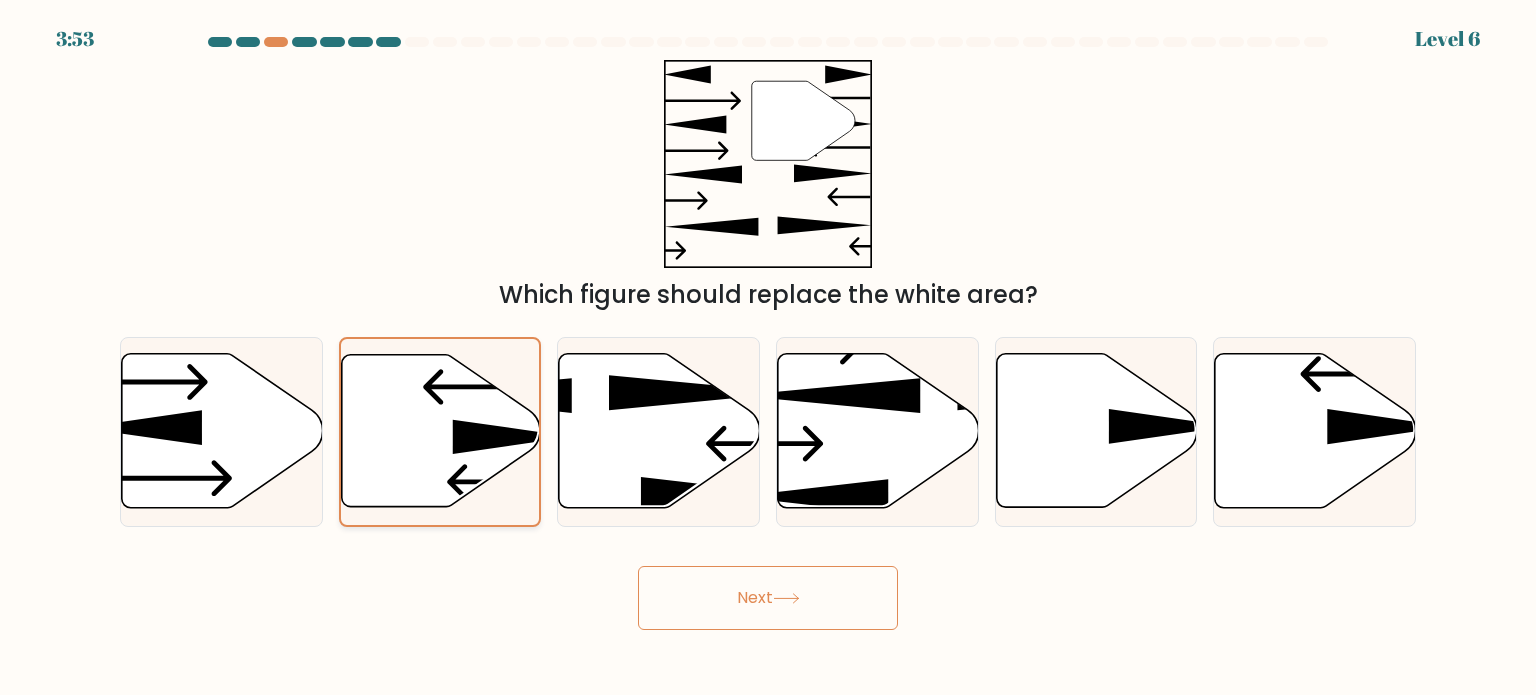 click at bounding box center (513, 437) 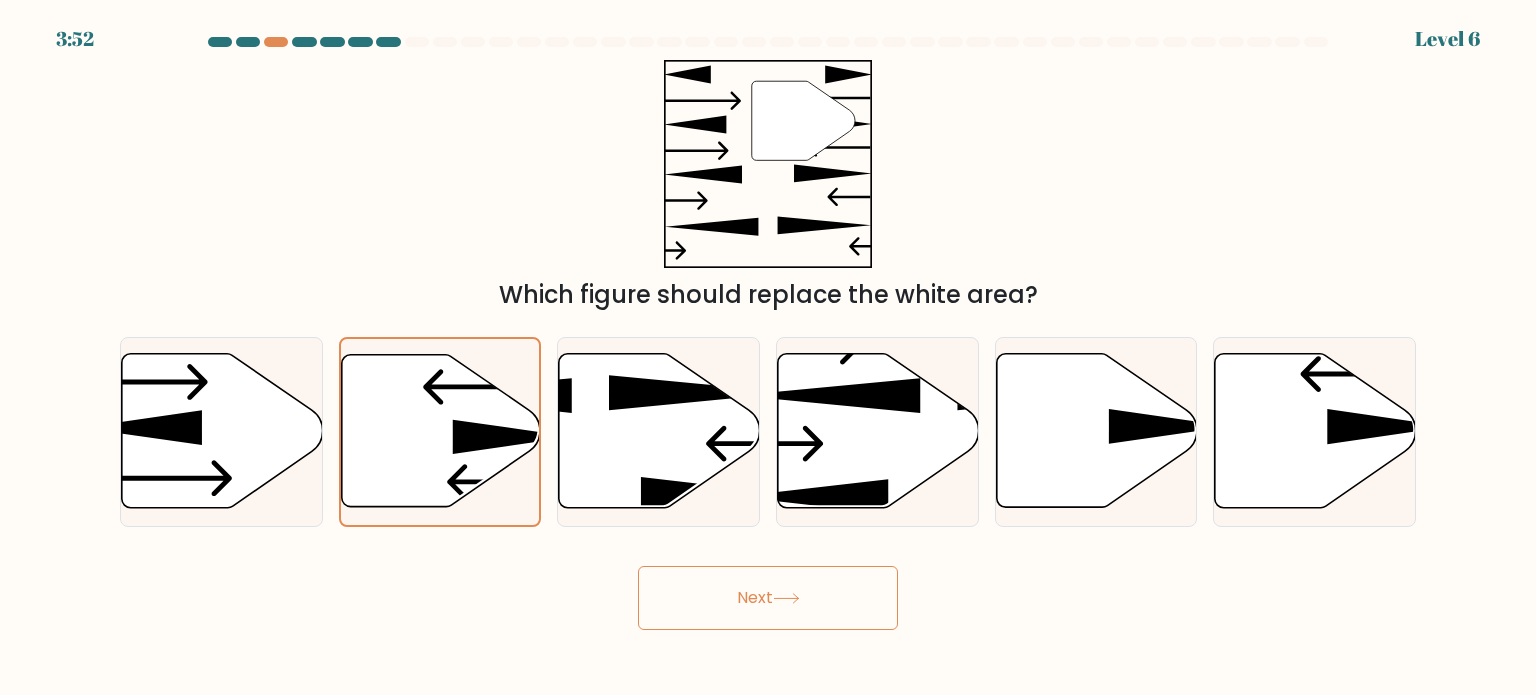 click on "Next" at bounding box center [768, 598] 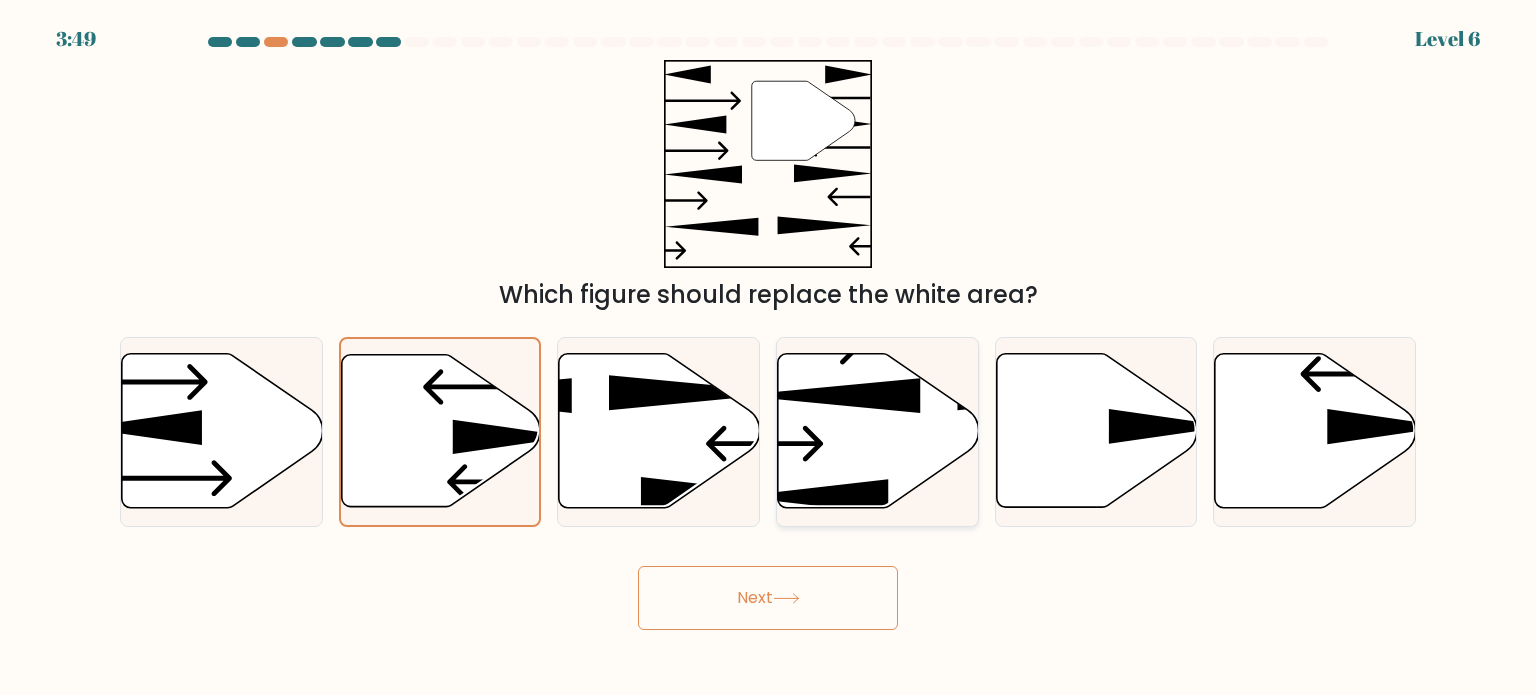 click at bounding box center [878, 431] 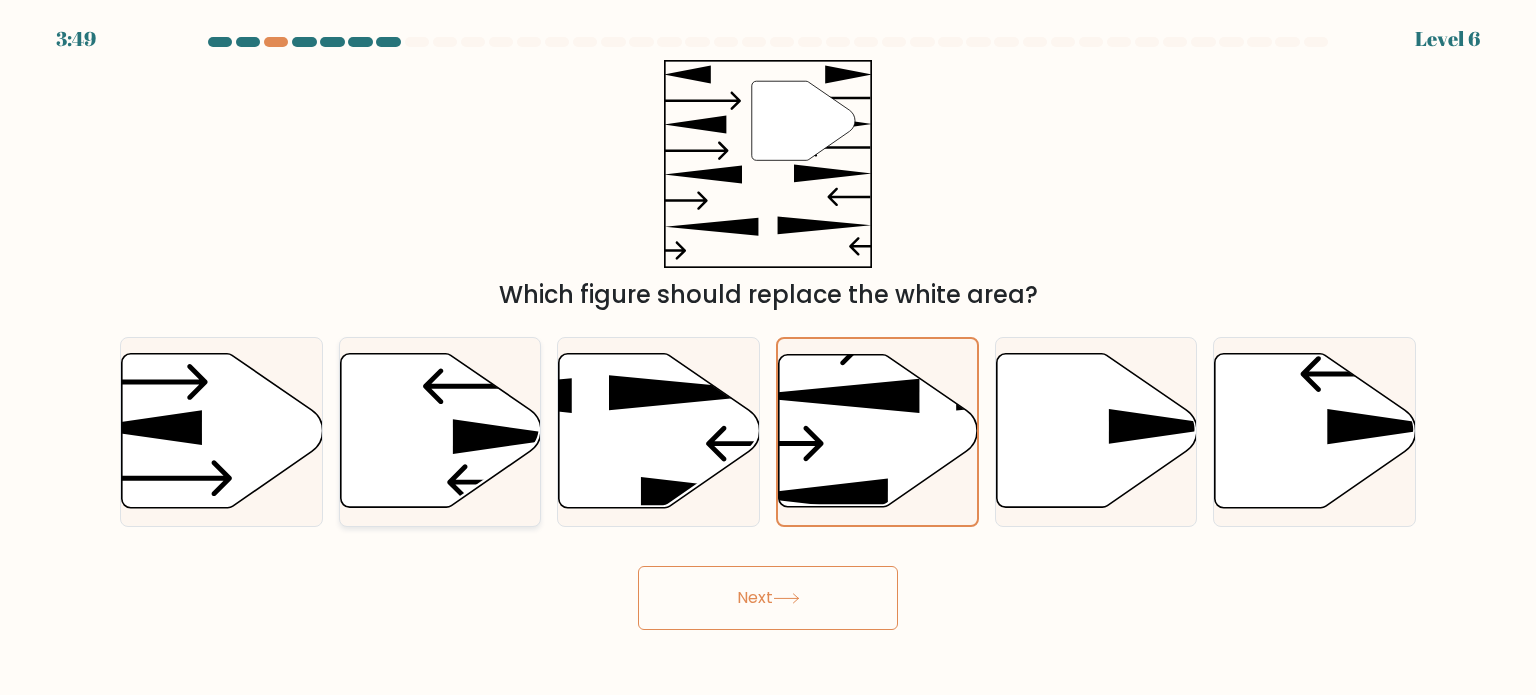 click at bounding box center [440, 431] 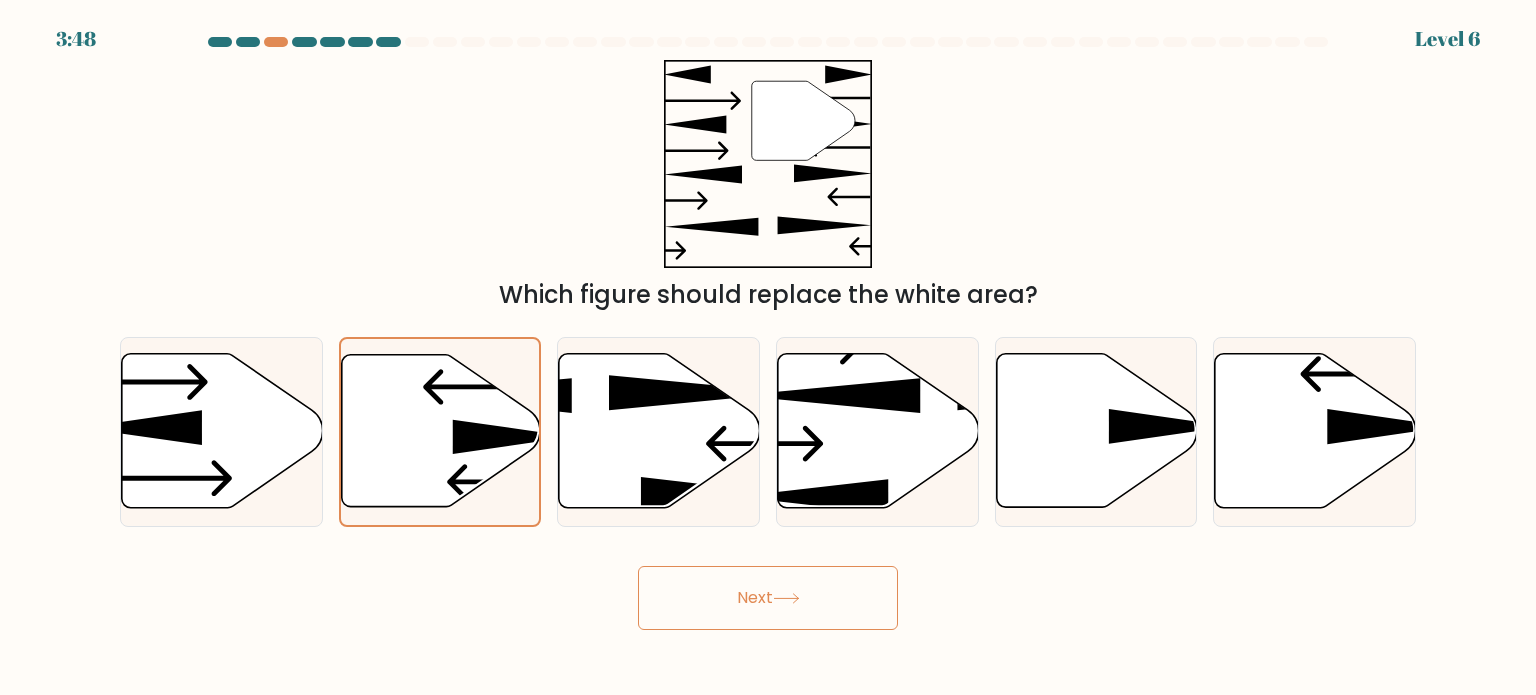 click on "Next" at bounding box center [768, 598] 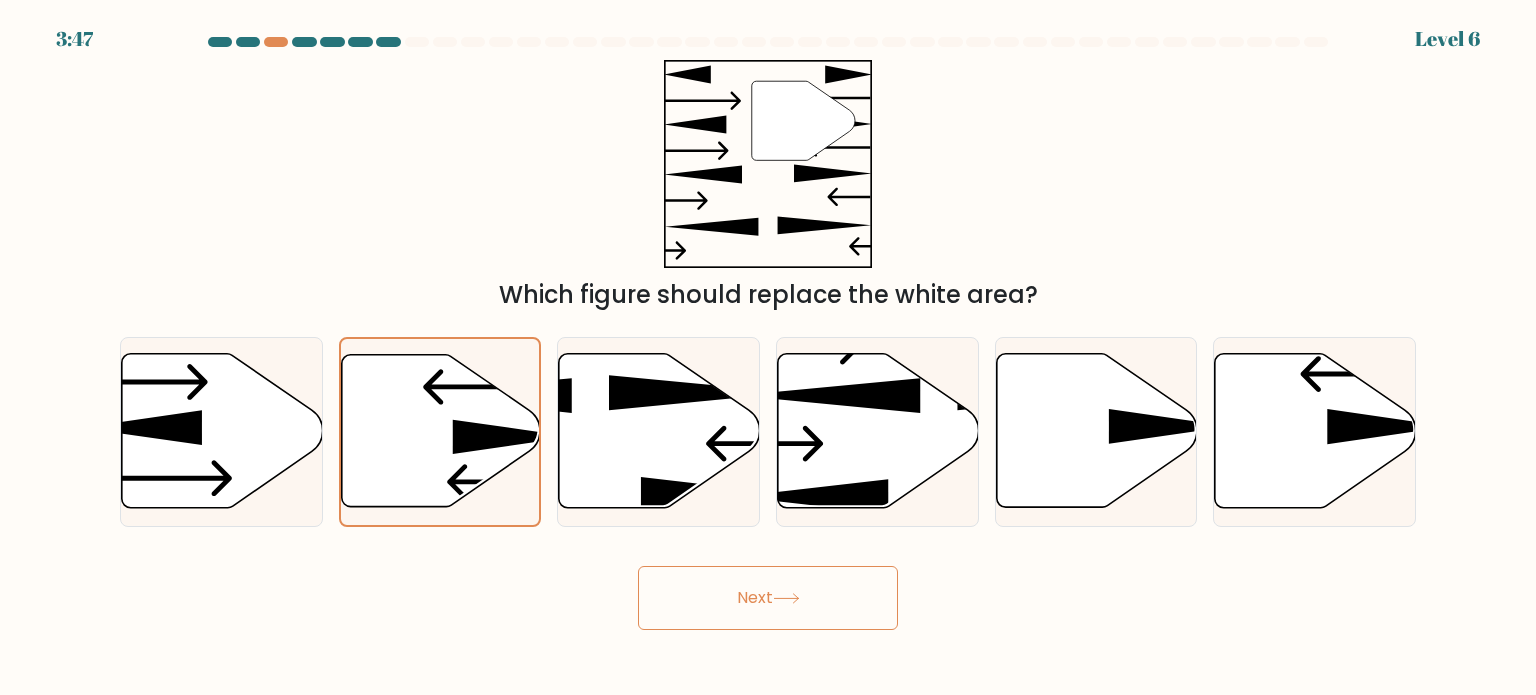 click at bounding box center (786, 598) 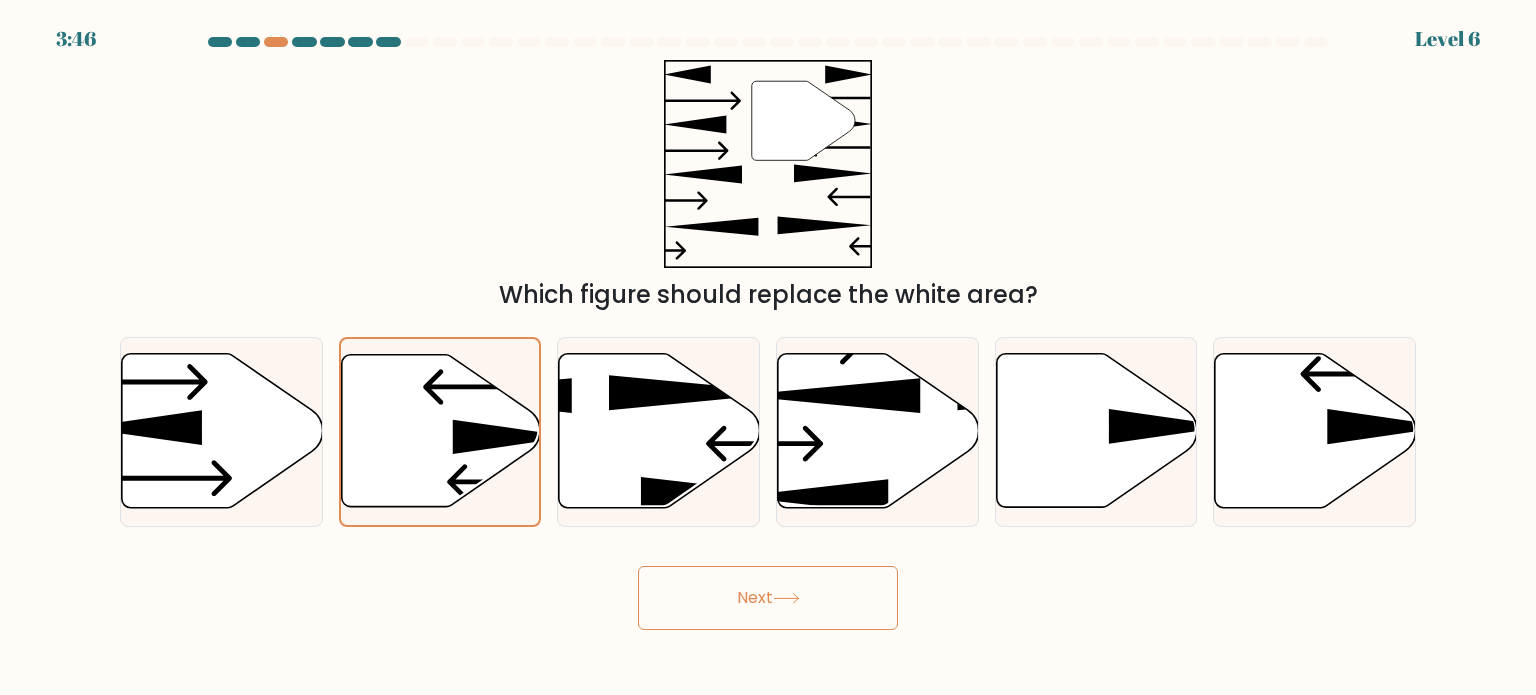 click on "Next" at bounding box center (768, 598) 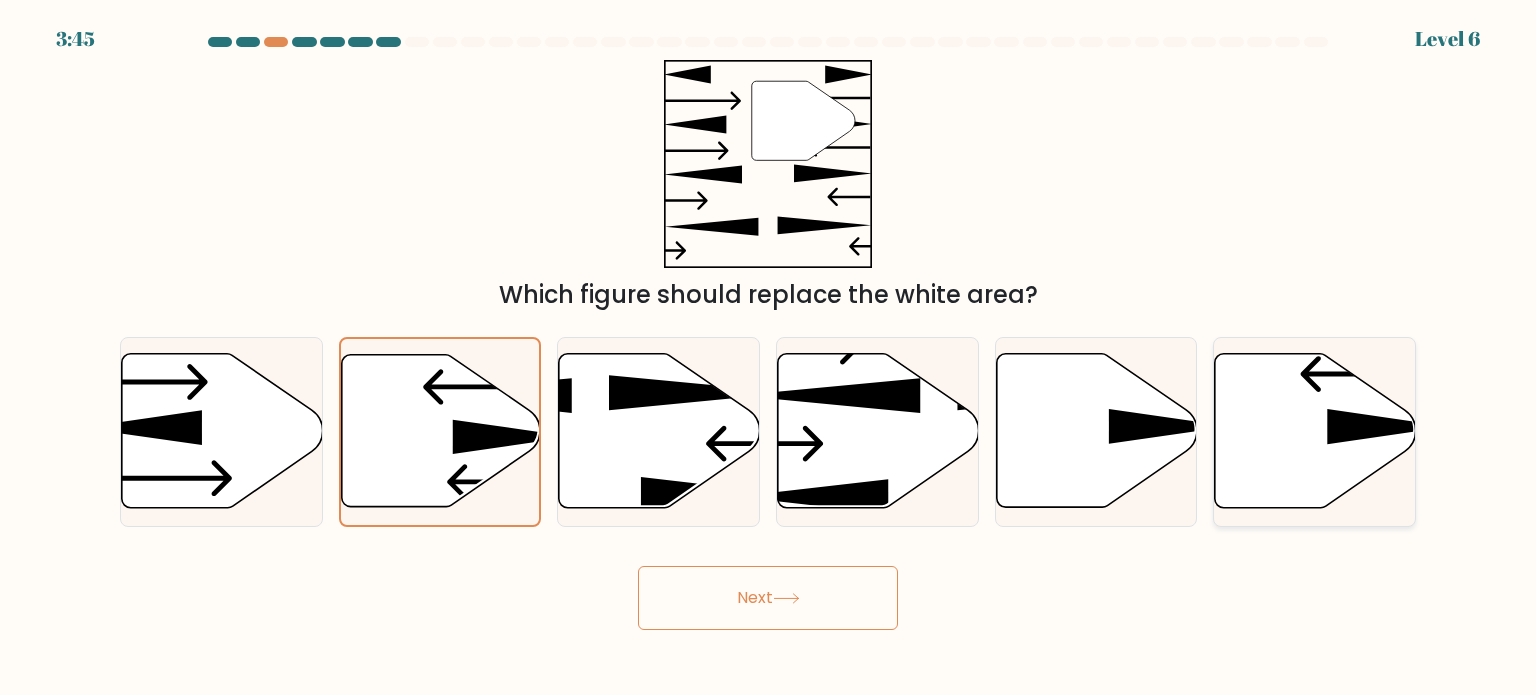 click at bounding box center (1315, 431) 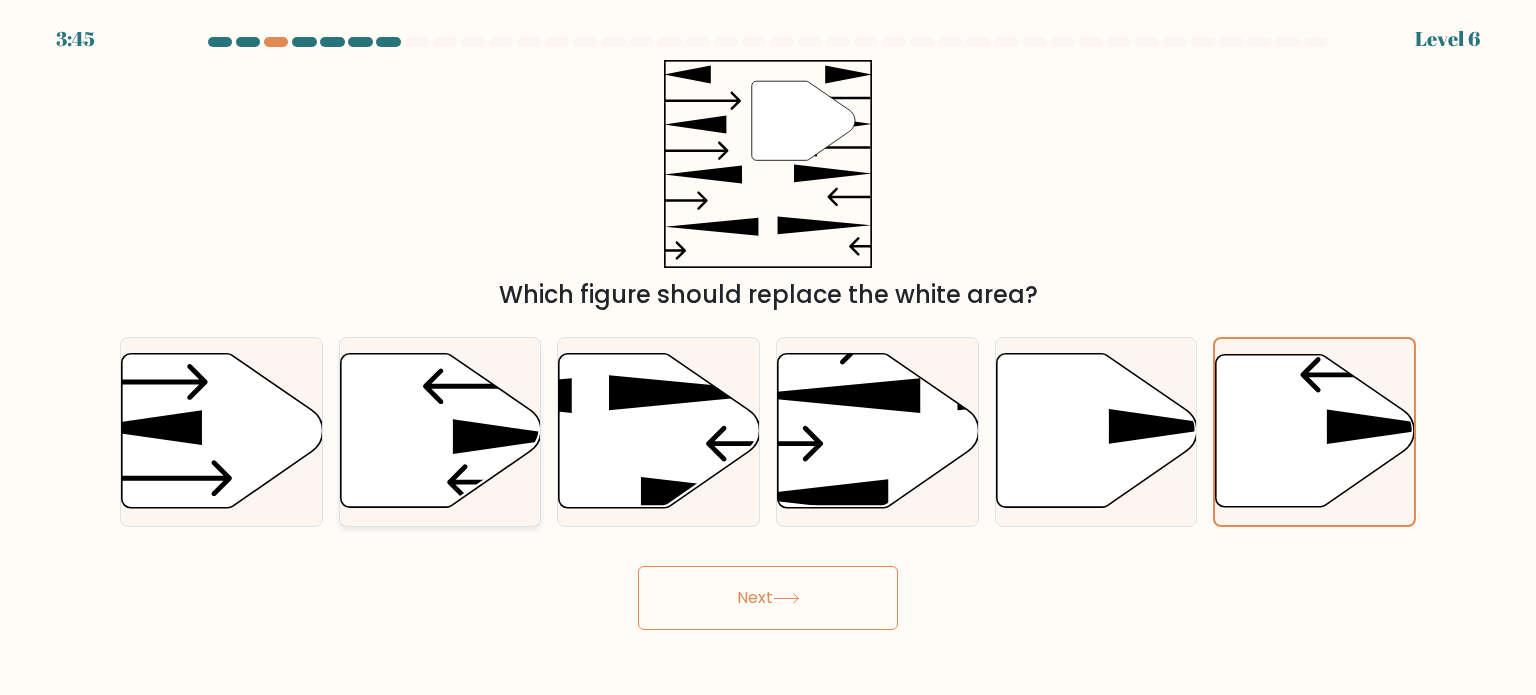 click at bounding box center (440, 431) 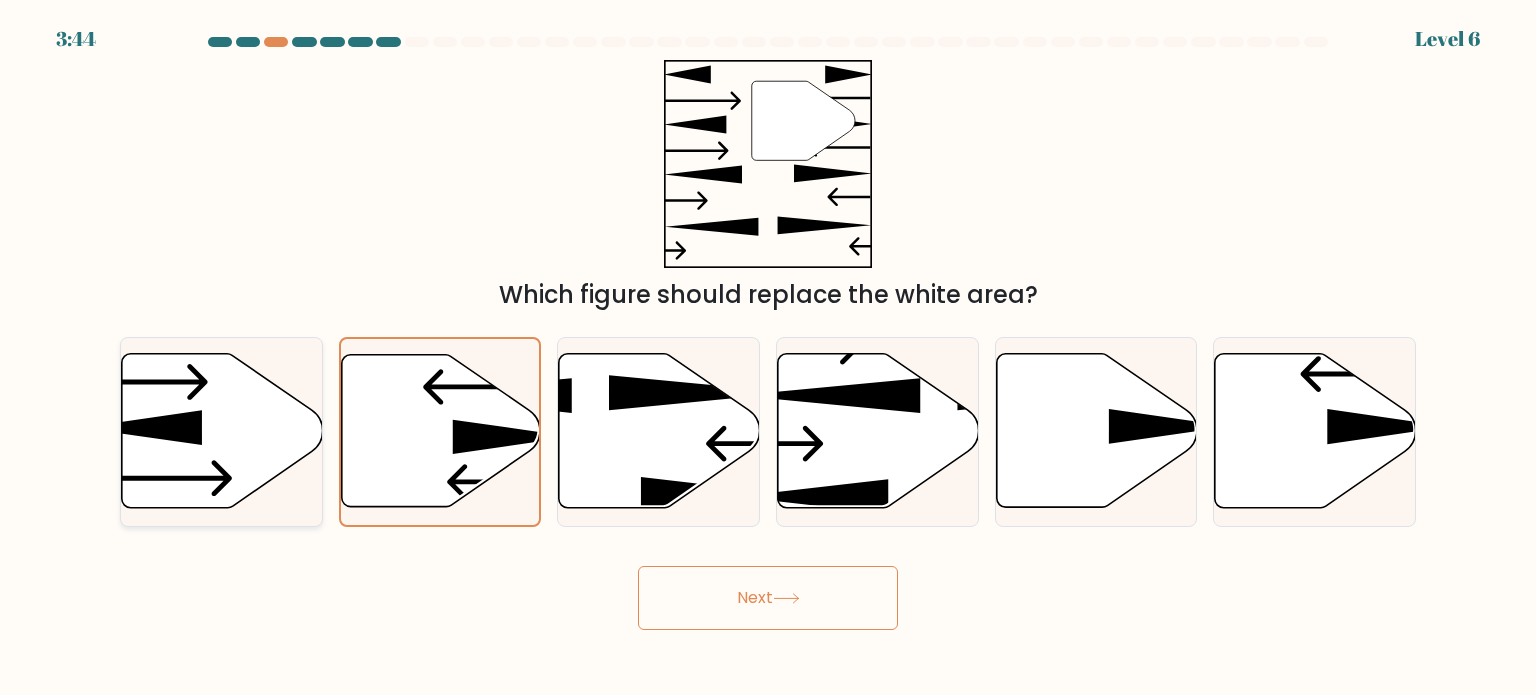 click at bounding box center [141, 428] 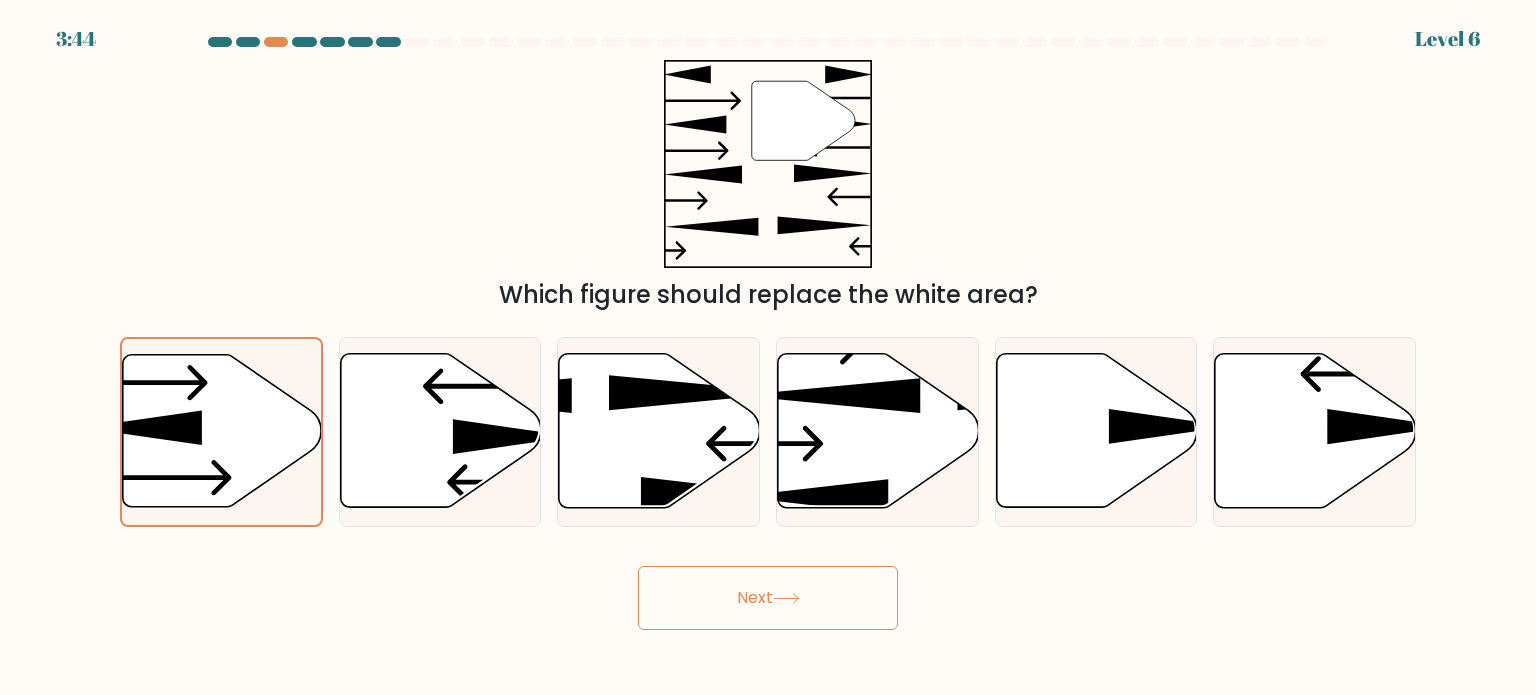 click on "b." at bounding box center [440, 432] 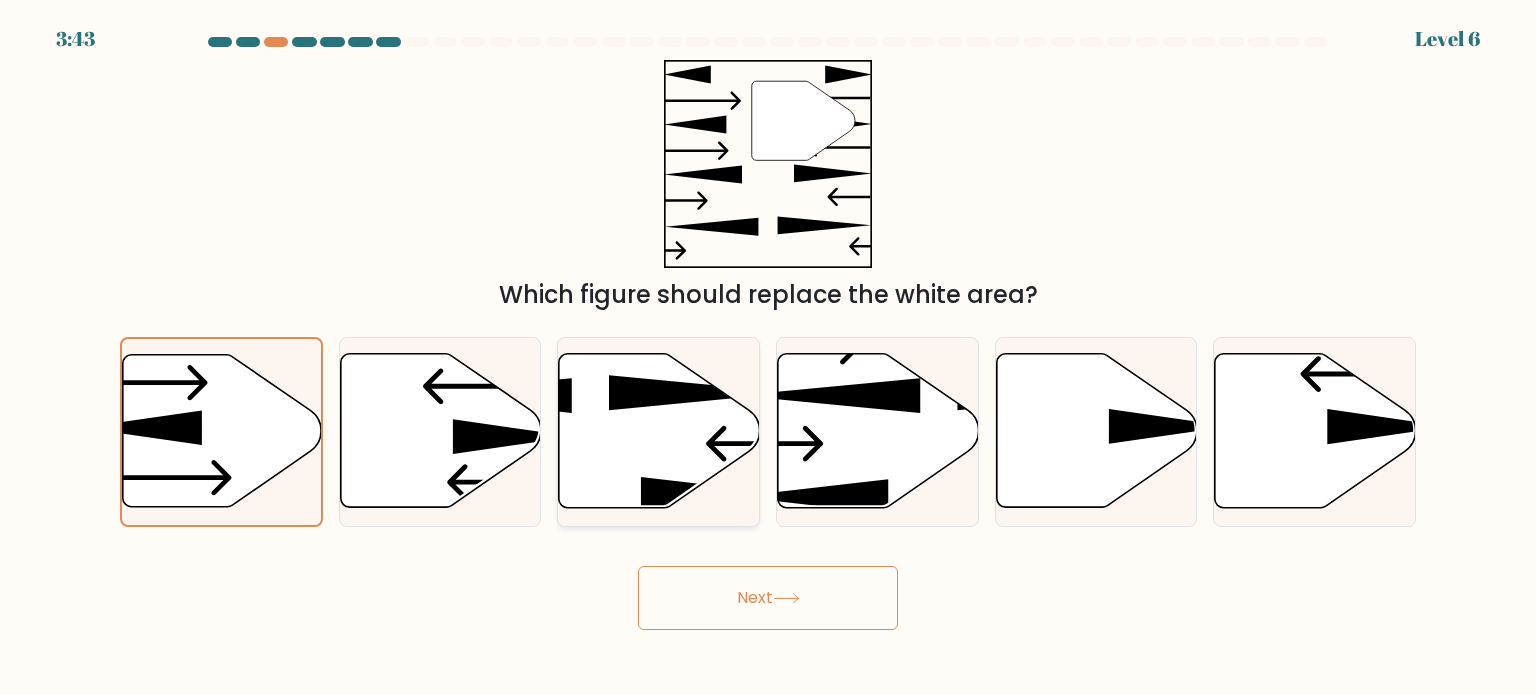click at bounding box center (659, 431) 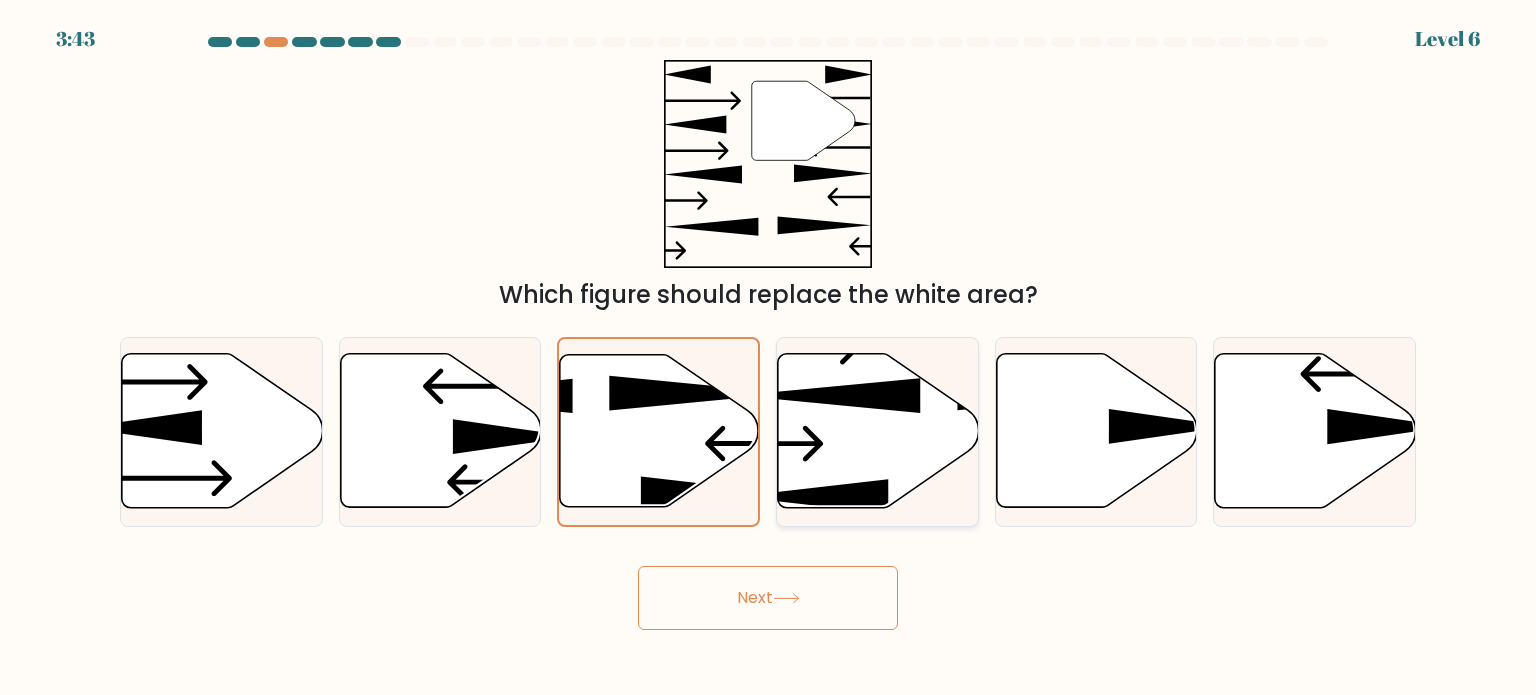 click at bounding box center [878, 431] 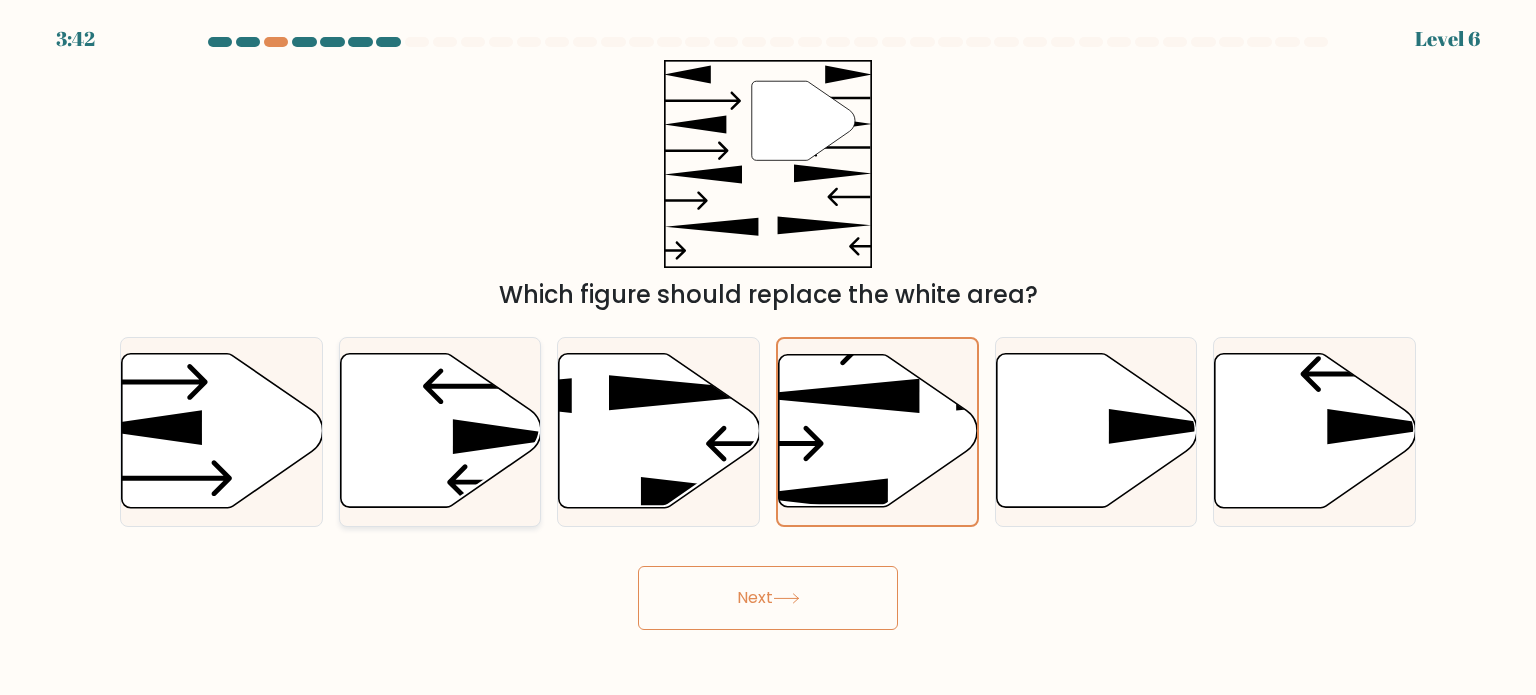 click at bounding box center (440, 431) 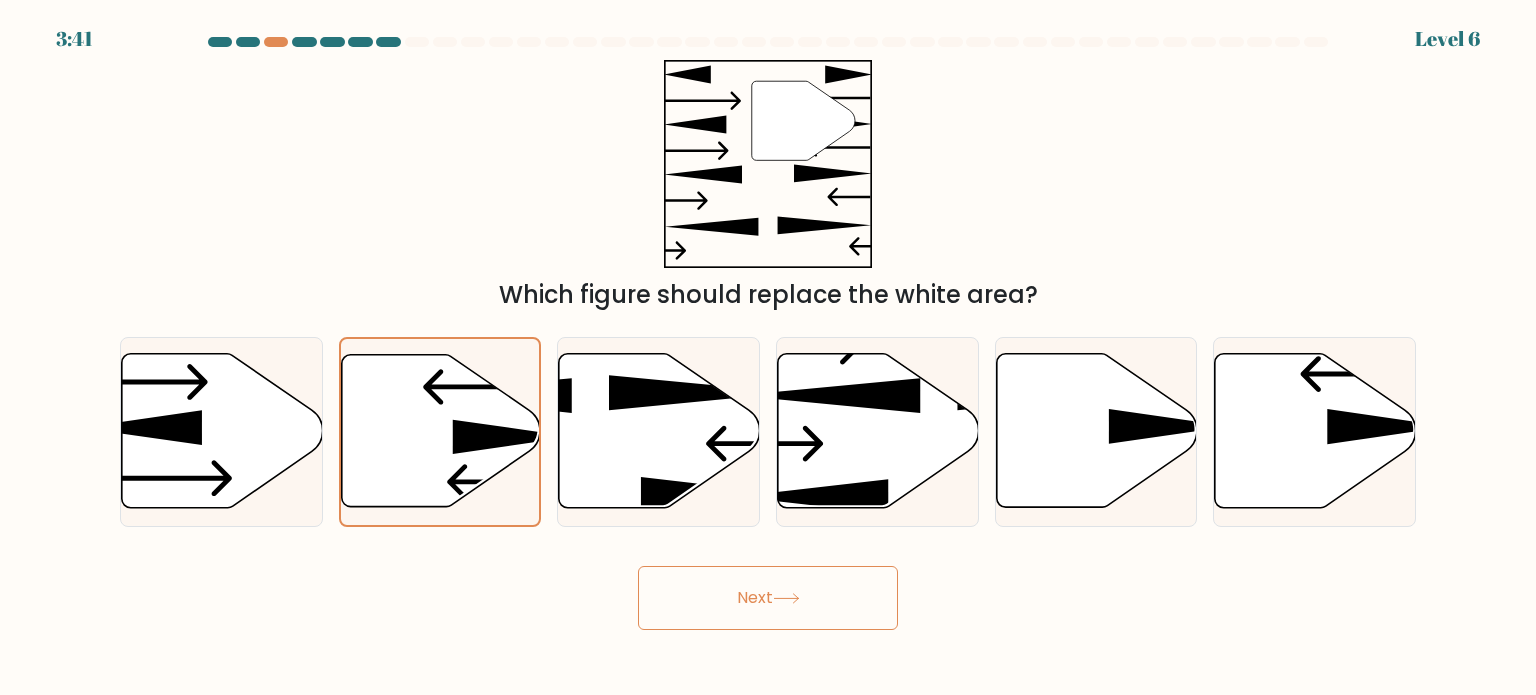 click at bounding box center [786, 598] 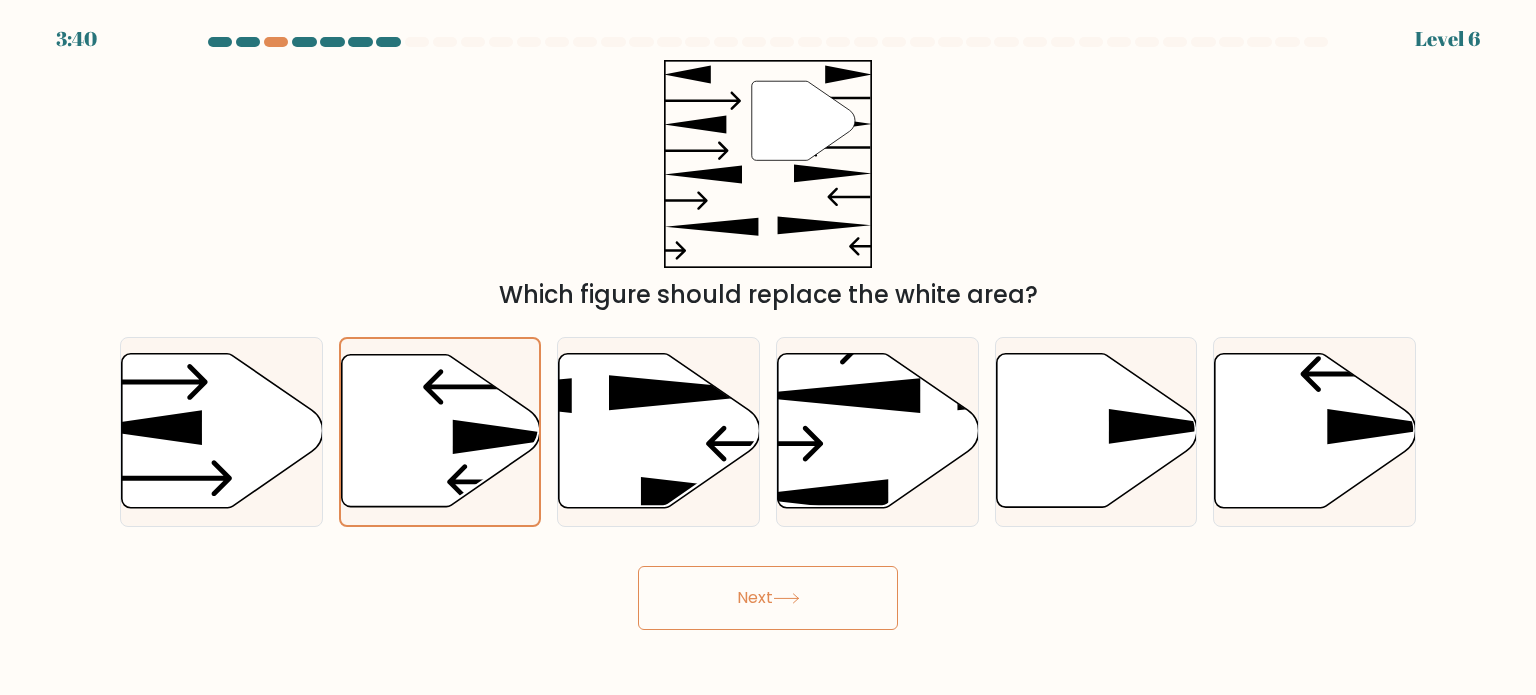 click at bounding box center [786, 598] 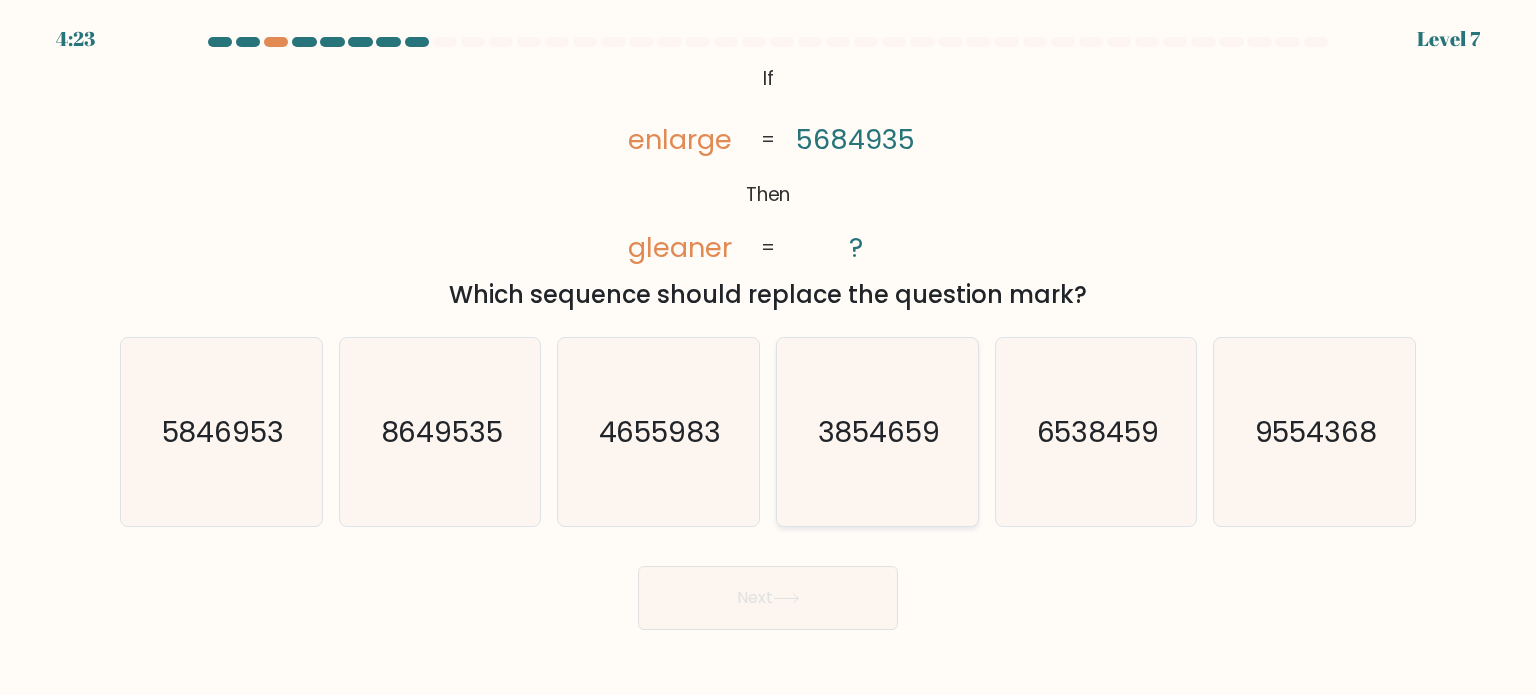 click on "3854659" at bounding box center [879, 431] 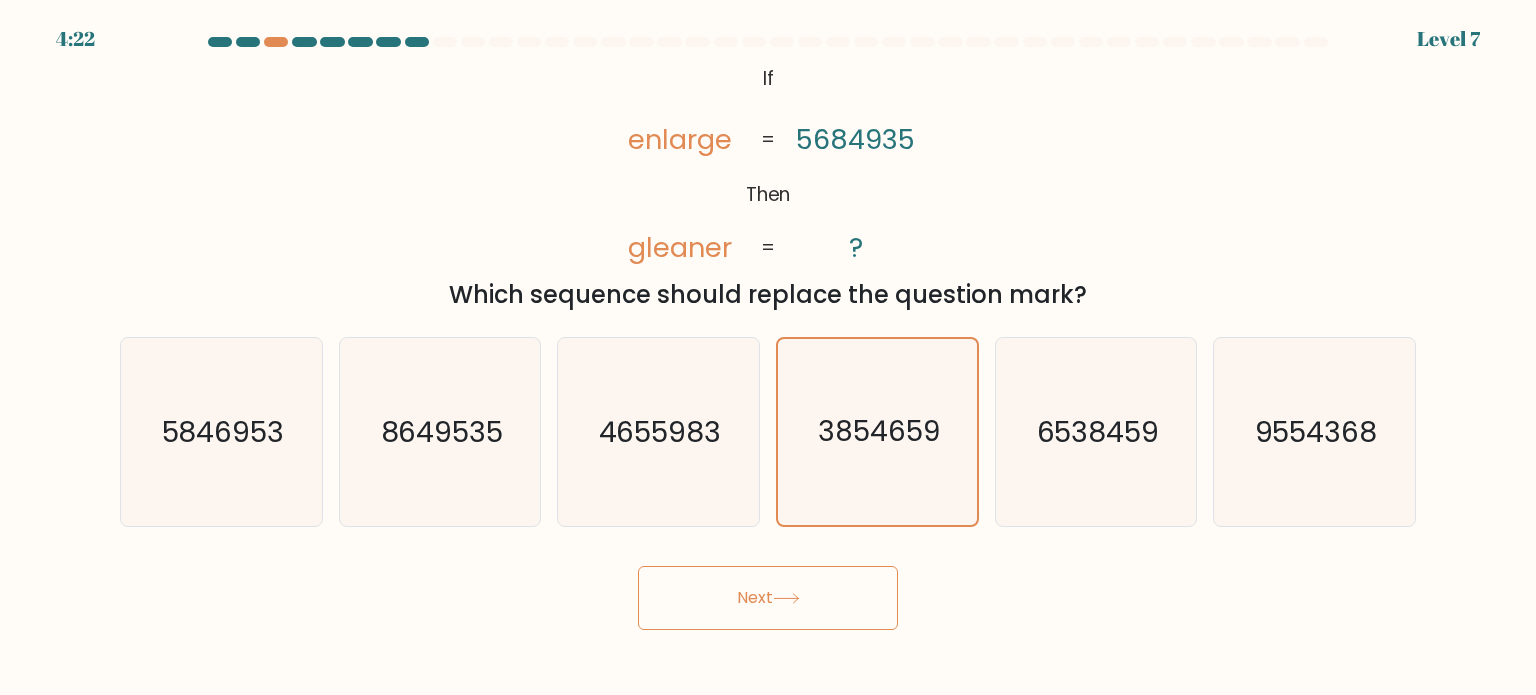 click on "Next" at bounding box center [768, 598] 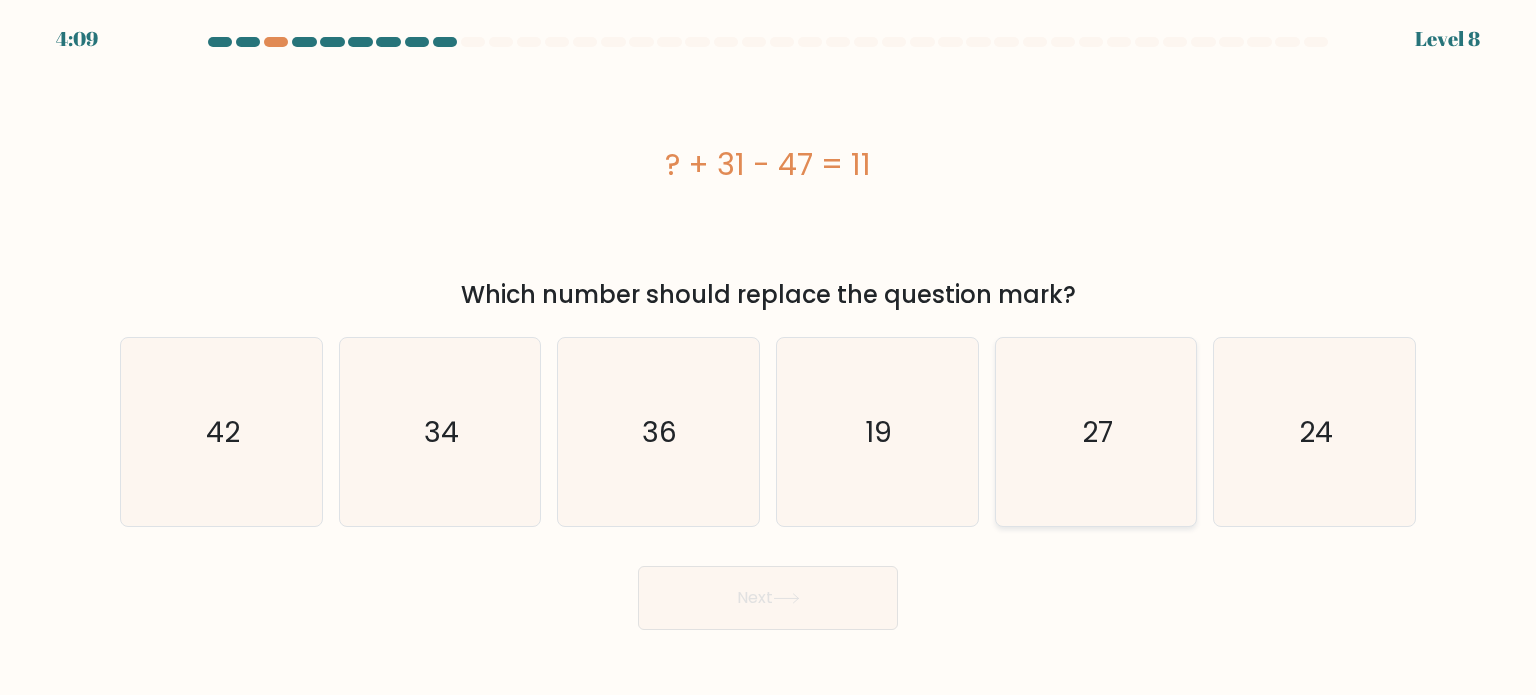 click on "27" at bounding box center (1096, 432) 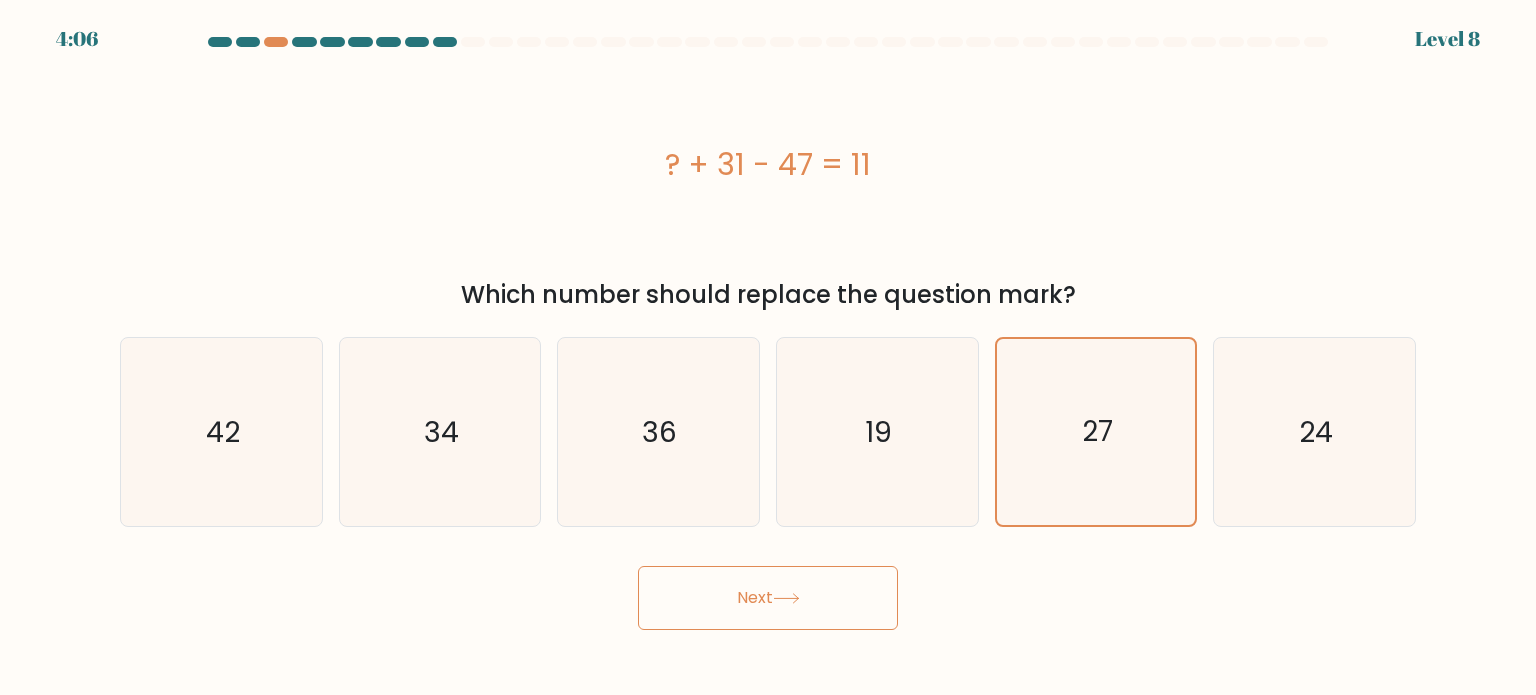 click at bounding box center [786, 598] 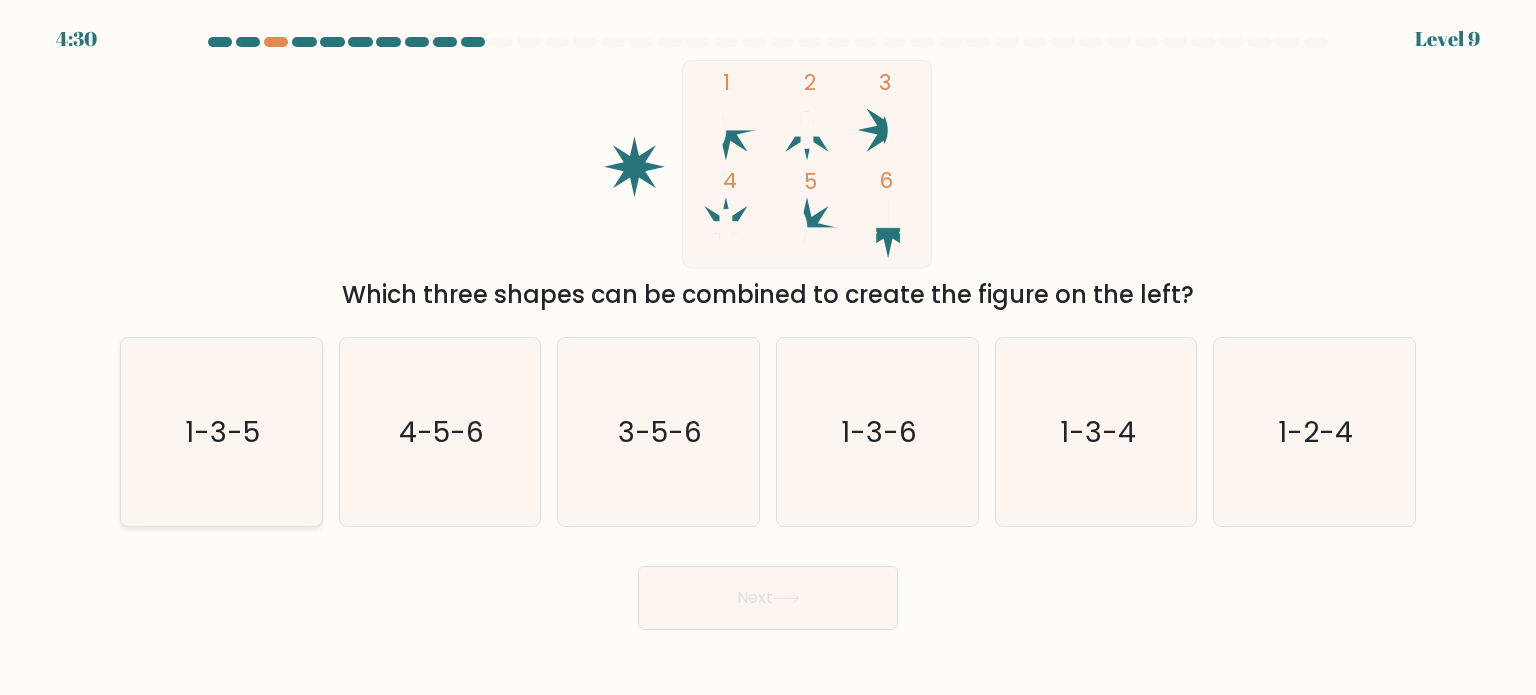 click on "1-3-5" at bounding box center [221, 432] 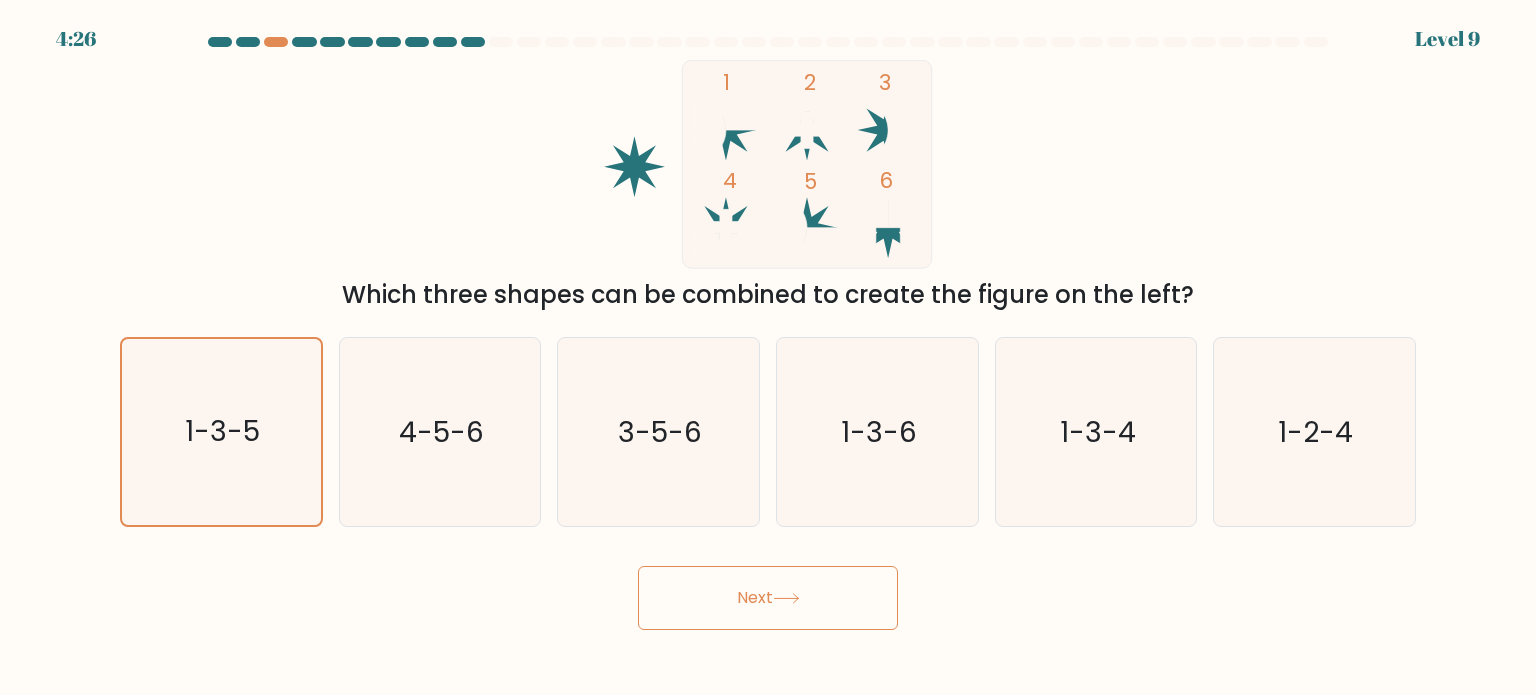 click on "Next" at bounding box center (768, 598) 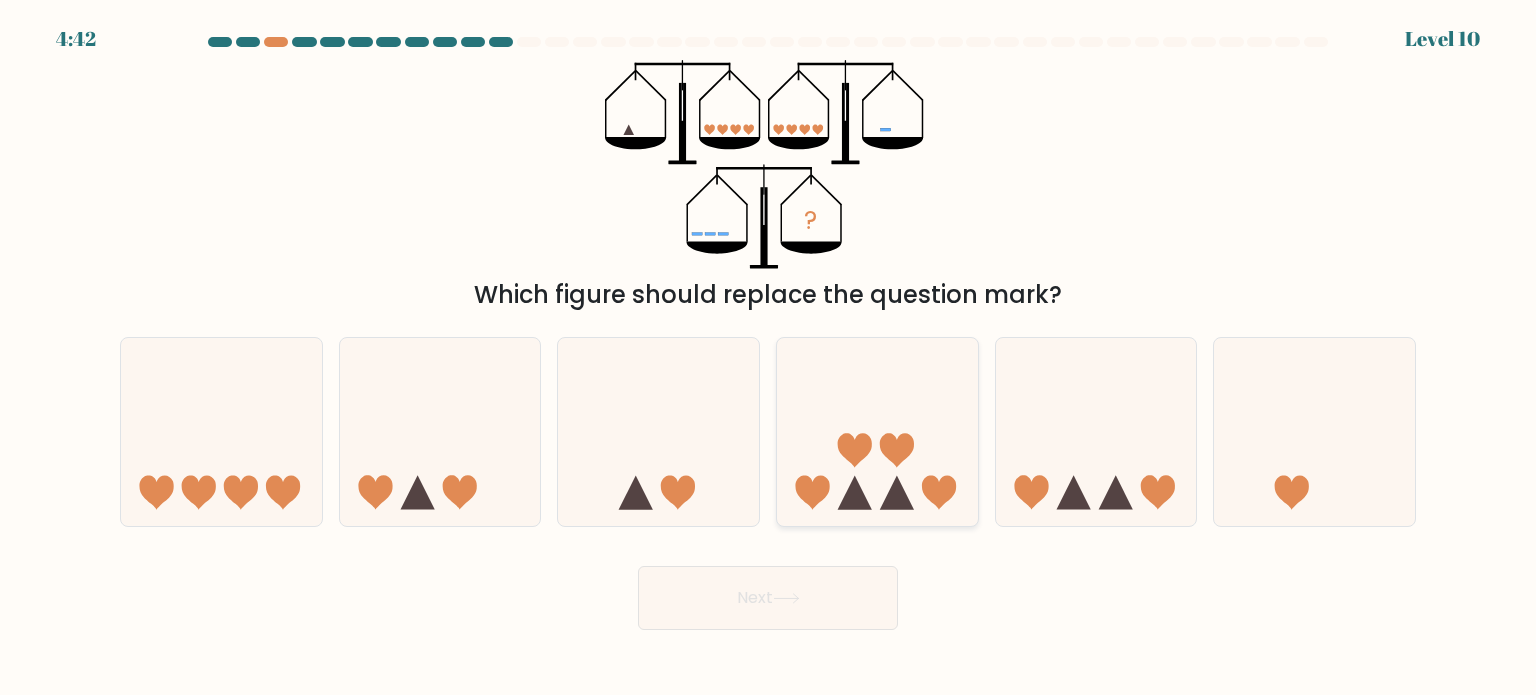 click at bounding box center (877, 432) 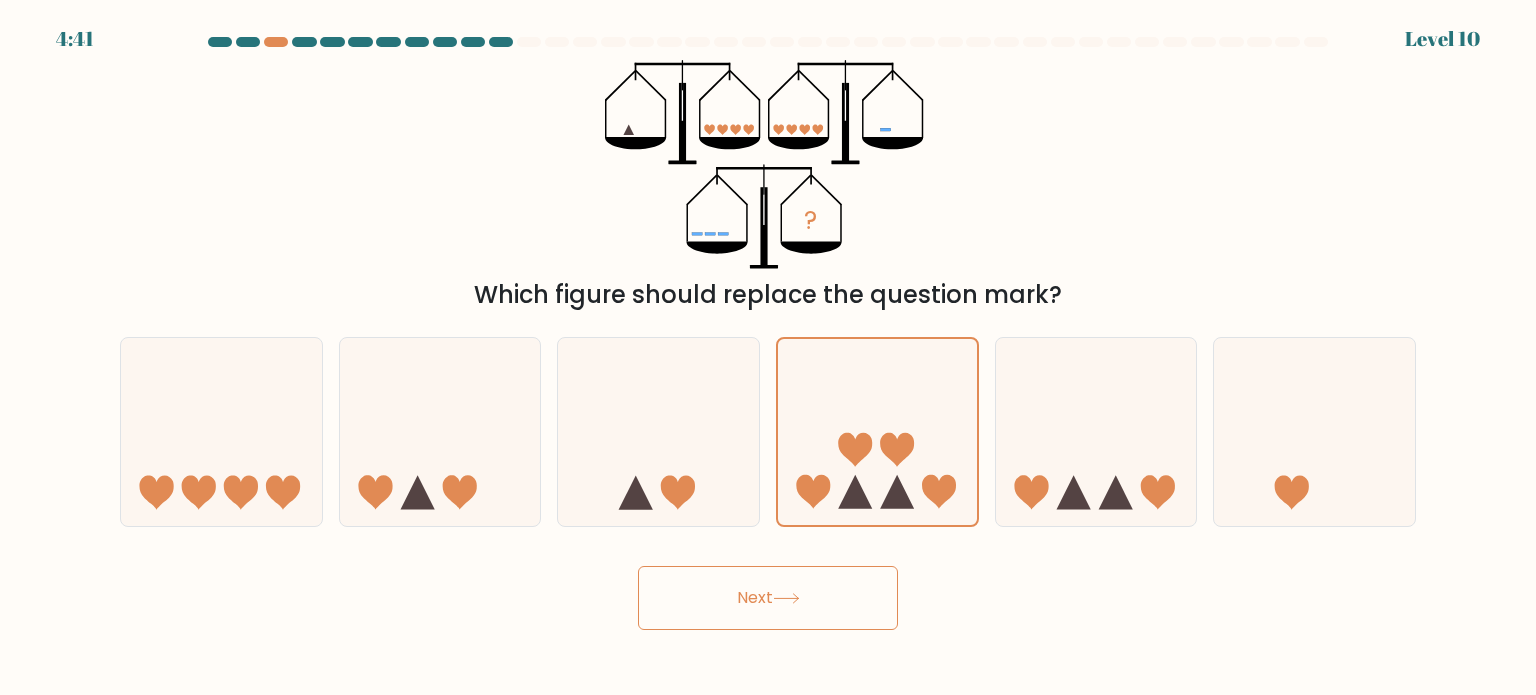 click on "Next" at bounding box center [768, 598] 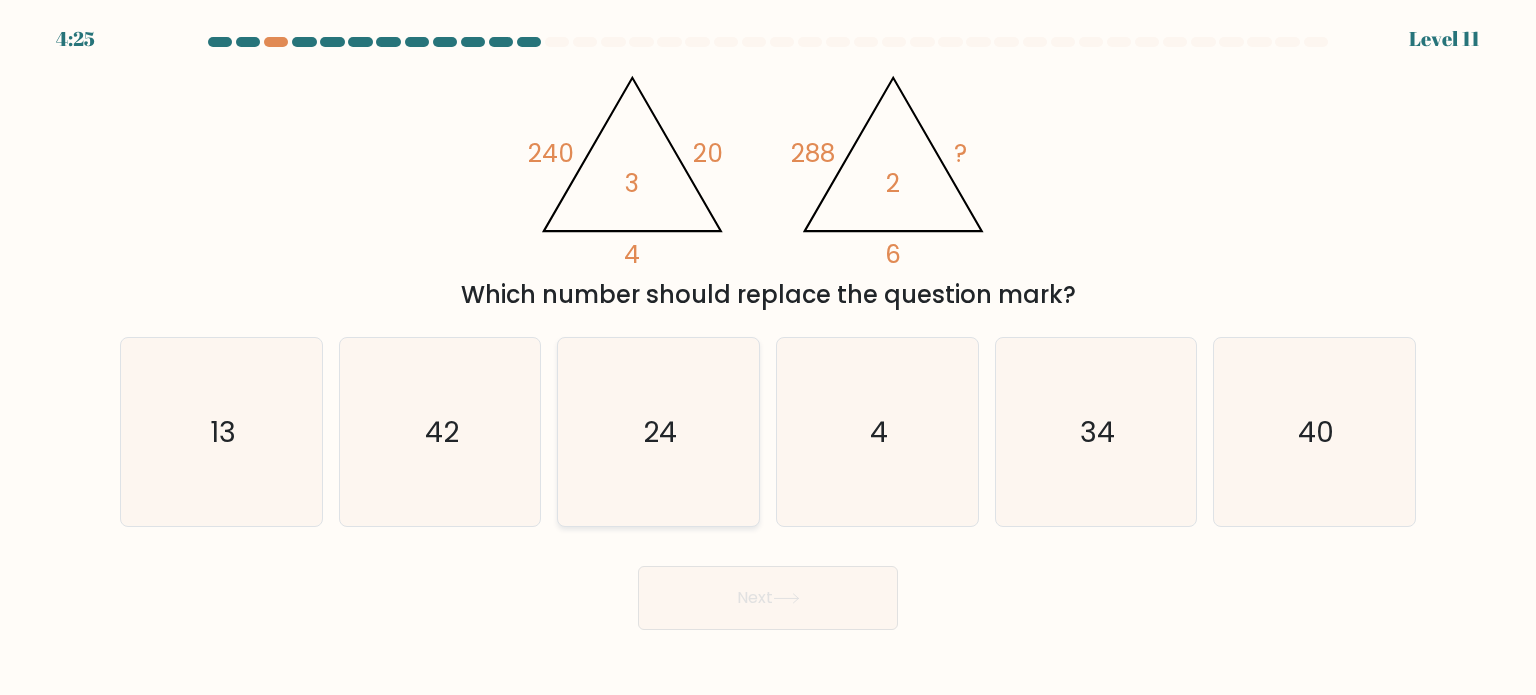 click on "24" at bounding box center (658, 432) 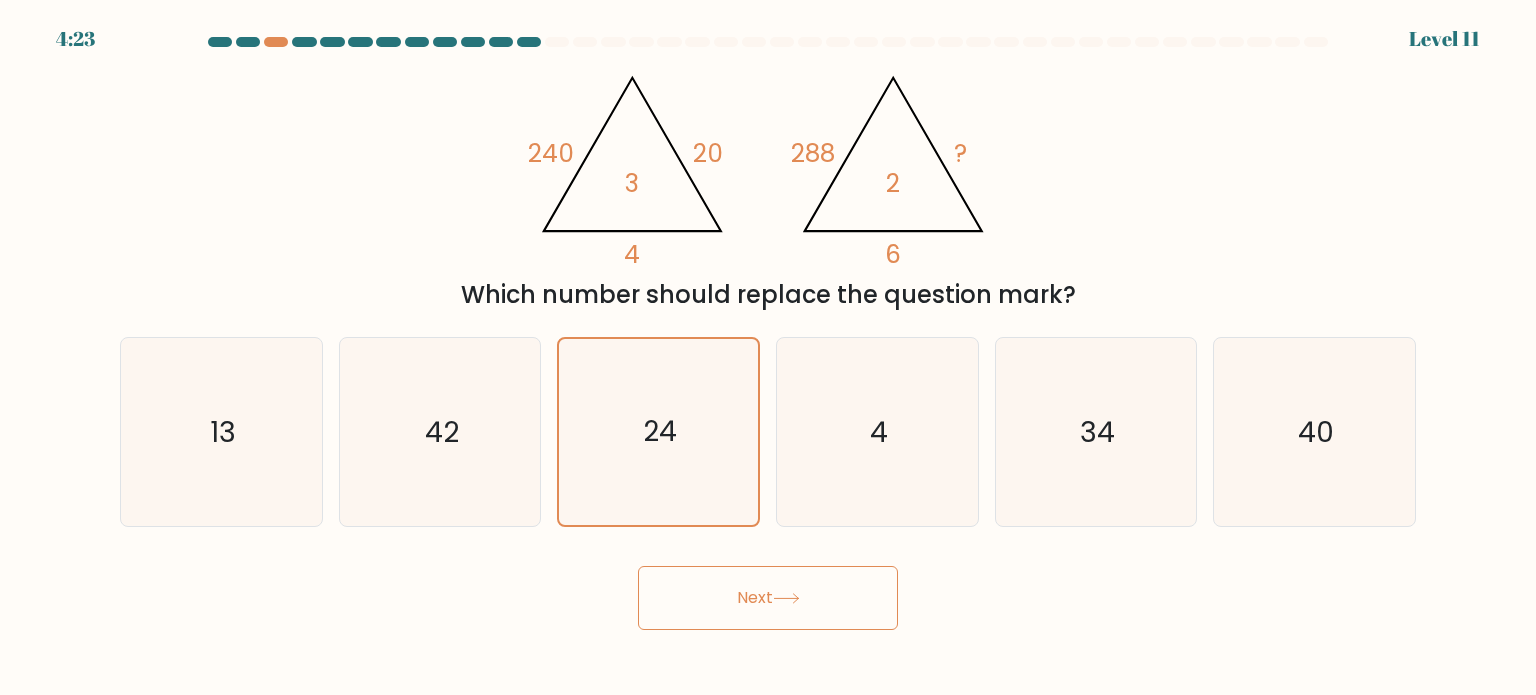 click on "Next" at bounding box center [768, 598] 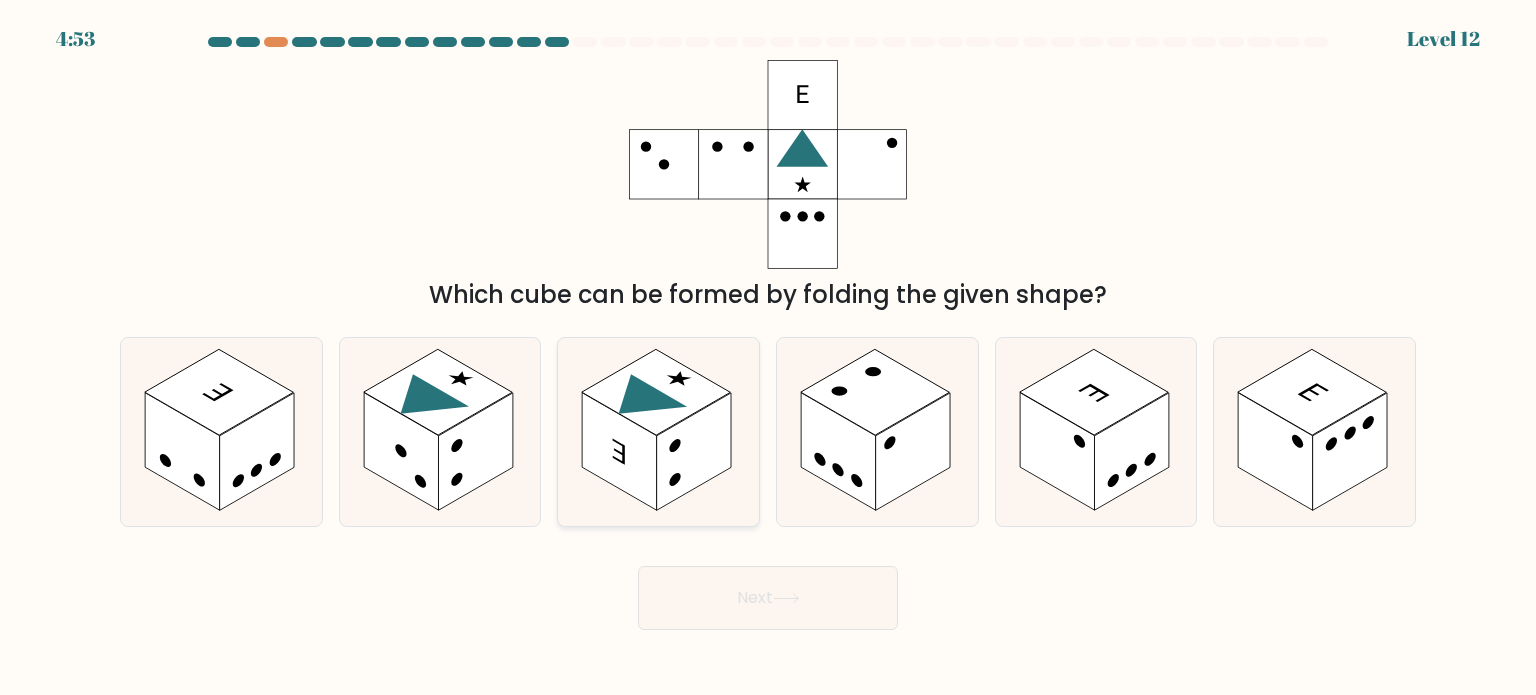 click at bounding box center (694, 452) 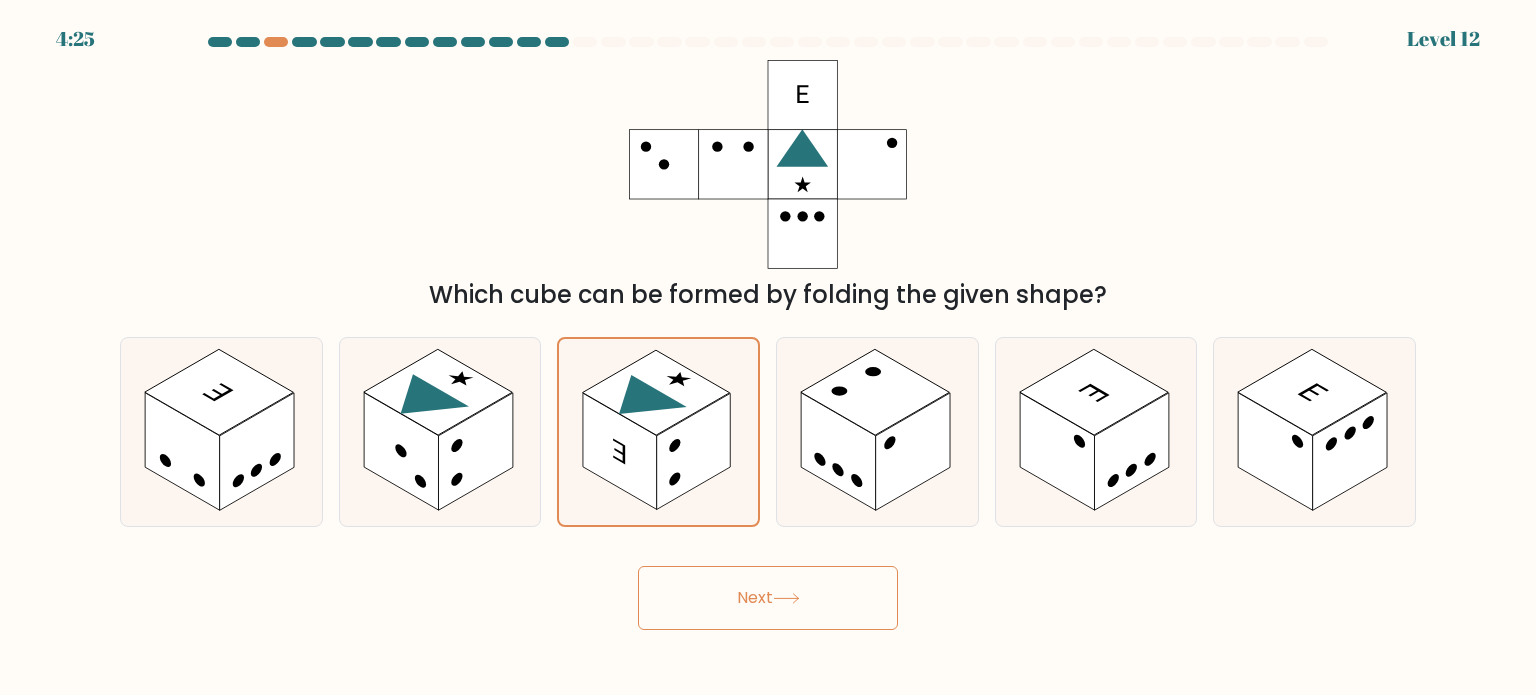 click on "Next" at bounding box center [768, 598] 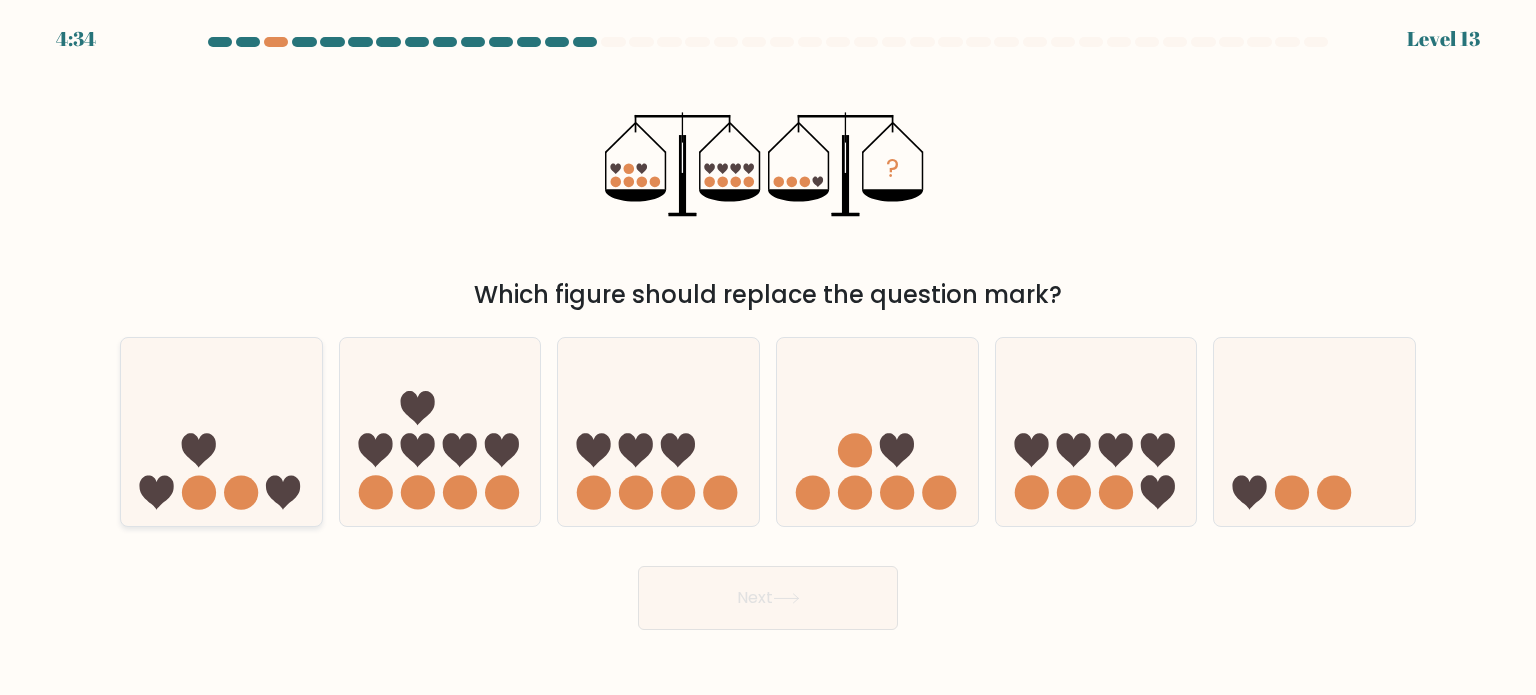 click at bounding box center [221, 432] 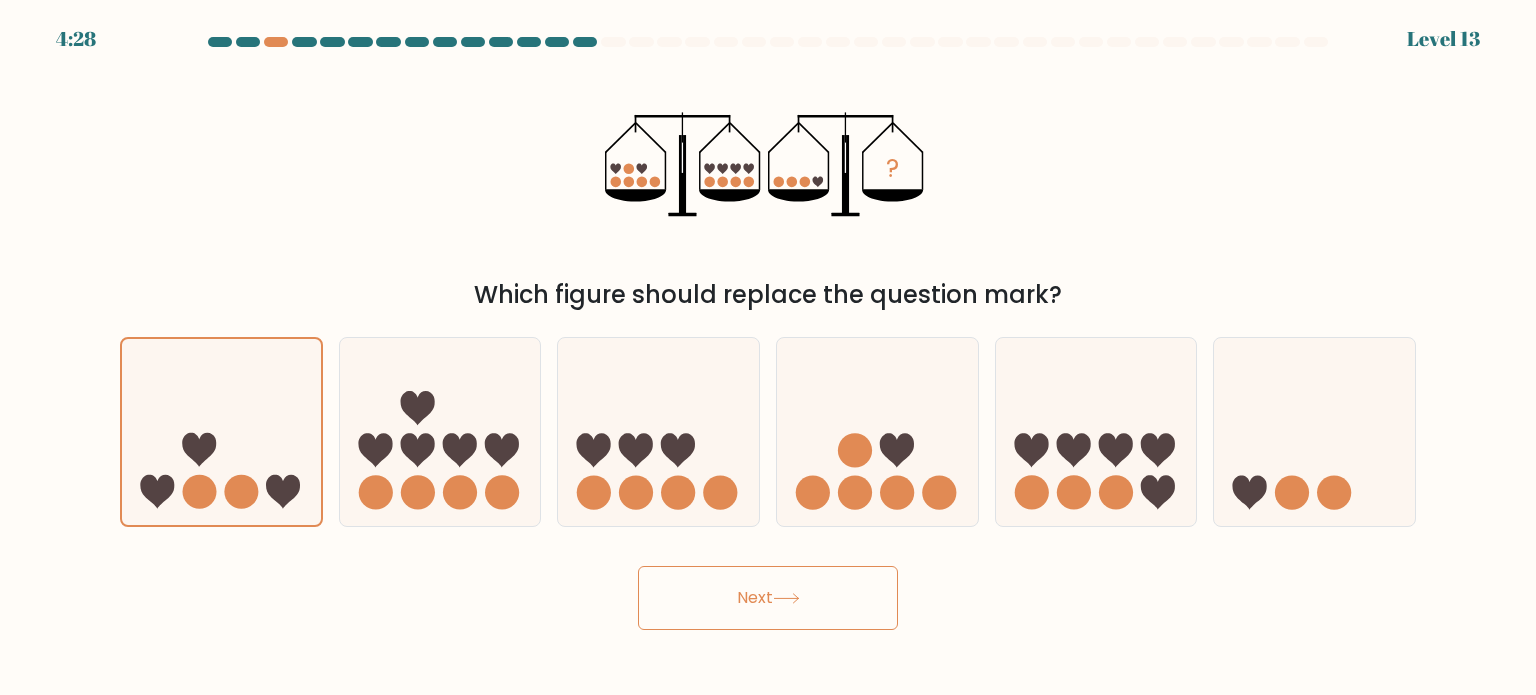 click on "Next" at bounding box center (768, 598) 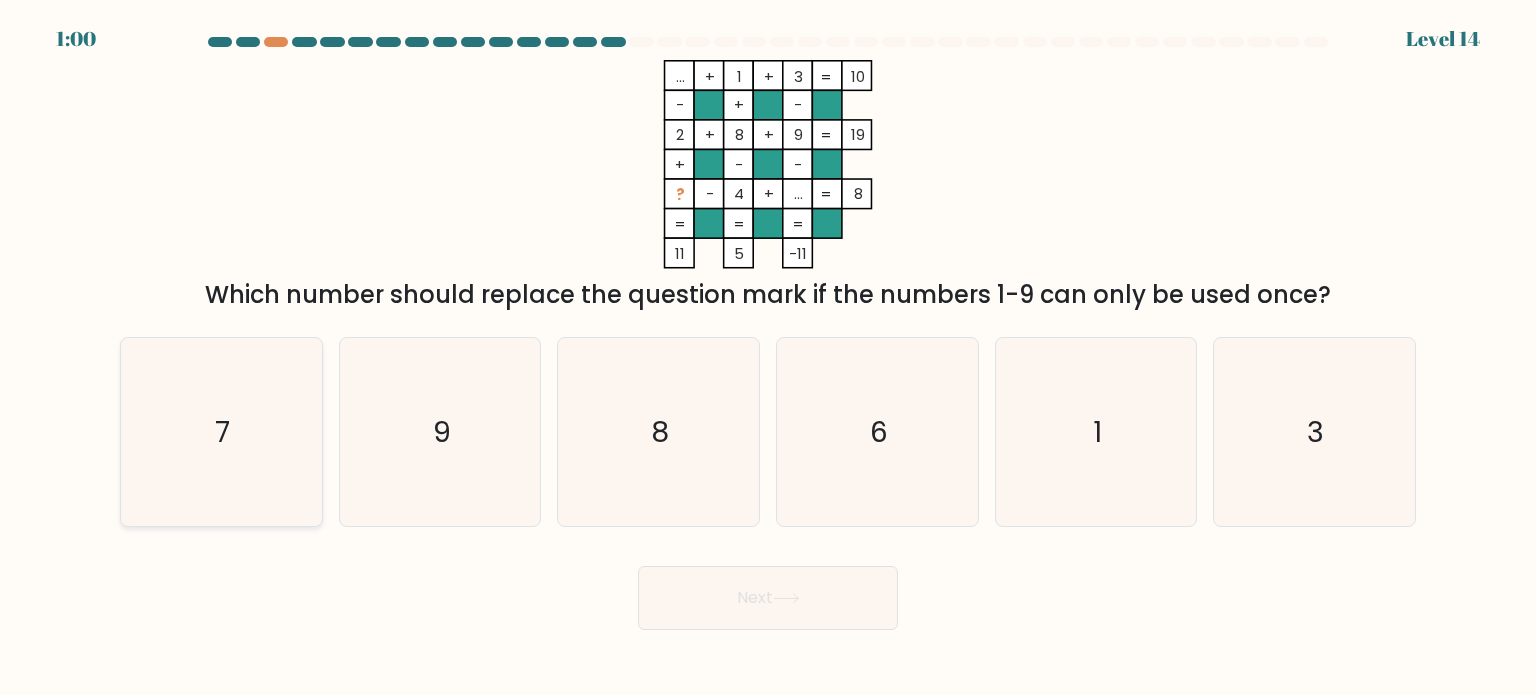 click on "7" at bounding box center (221, 432) 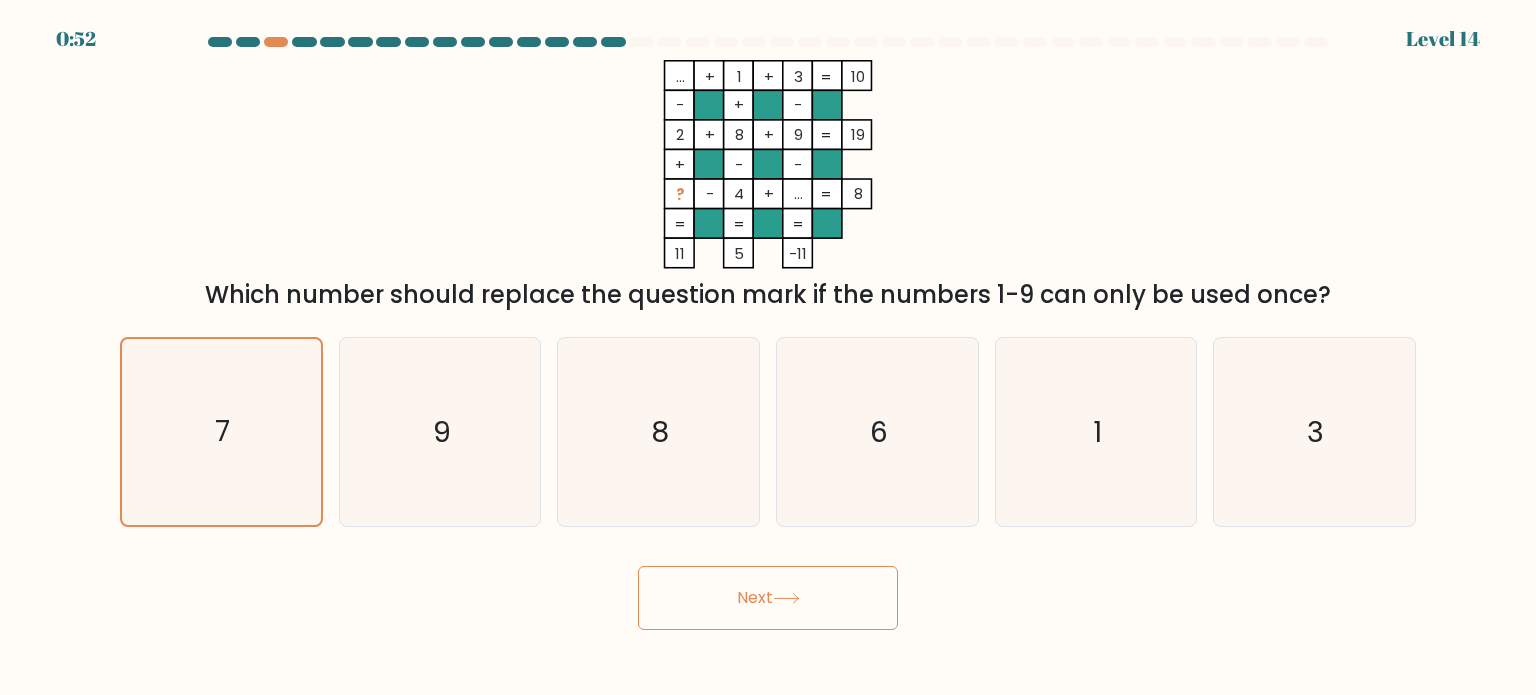 click on "Next" at bounding box center [768, 598] 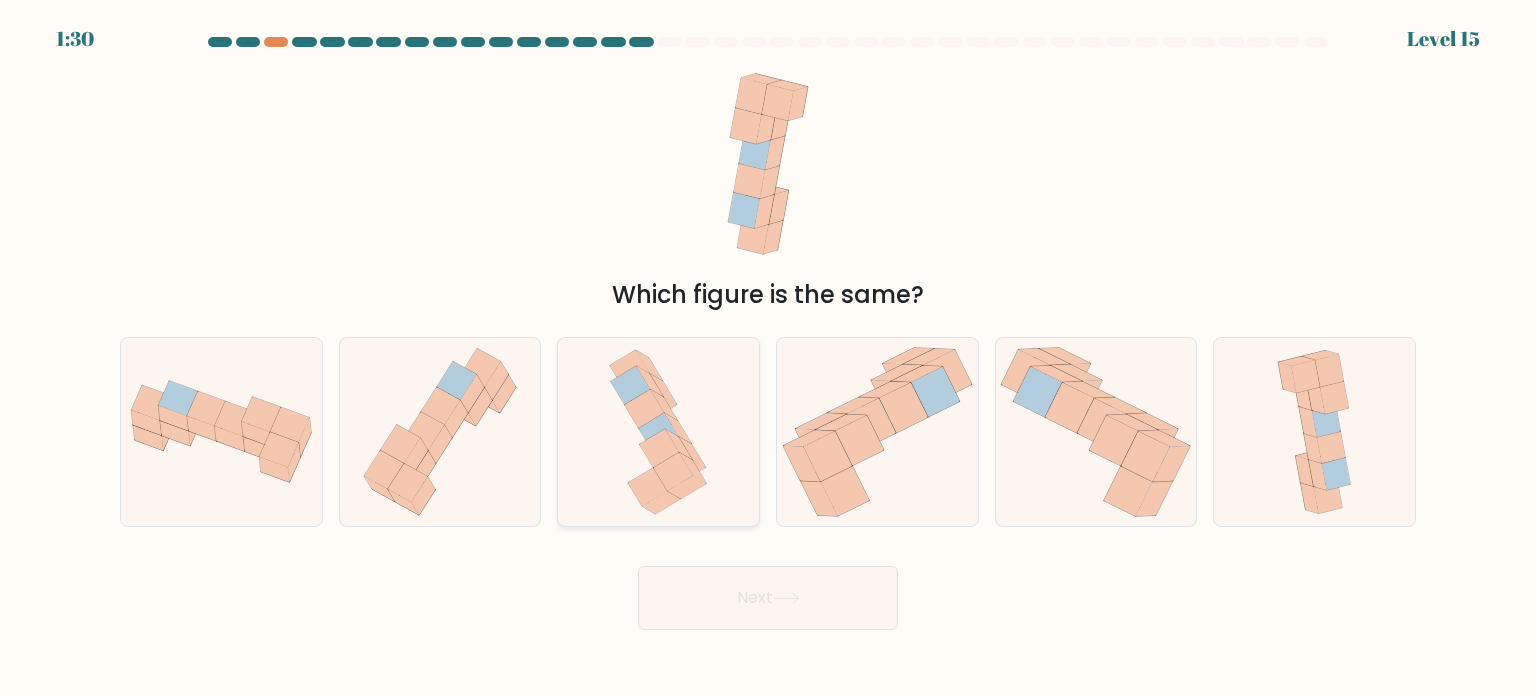 click at bounding box center [687, 487] 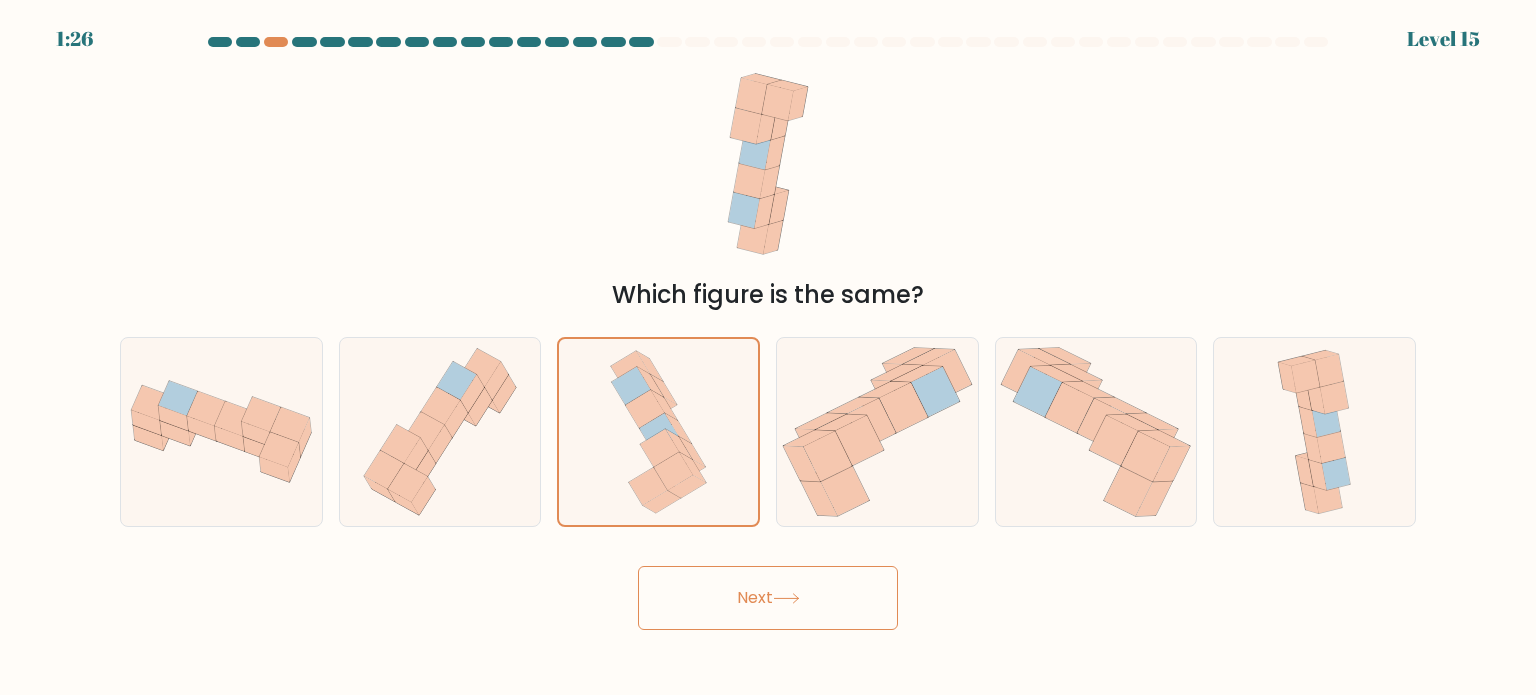 click on "Next" at bounding box center (768, 598) 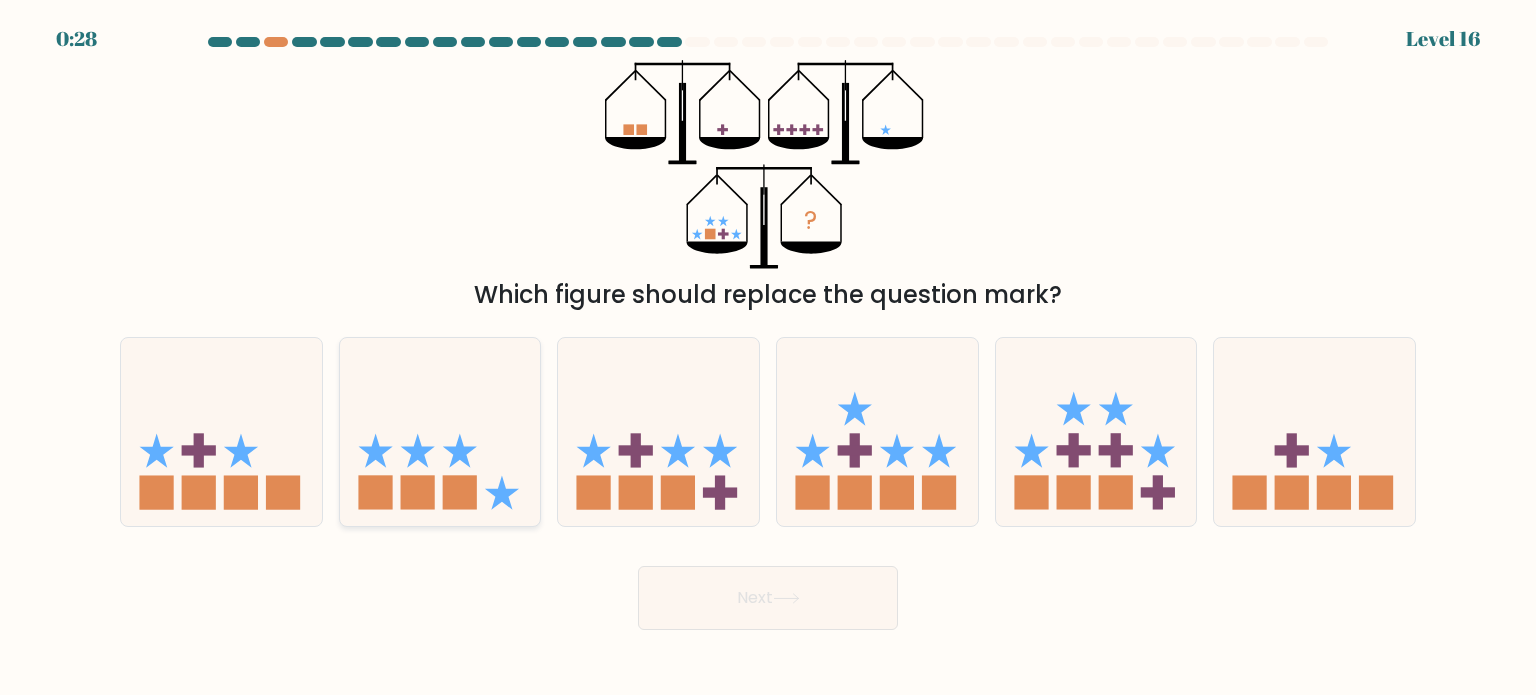 click at bounding box center (440, 432) 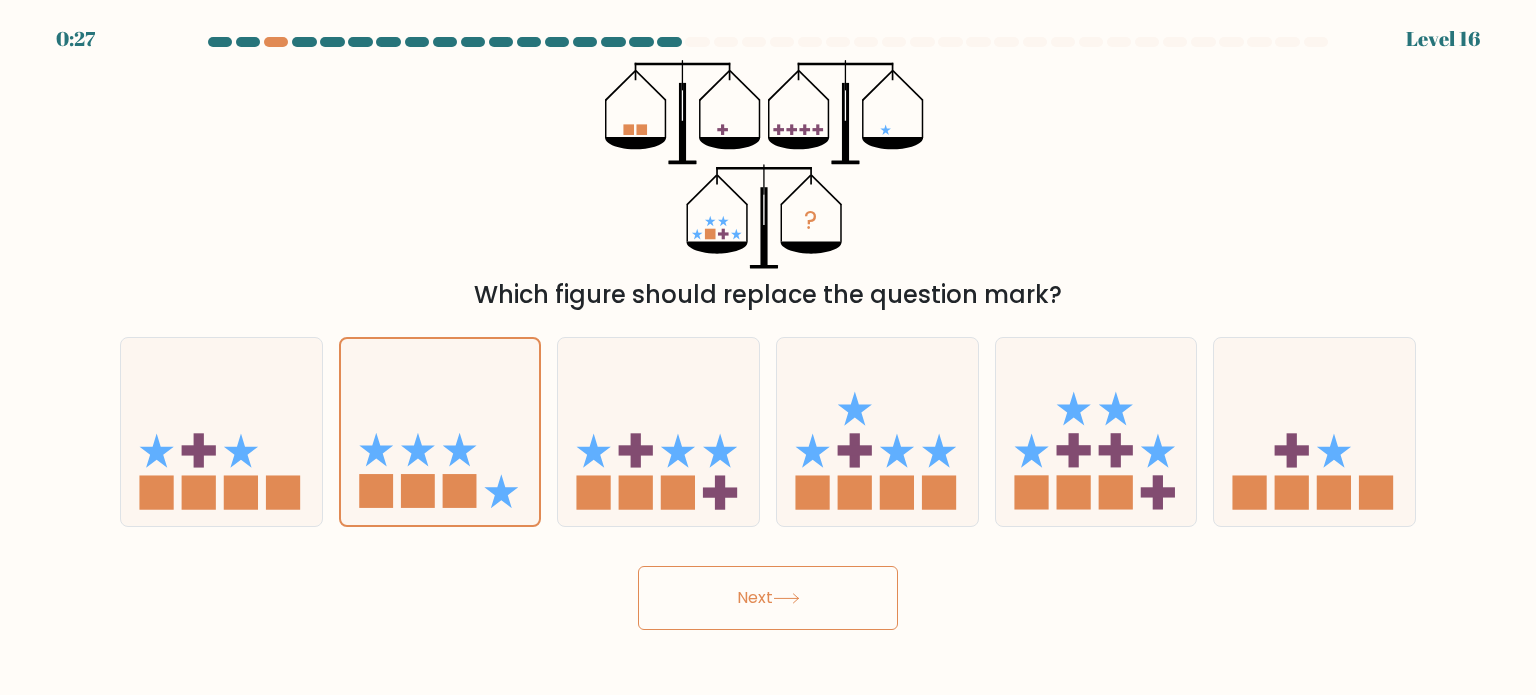 click on "Next" at bounding box center [768, 598] 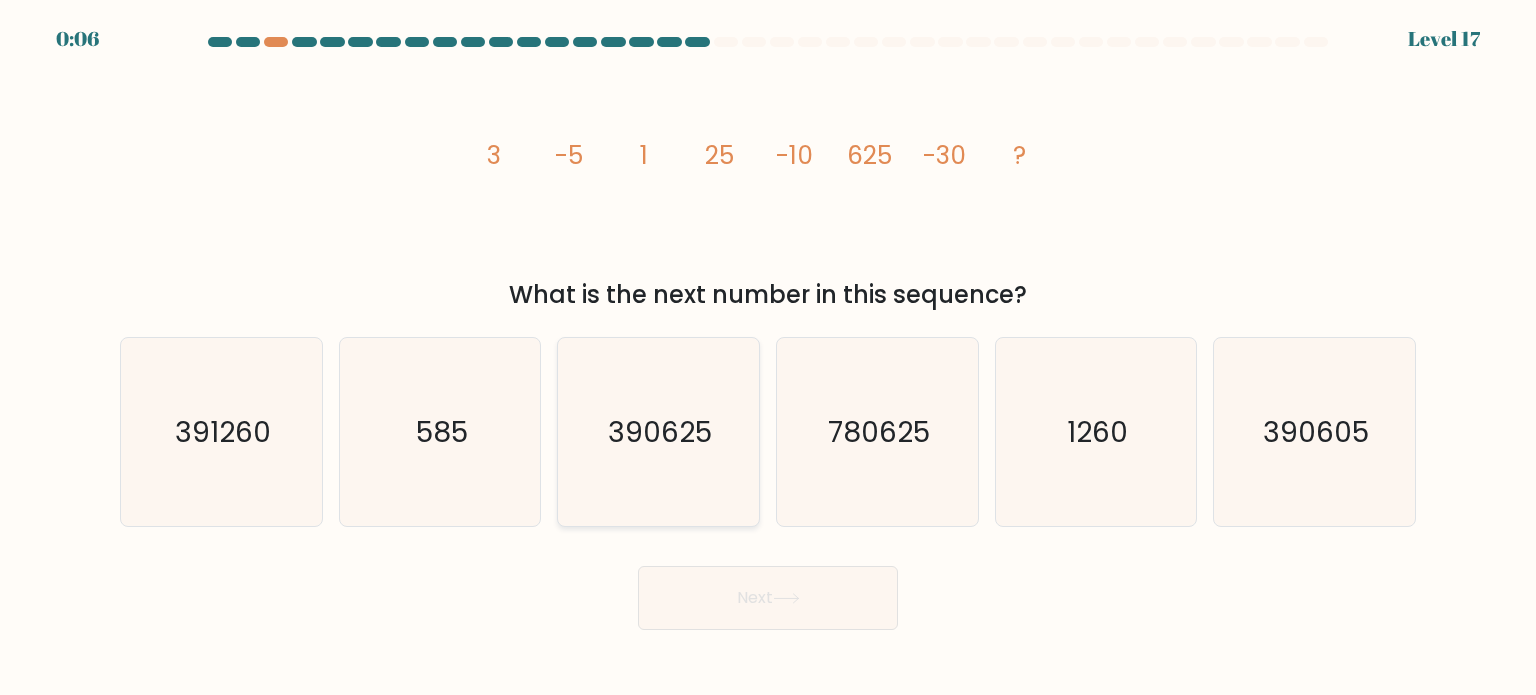 click on "390625" at bounding box center [658, 432] 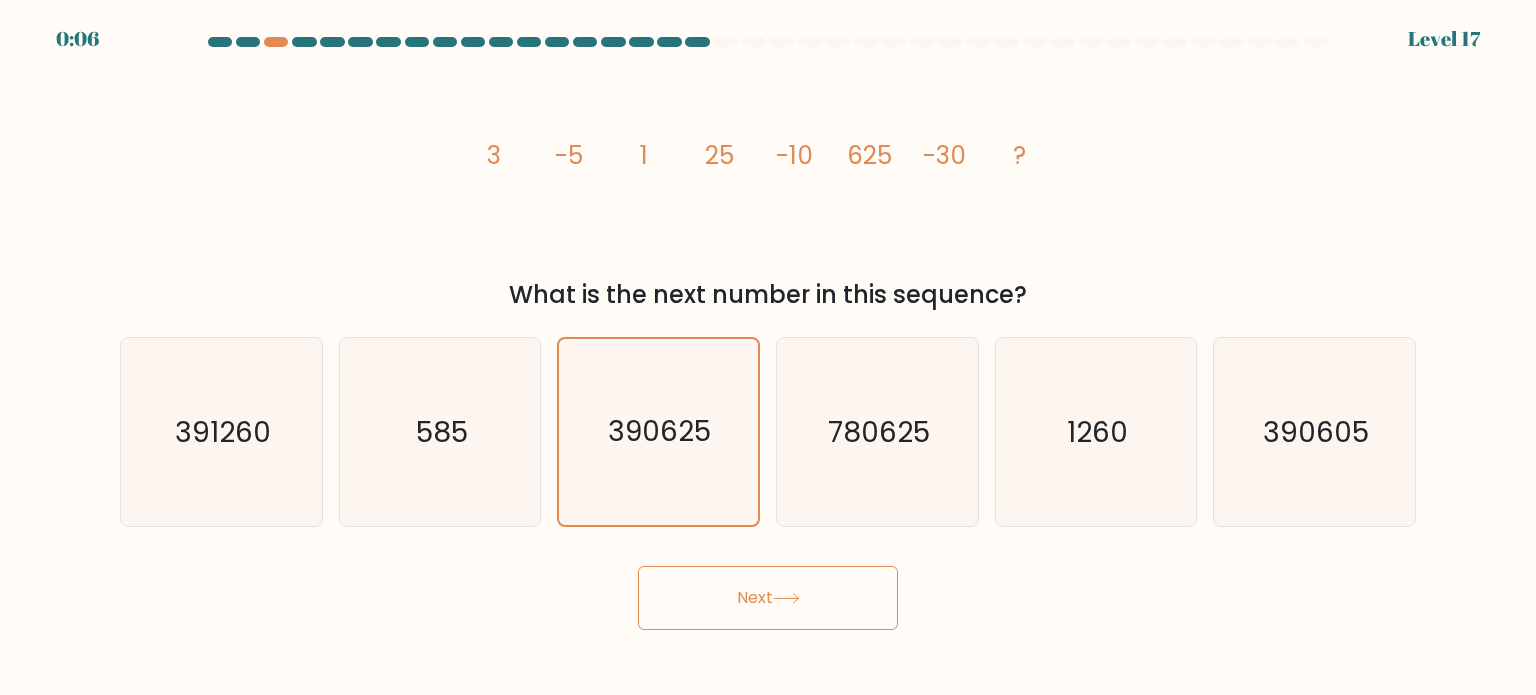click on "Next" at bounding box center [768, 598] 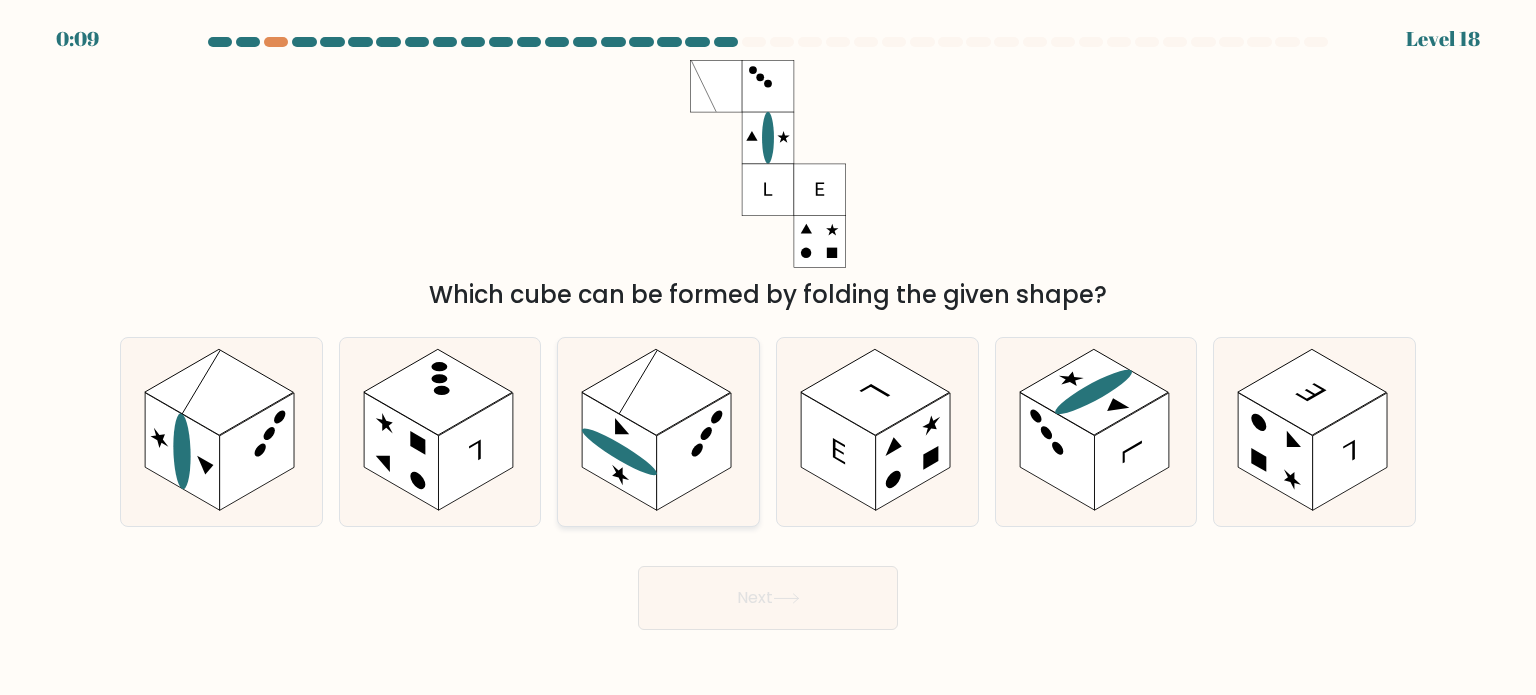 click at bounding box center [694, 452] 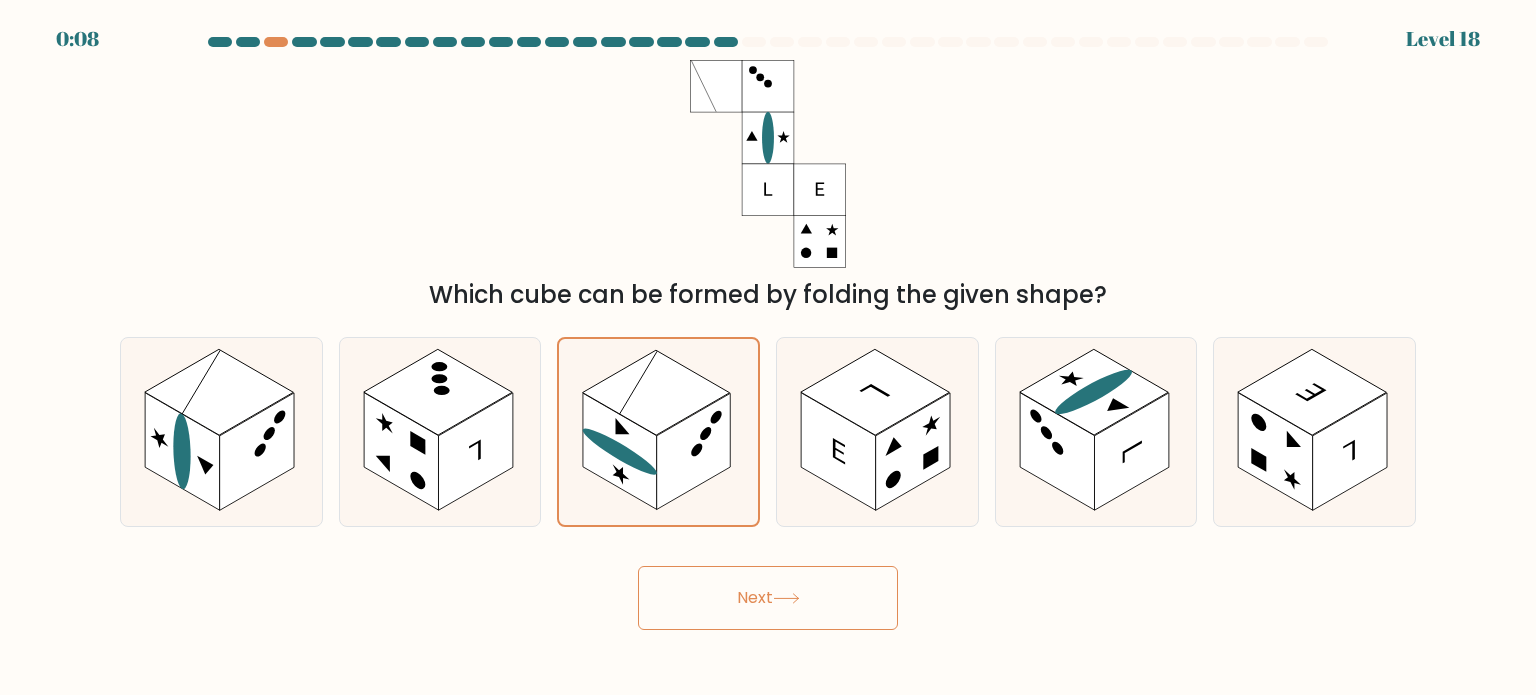 click on "Next" at bounding box center [768, 598] 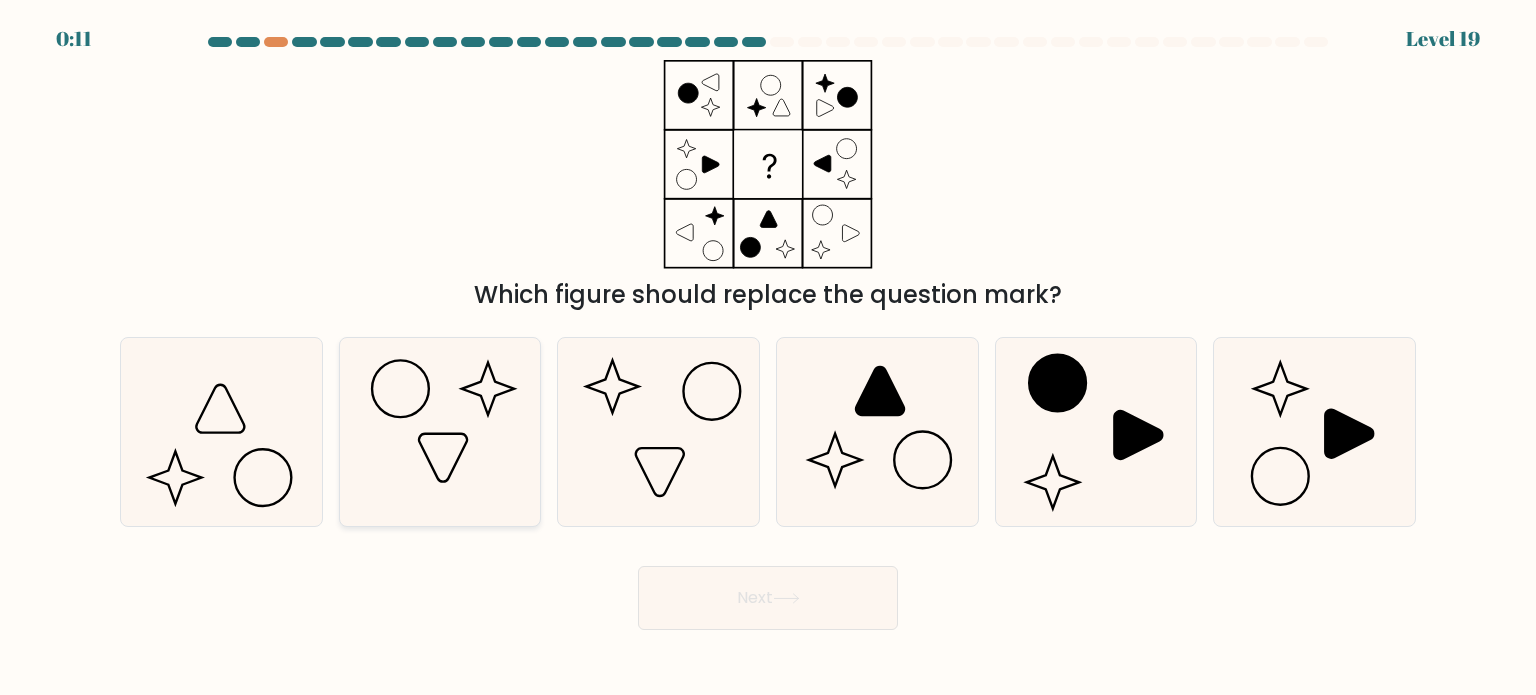 click at bounding box center (440, 432) 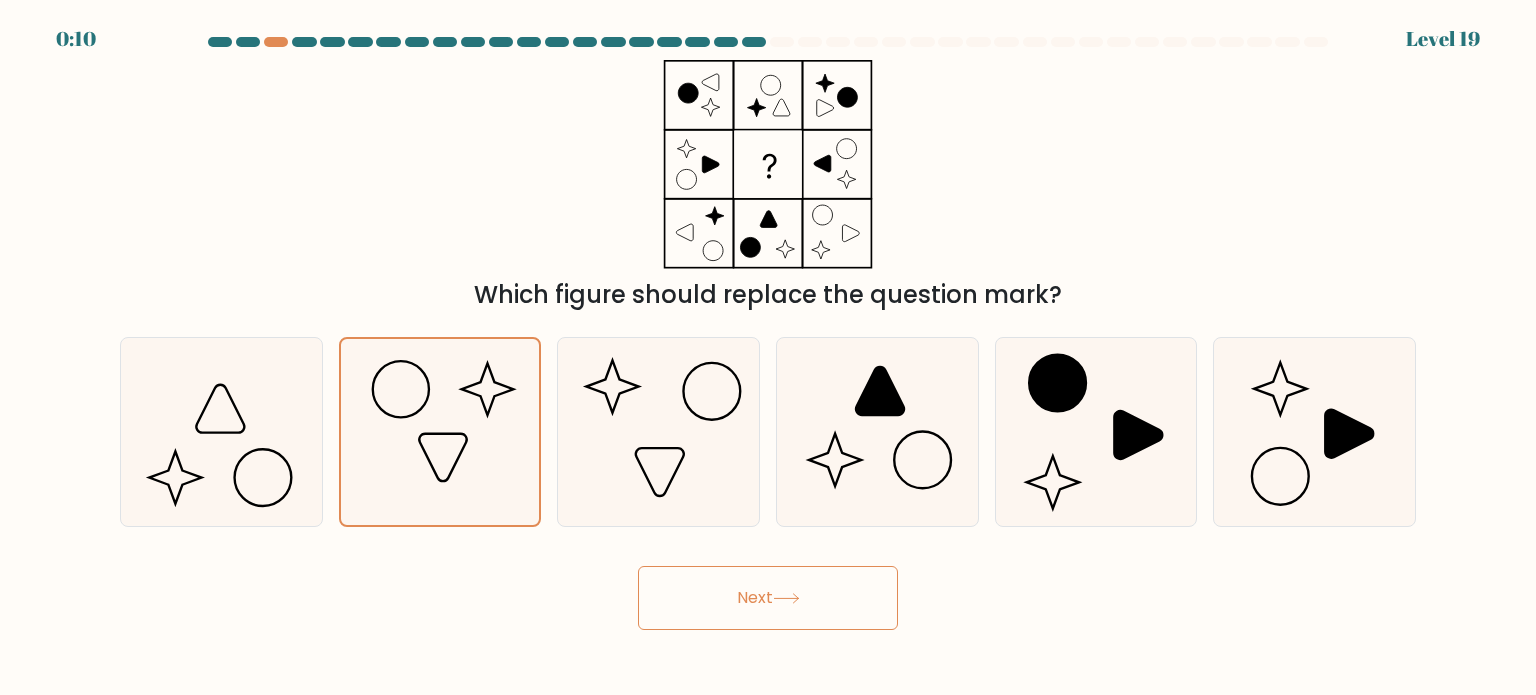 click on "Next" at bounding box center [768, 598] 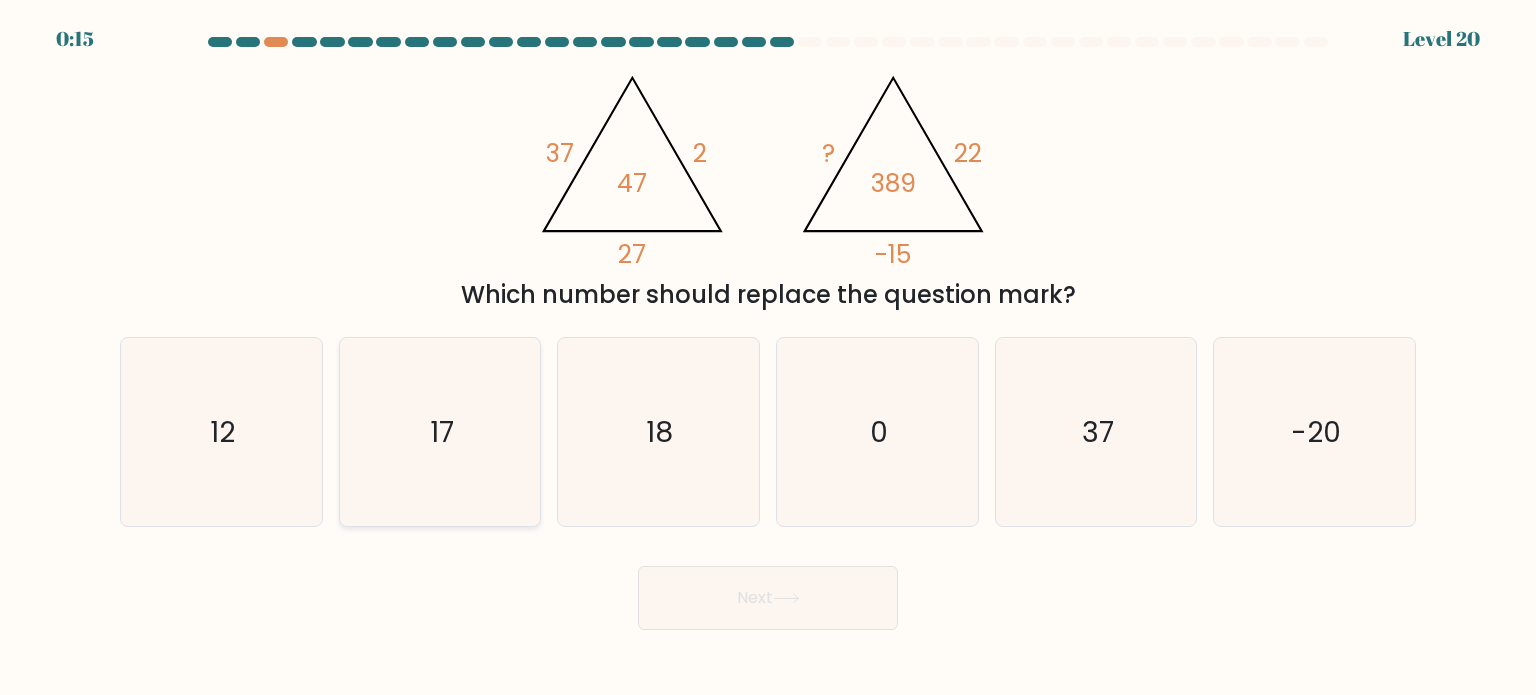 click on "17" at bounding box center (440, 432) 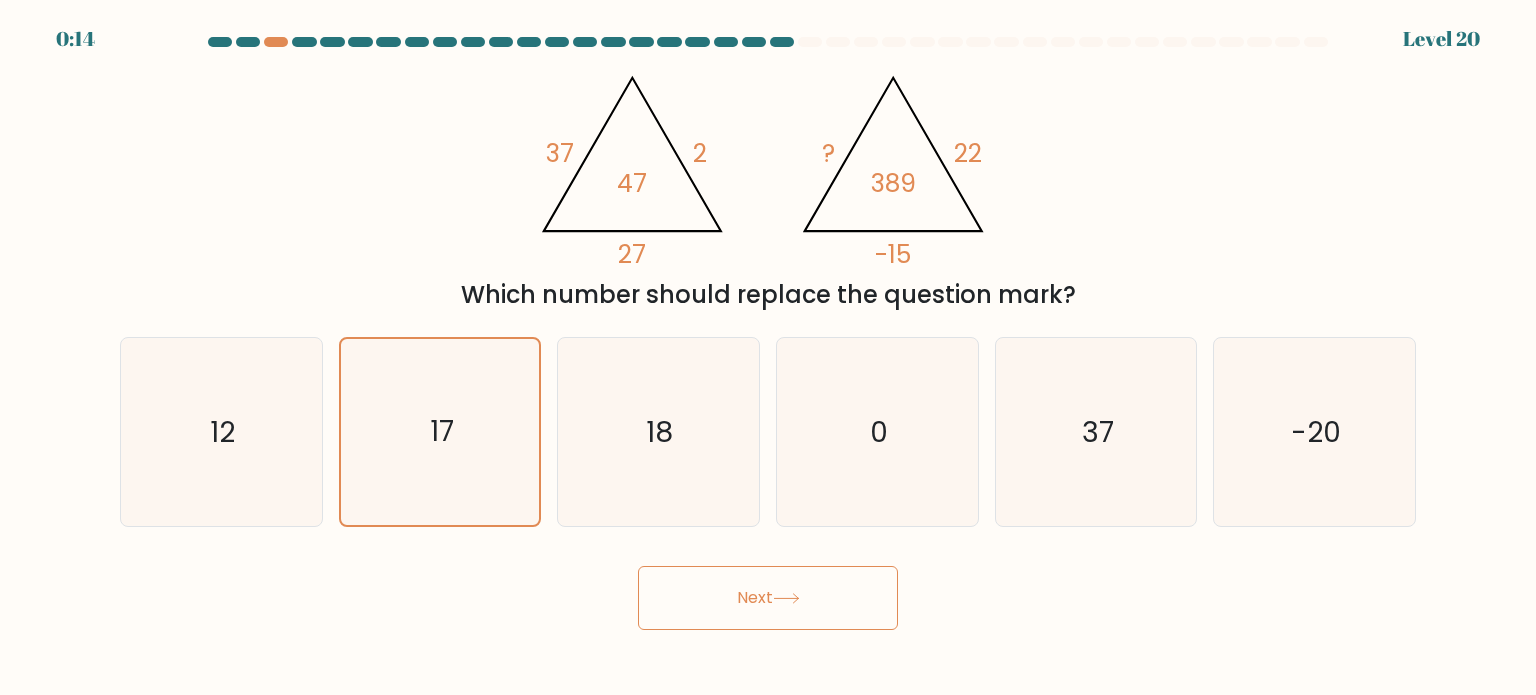 click on "Next" at bounding box center [768, 598] 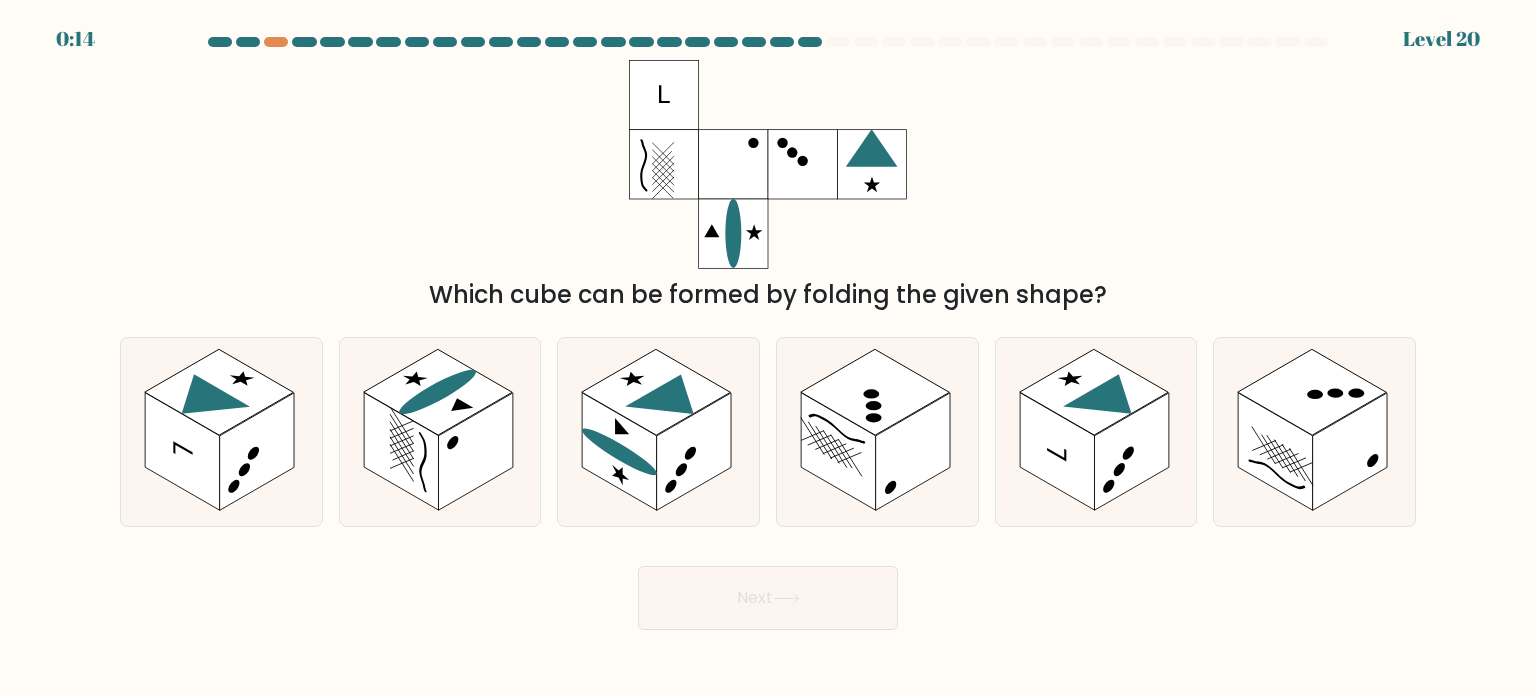 click on "Next" at bounding box center [768, 598] 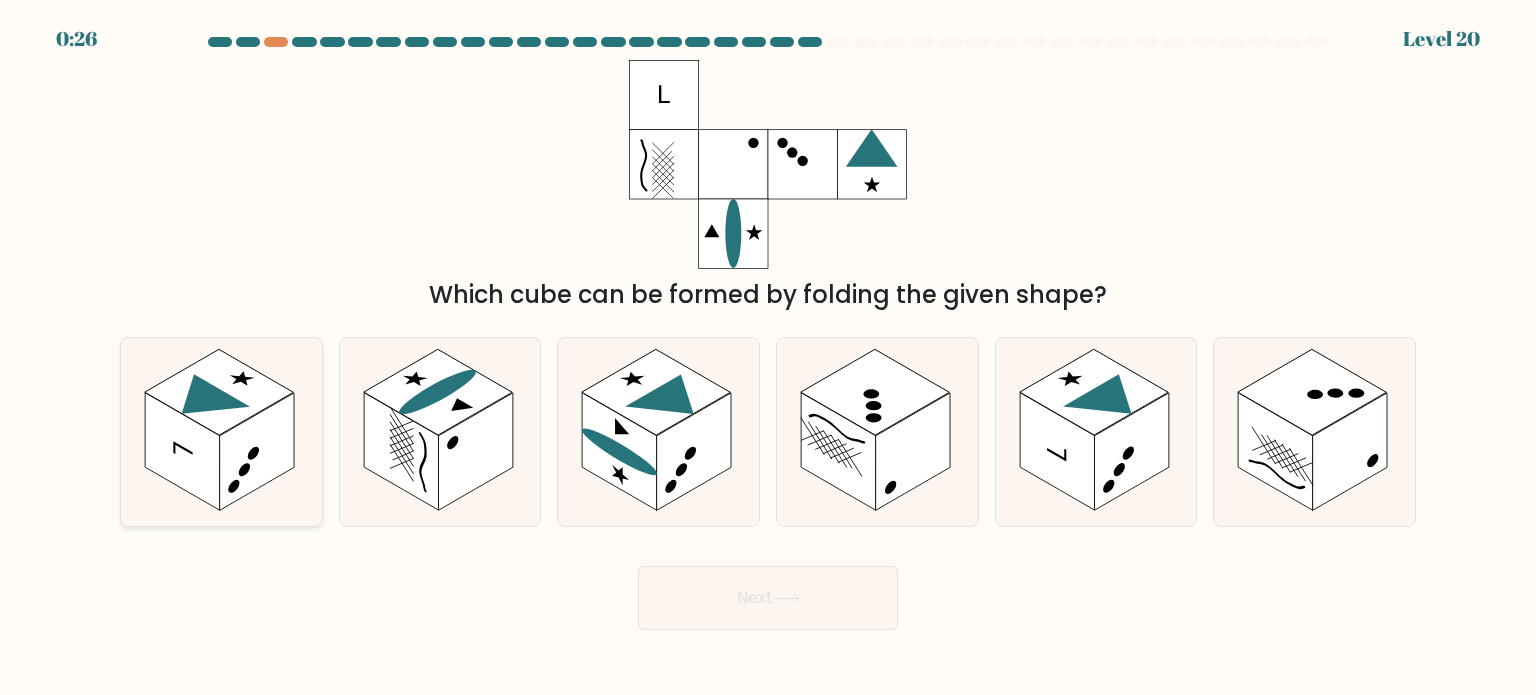 click at bounding box center [233, 486] 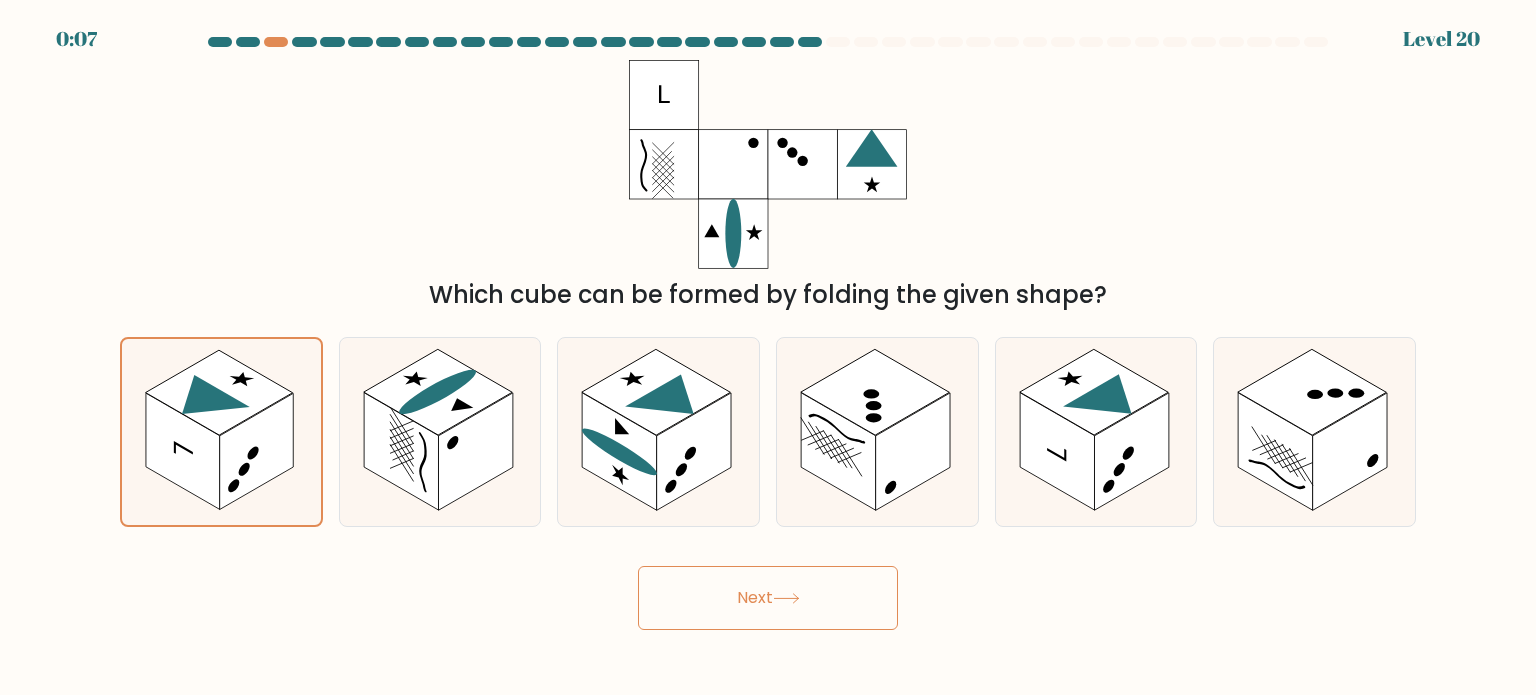 click on "Next" at bounding box center [768, 598] 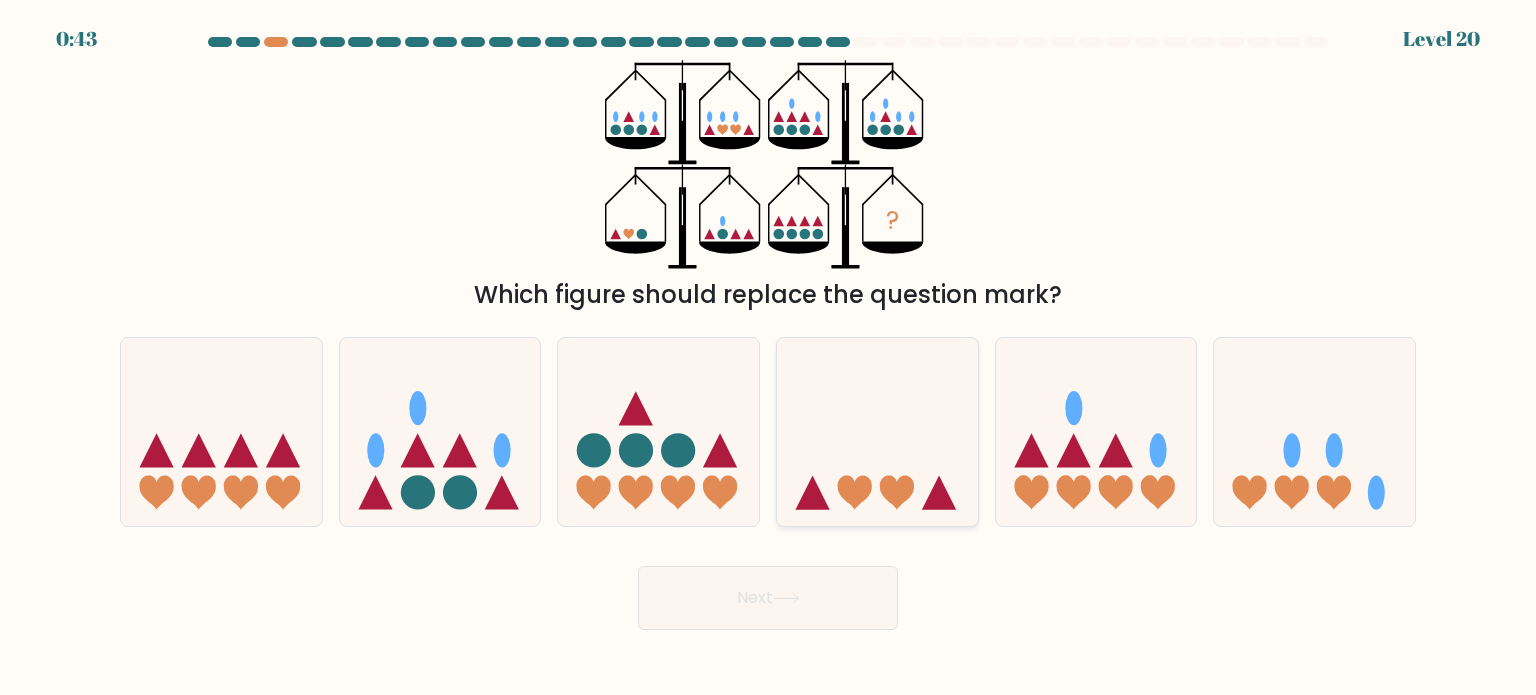 click at bounding box center (877, 432) 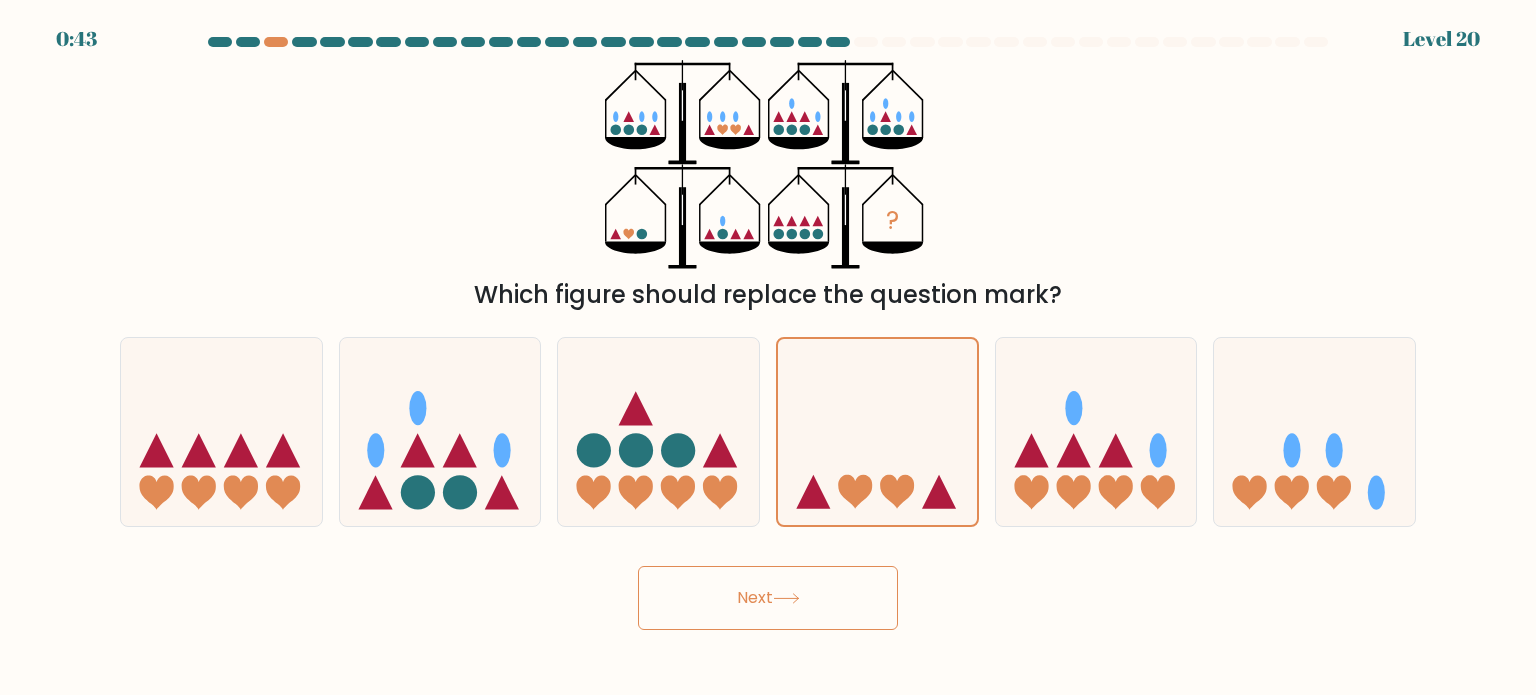 click on "Next" at bounding box center (768, 598) 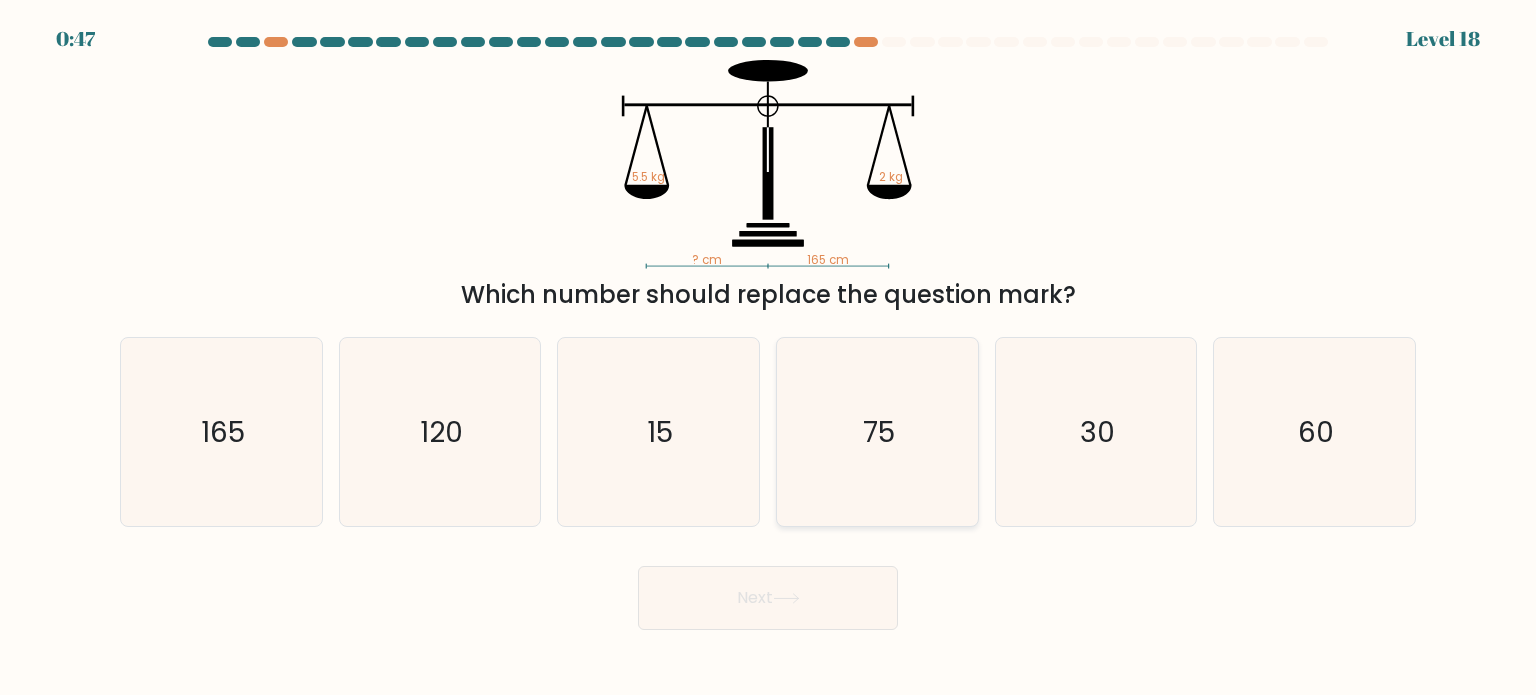 click on "75" at bounding box center (877, 432) 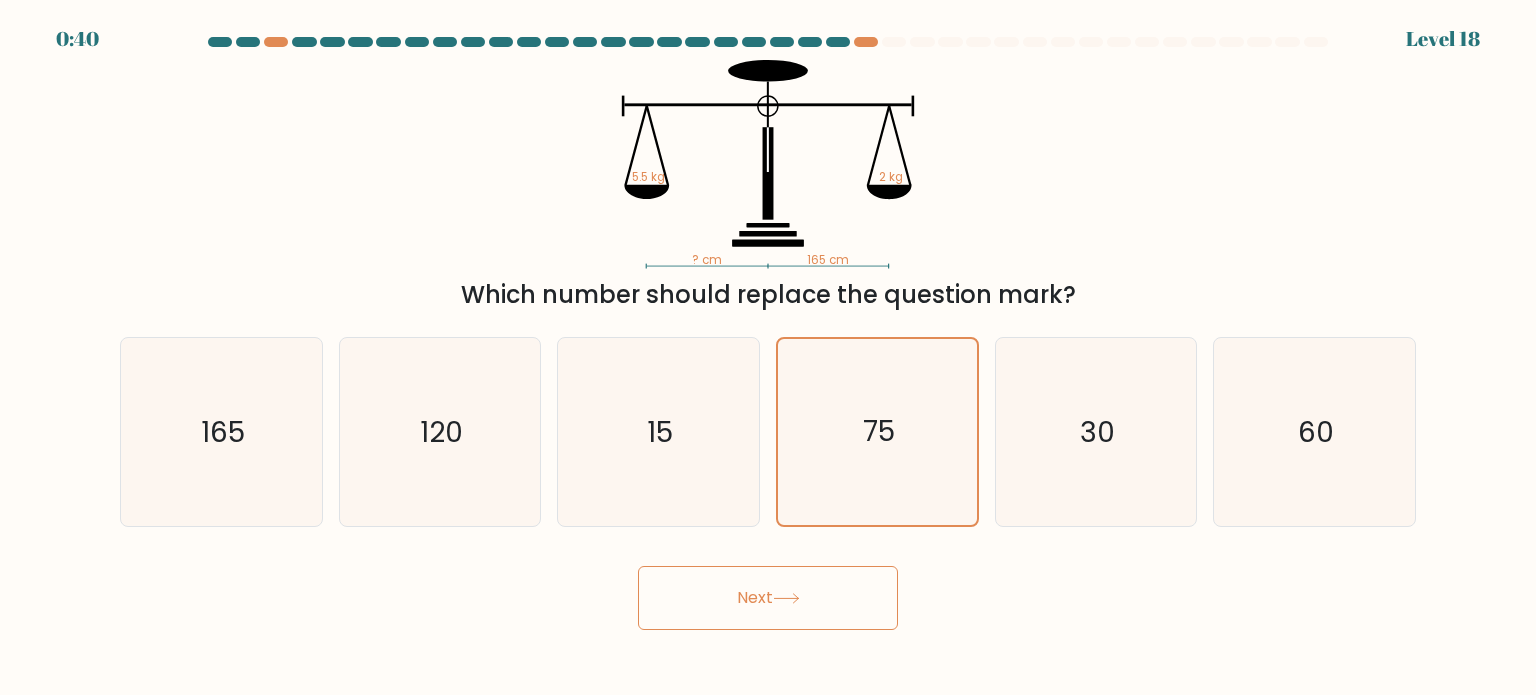 click on "Next" at bounding box center [768, 598] 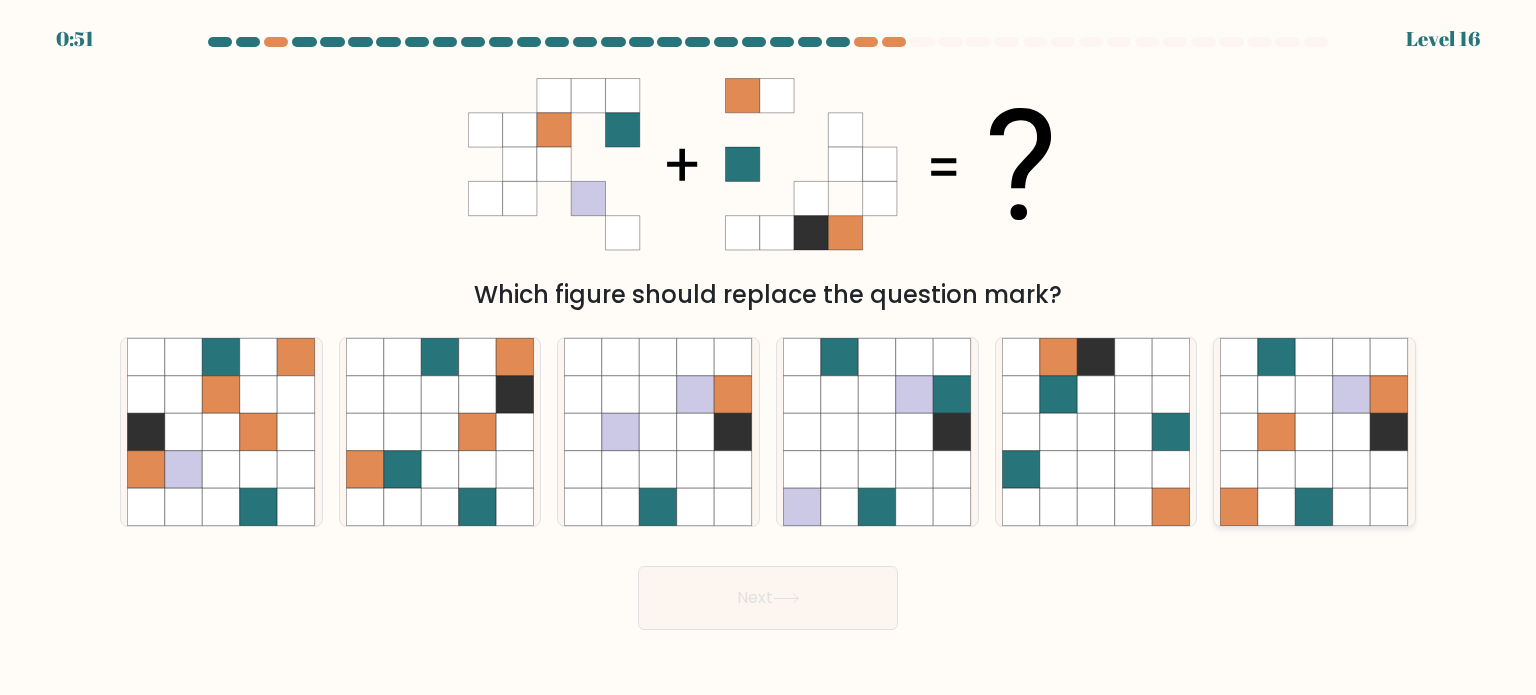 click at bounding box center [1315, 432] 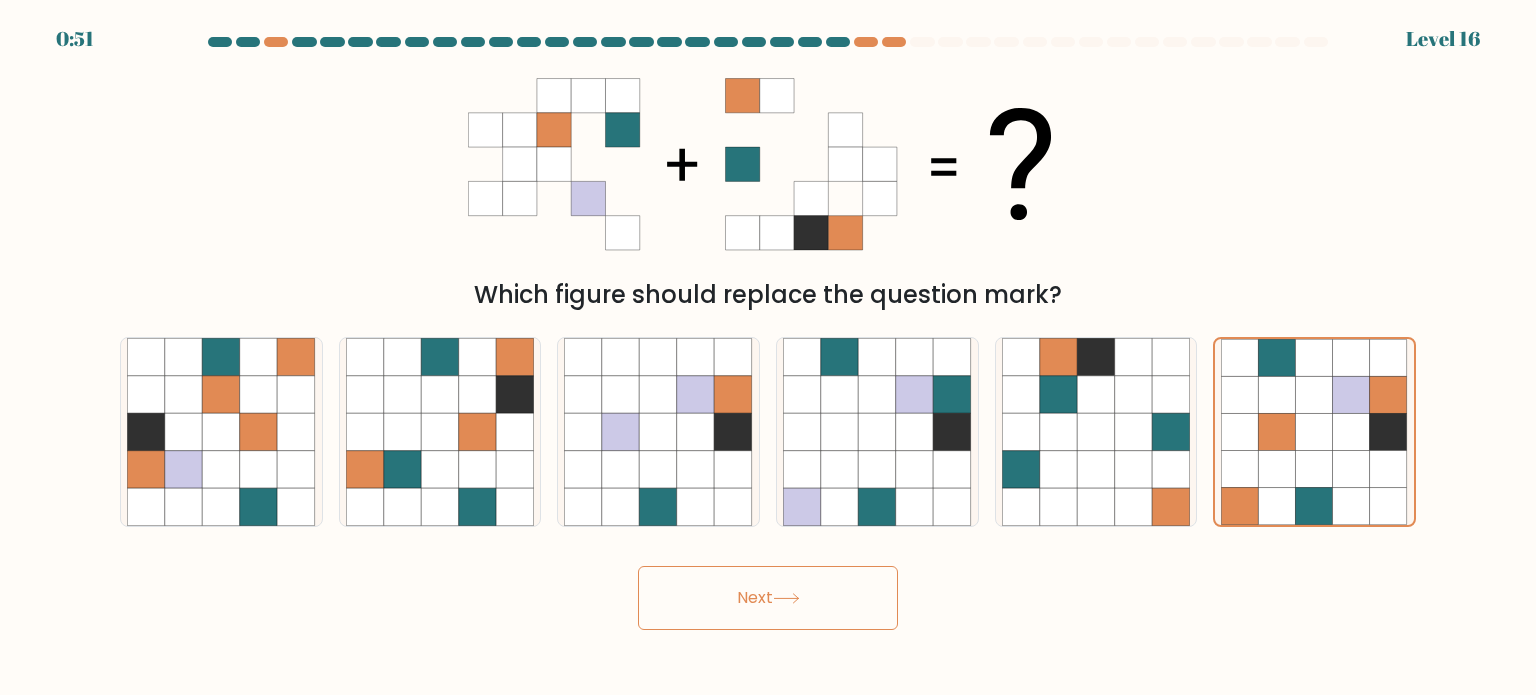 click on "Next" at bounding box center (768, 598) 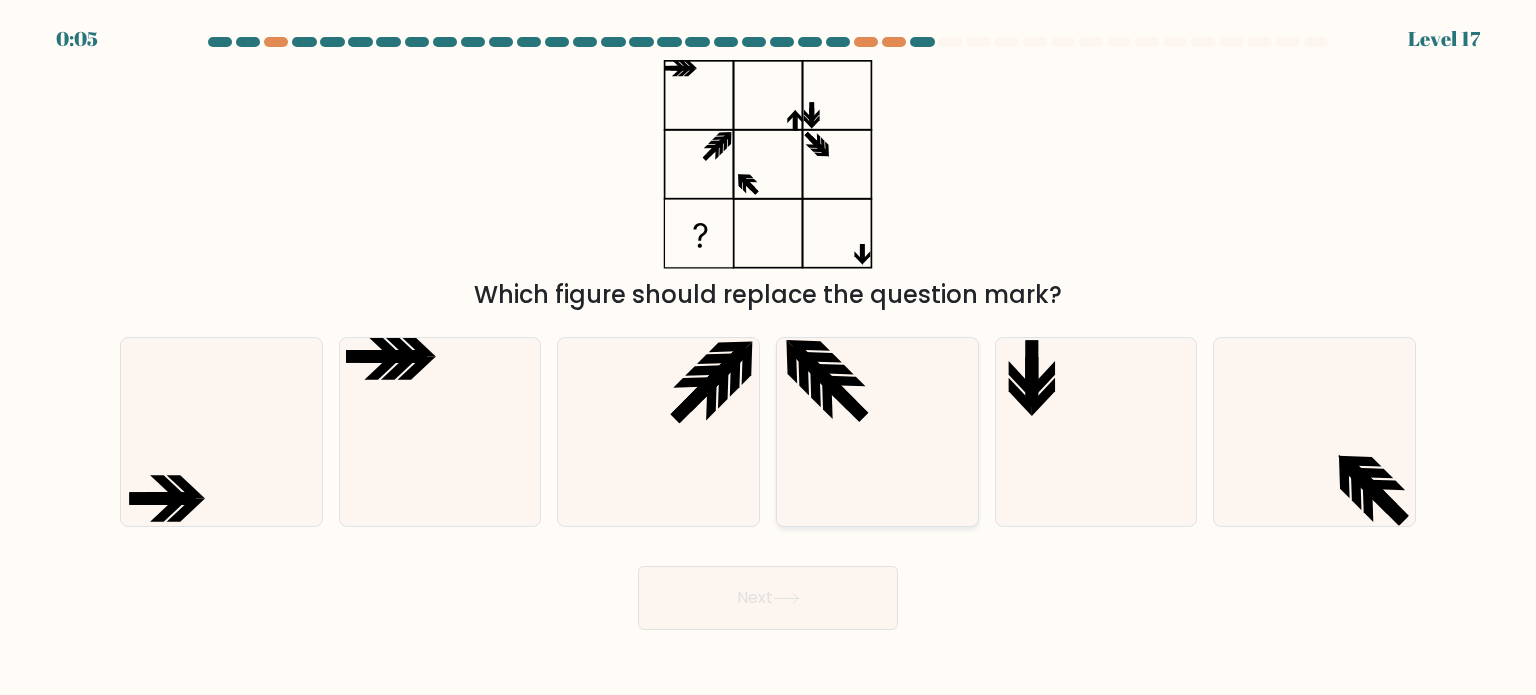 click at bounding box center (803, 373) 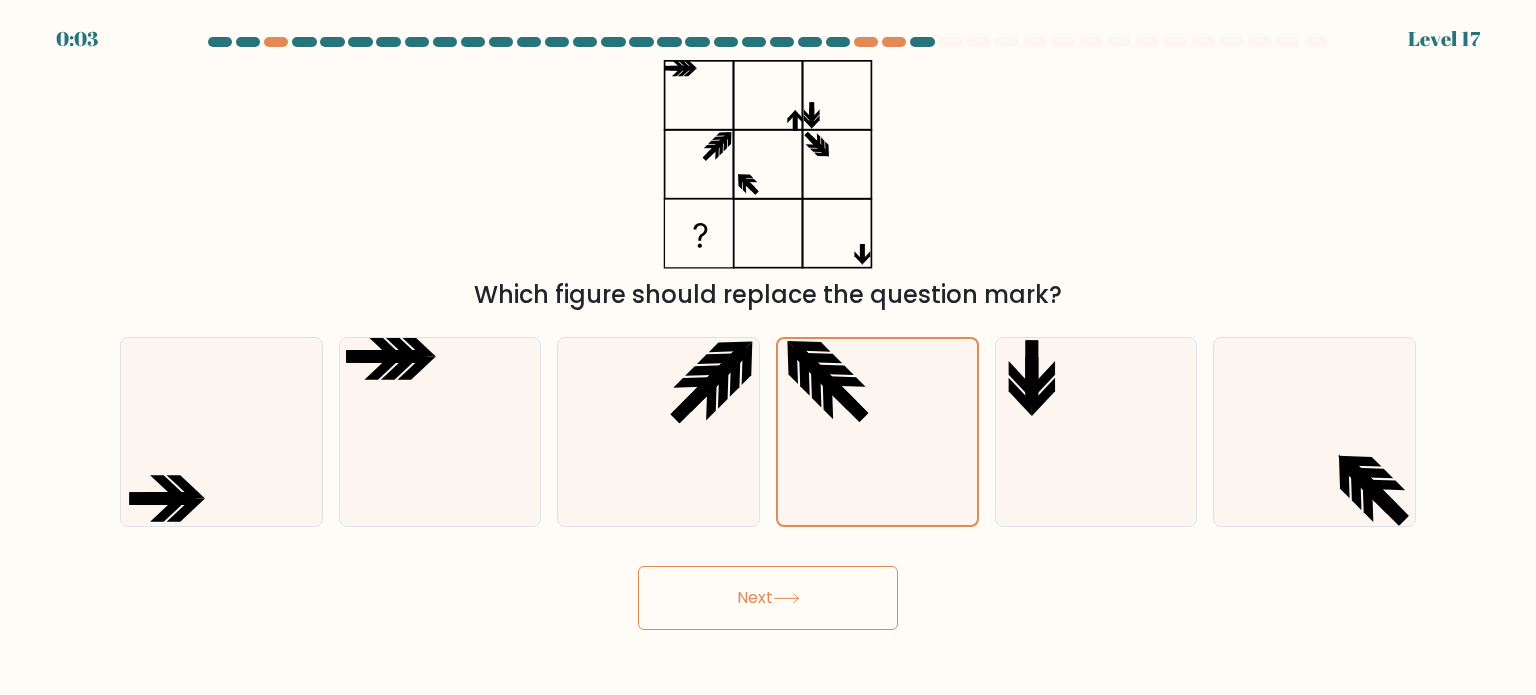 click on "Next" at bounding box center (768, 598) 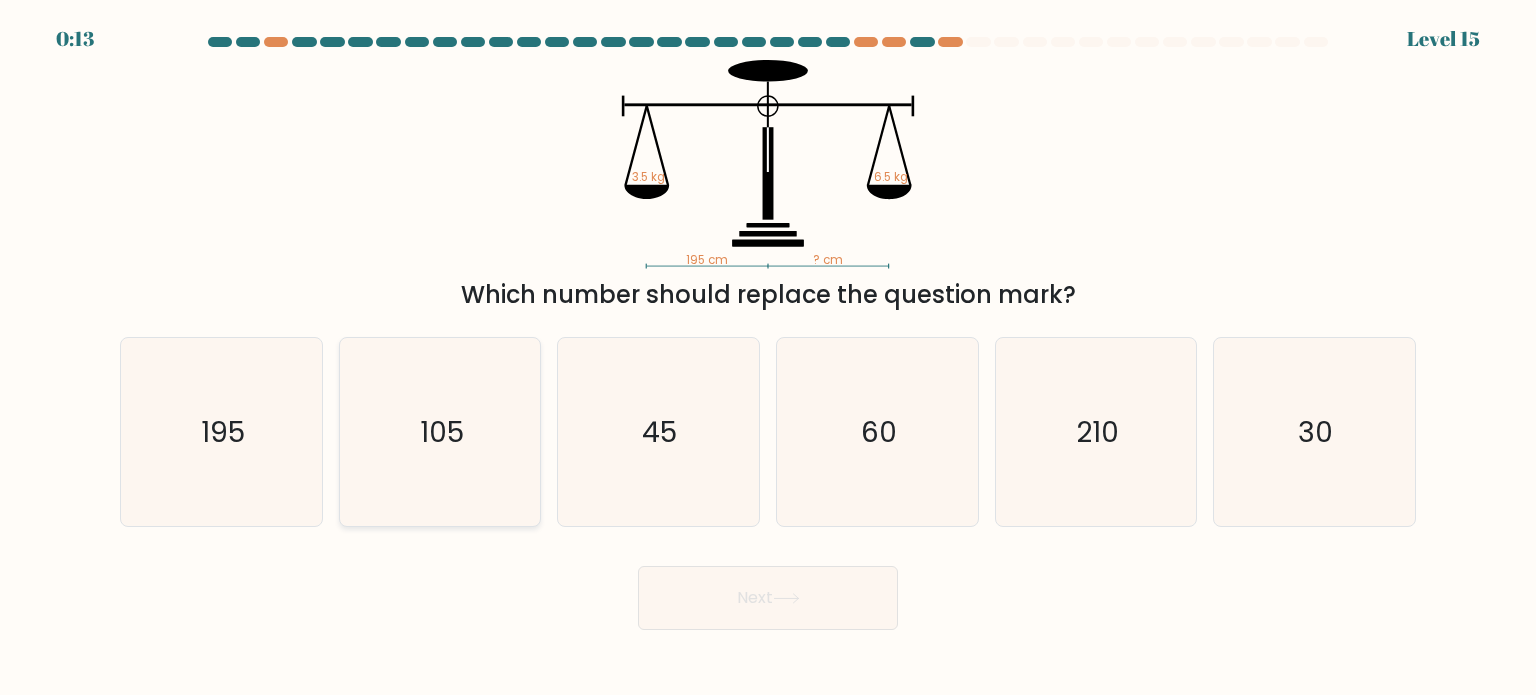 click on "105" at bounding box center (440, 432) 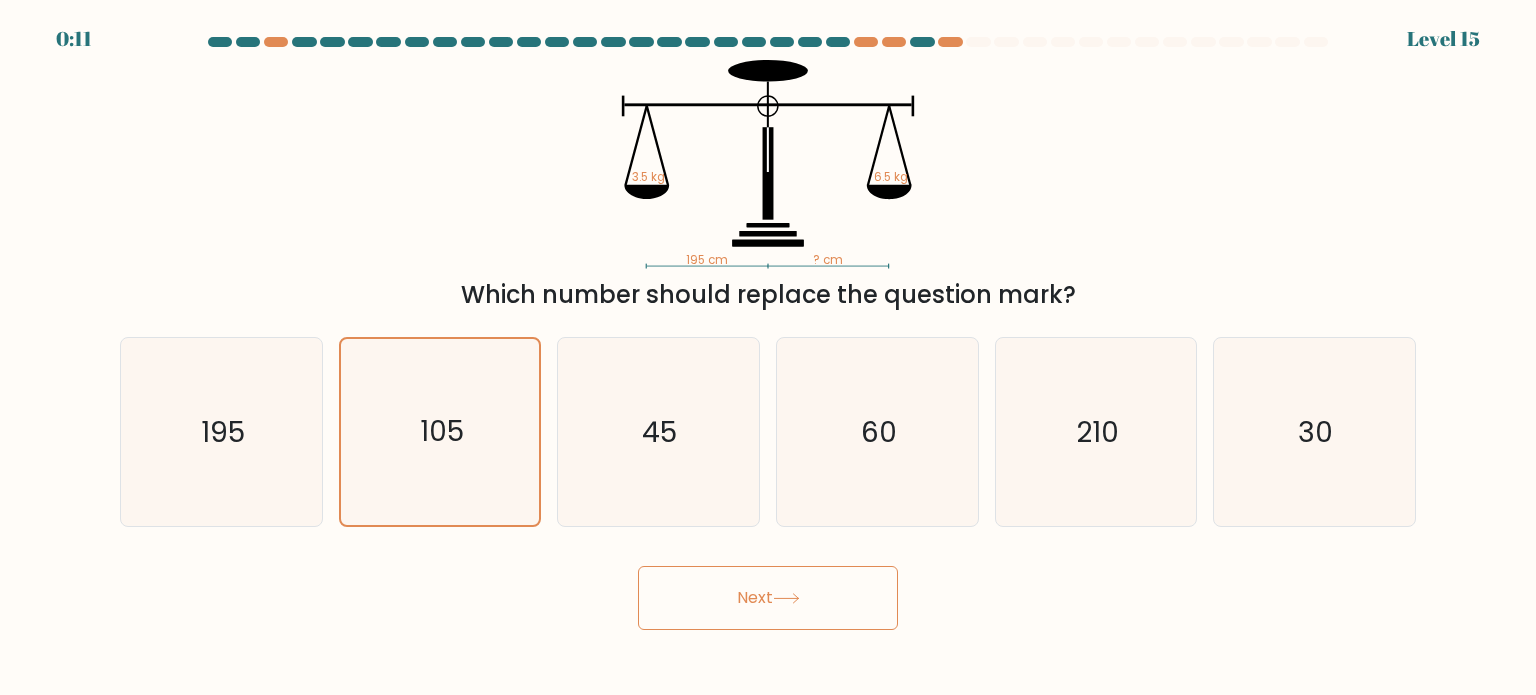click on "Next" at bounding box center (768, 598) 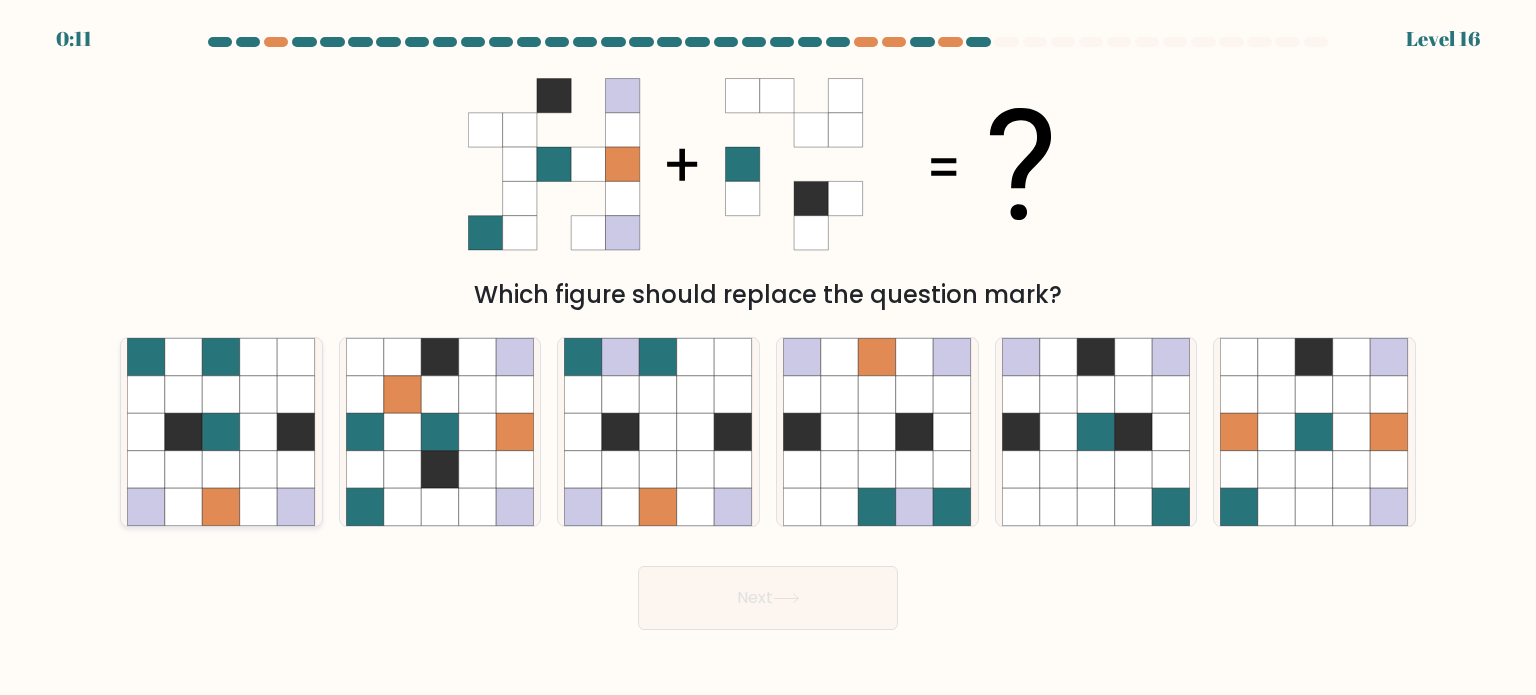 click at bounding box center [184, 432] 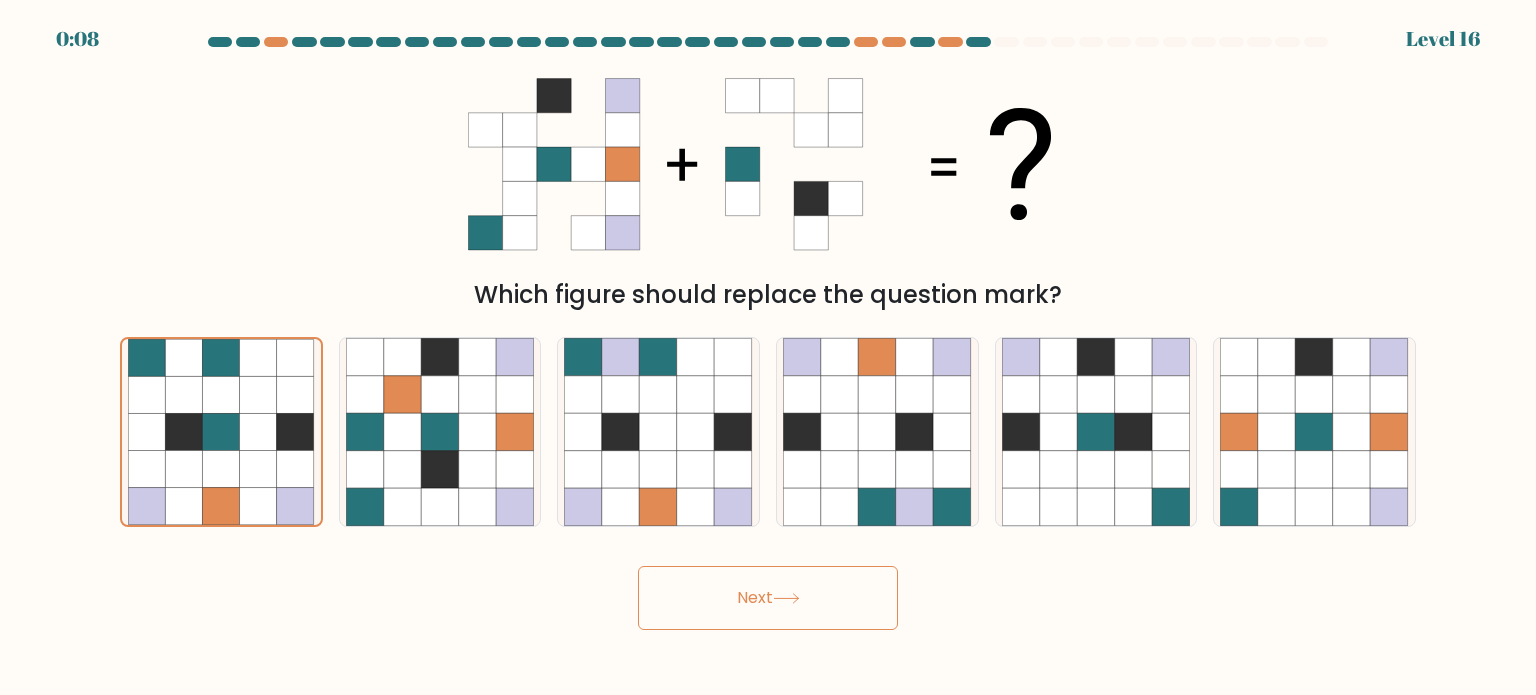 click at bounding box center (786, 598) 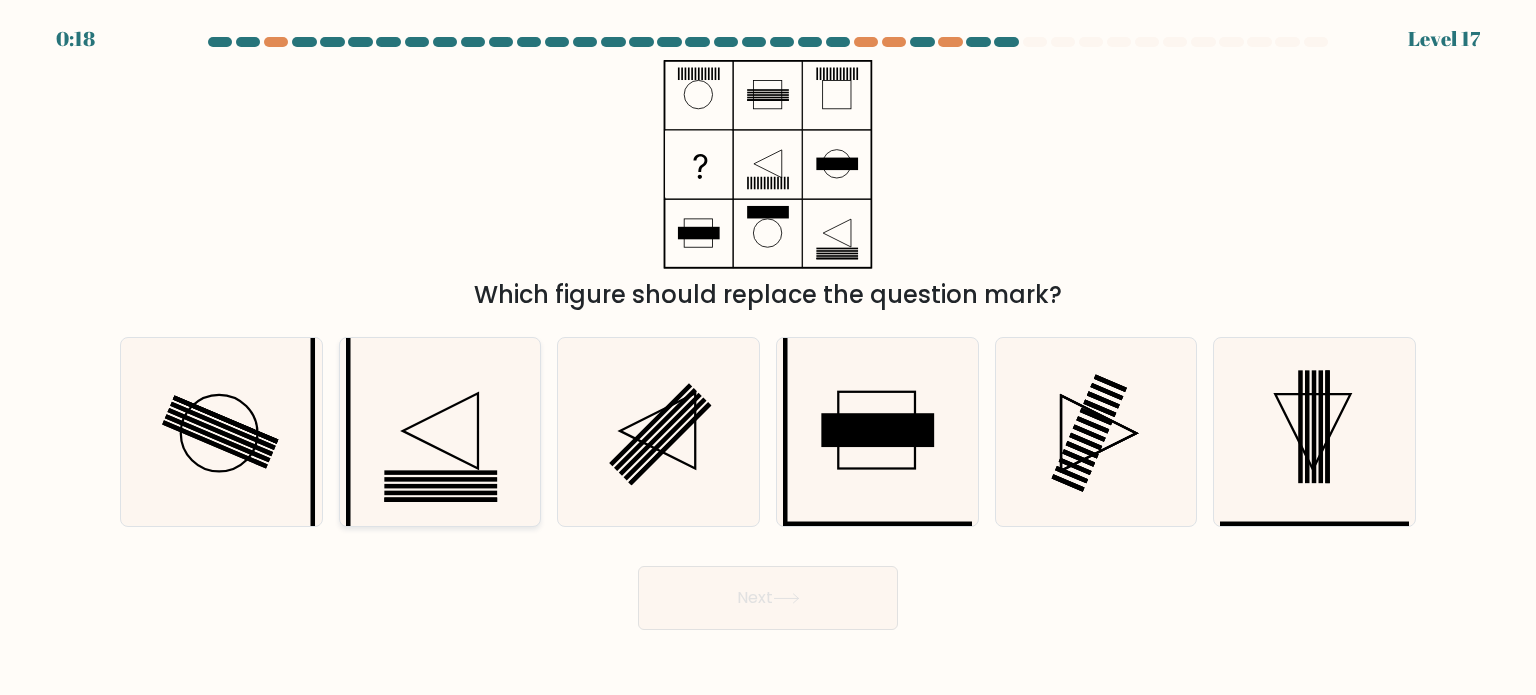 click at bounding box center [440, 432] 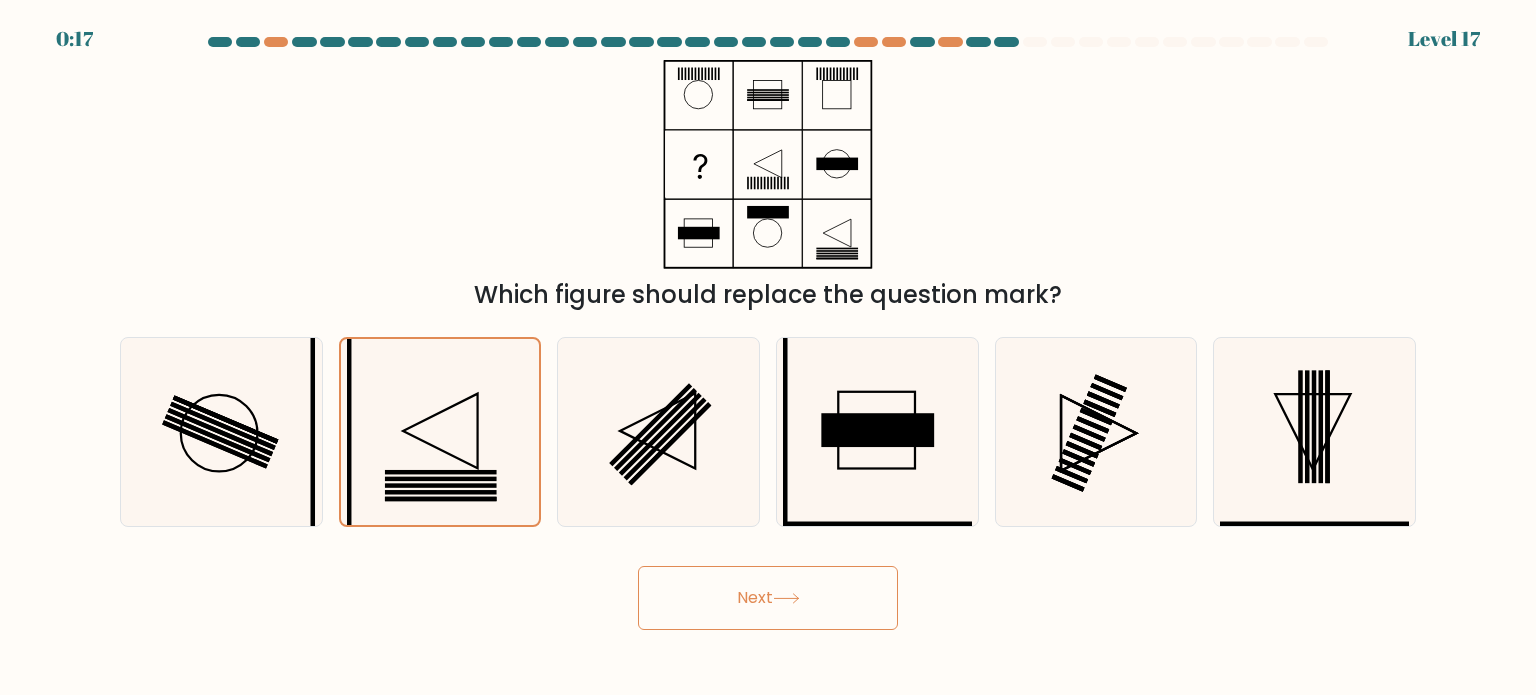click on "Next" at bounding box center (768, 598) 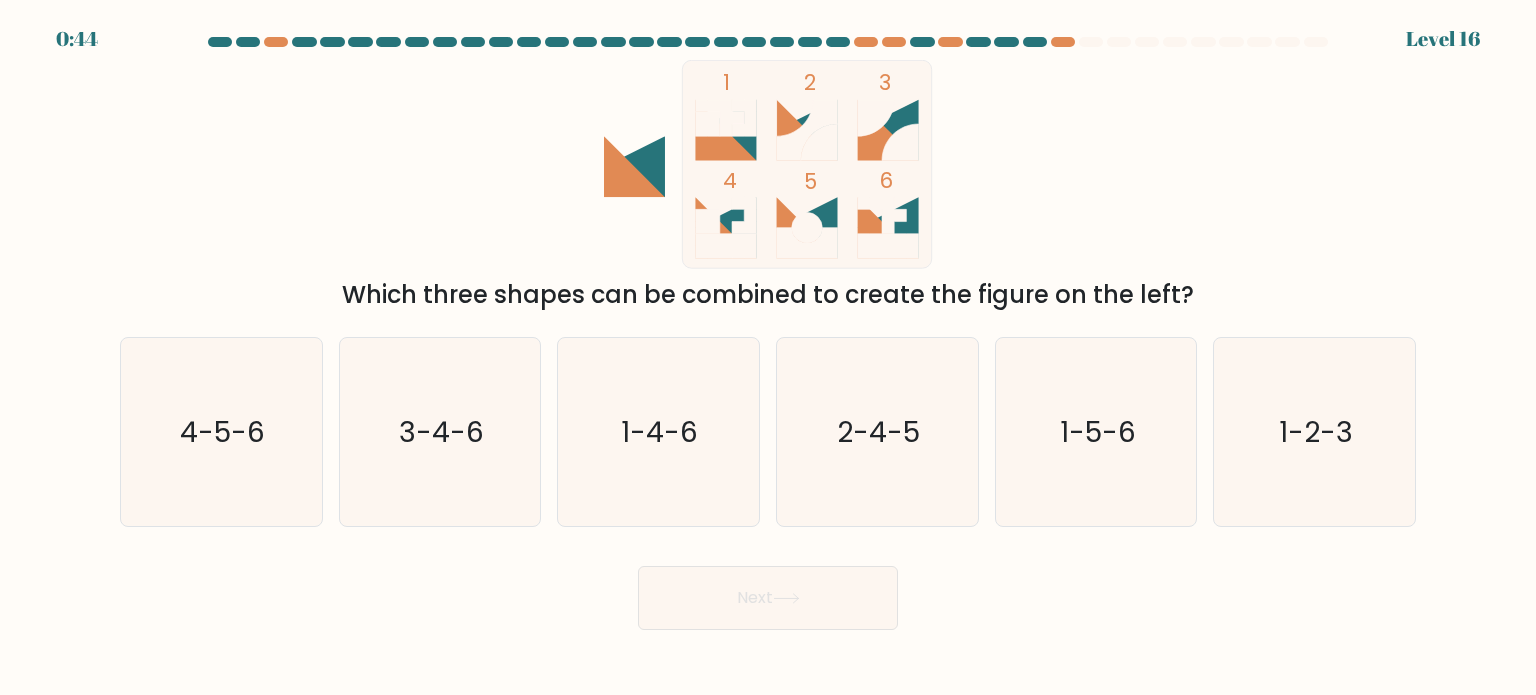 scroll, scrollTop: 0, scrollLeft: 0, axis: both 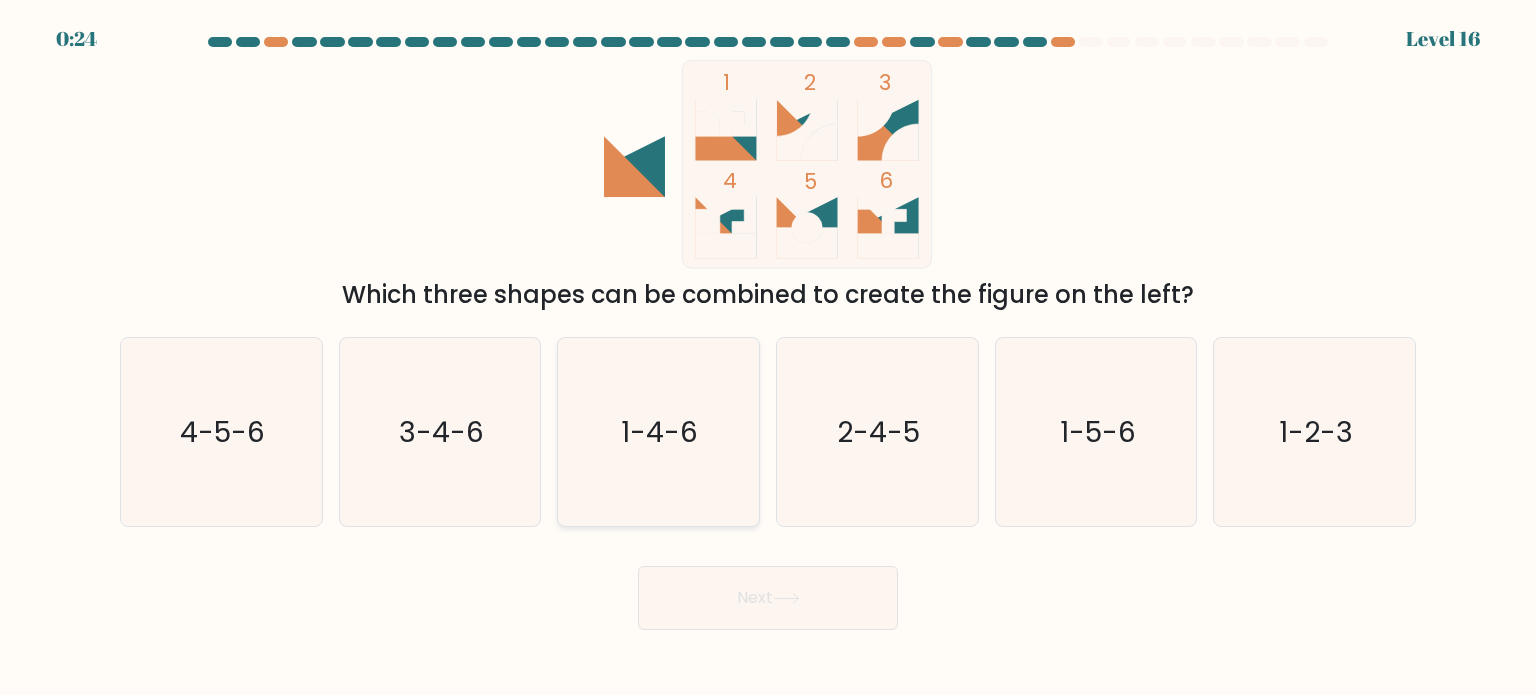 click on "c.
1-4-6" at bounding box center [768, 353] 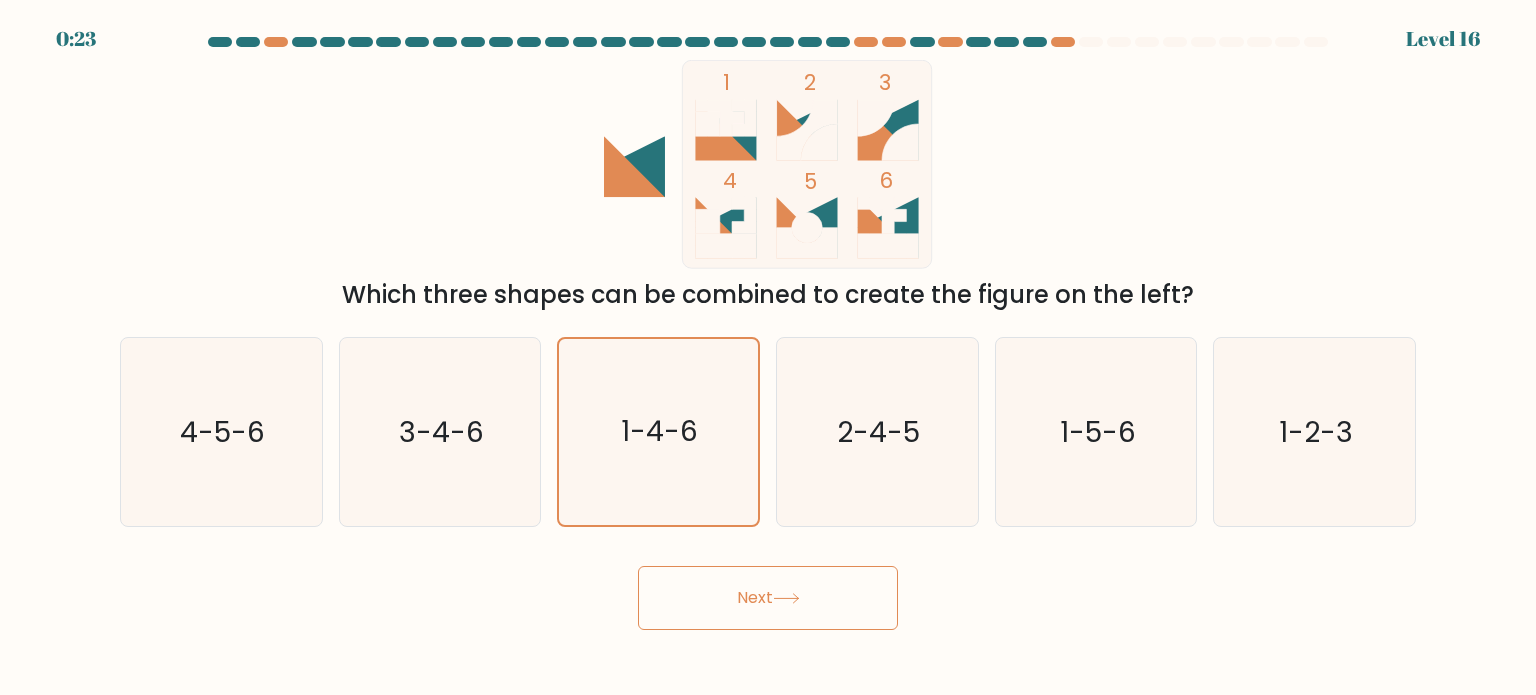 click on "Next" at bounding box center [768, 598] 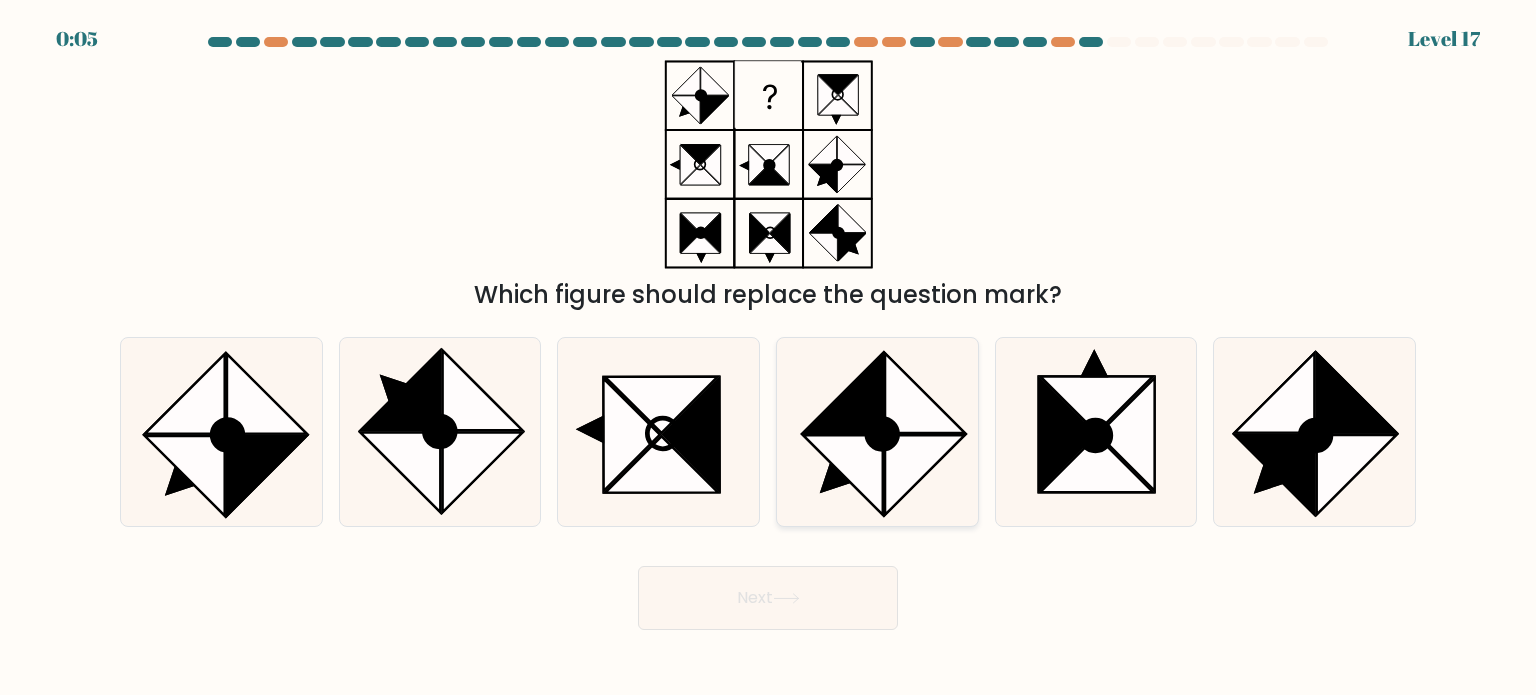 click at bounding box center [925, 475] 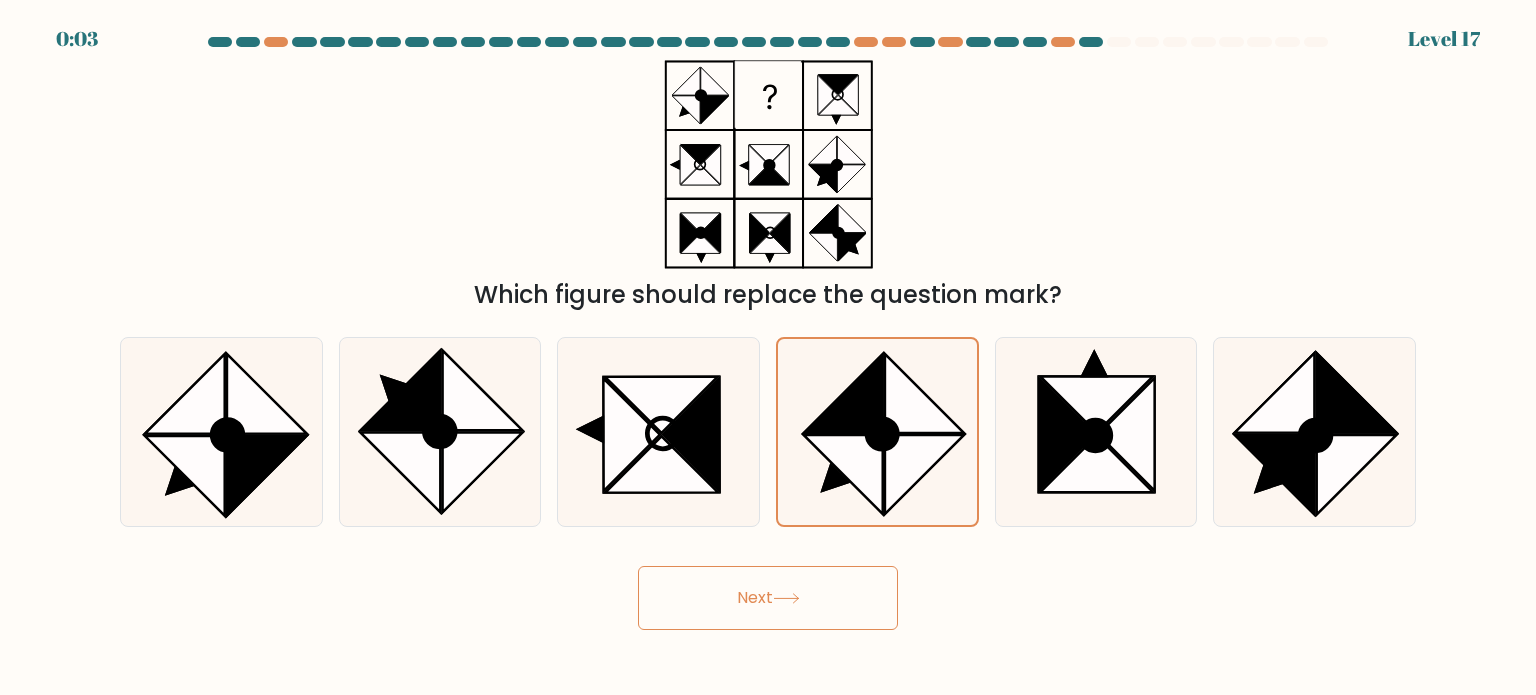 click on "Next" at bounding box center (768, 598) 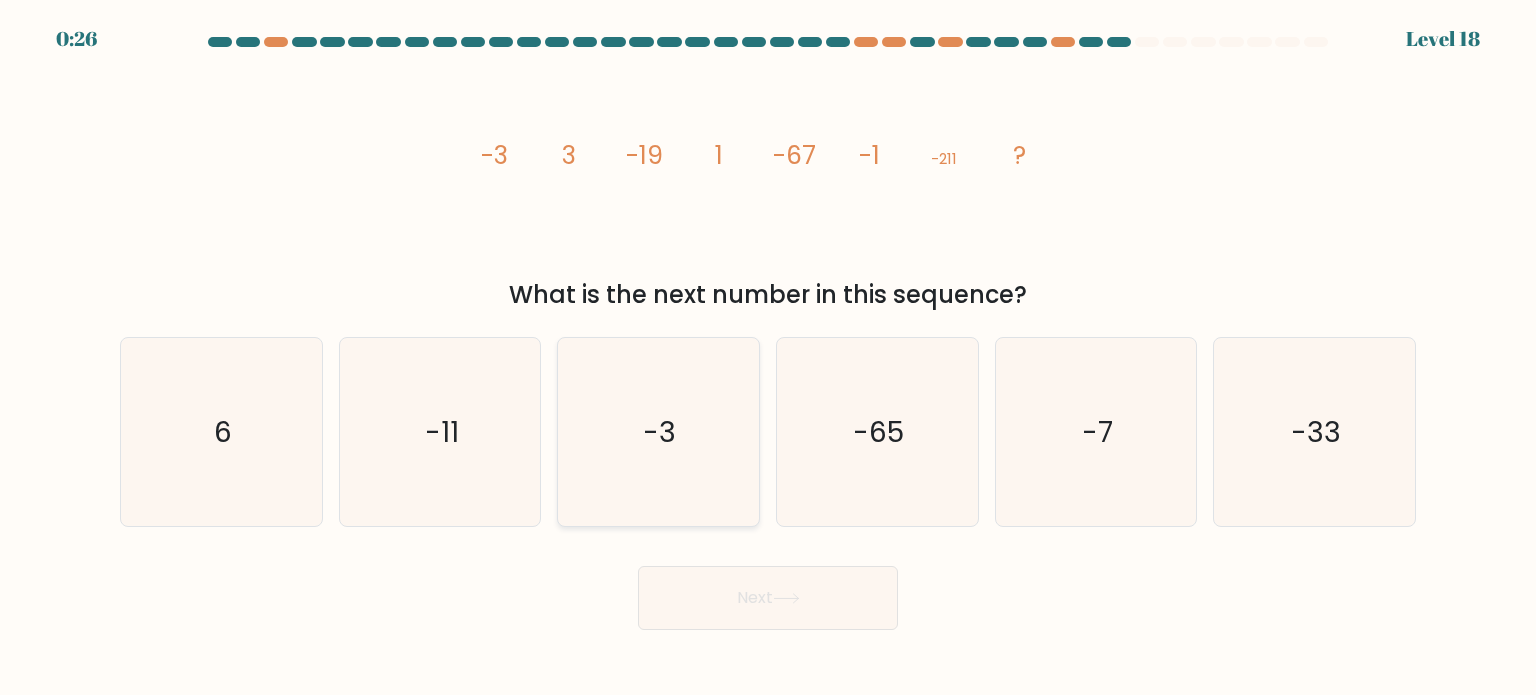 click on "-3" at bounding box center (658, 432) 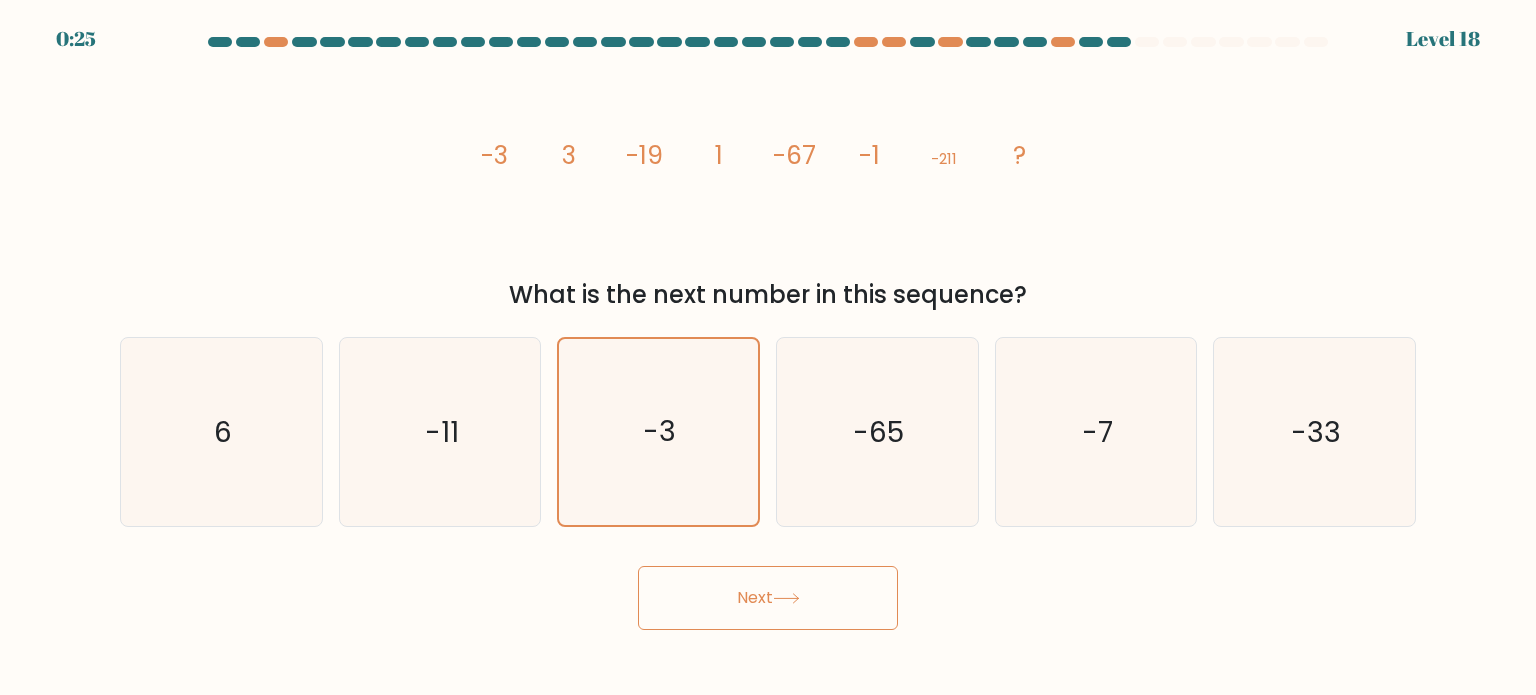 click on "Next" at bounding box center (768, 598) 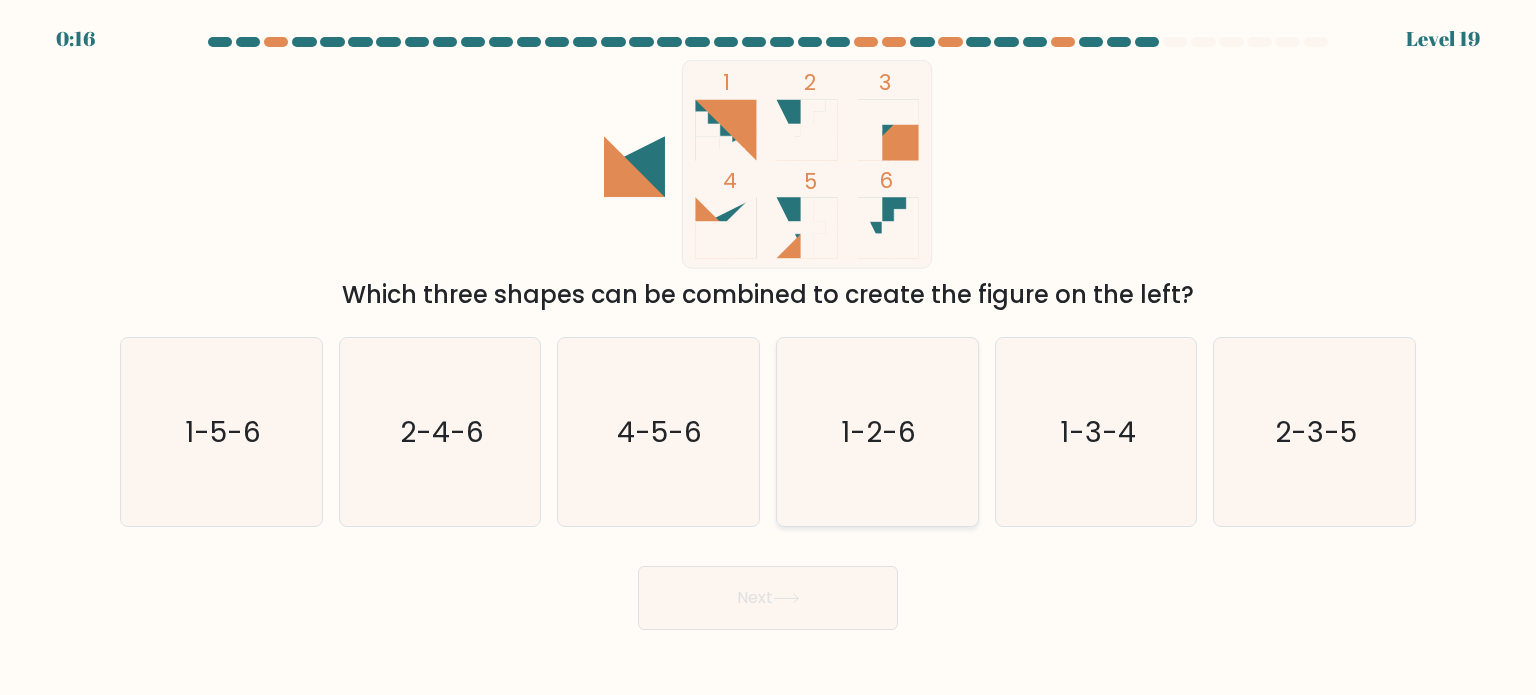 click on "1-2-6" at bounding box center [877, 432] 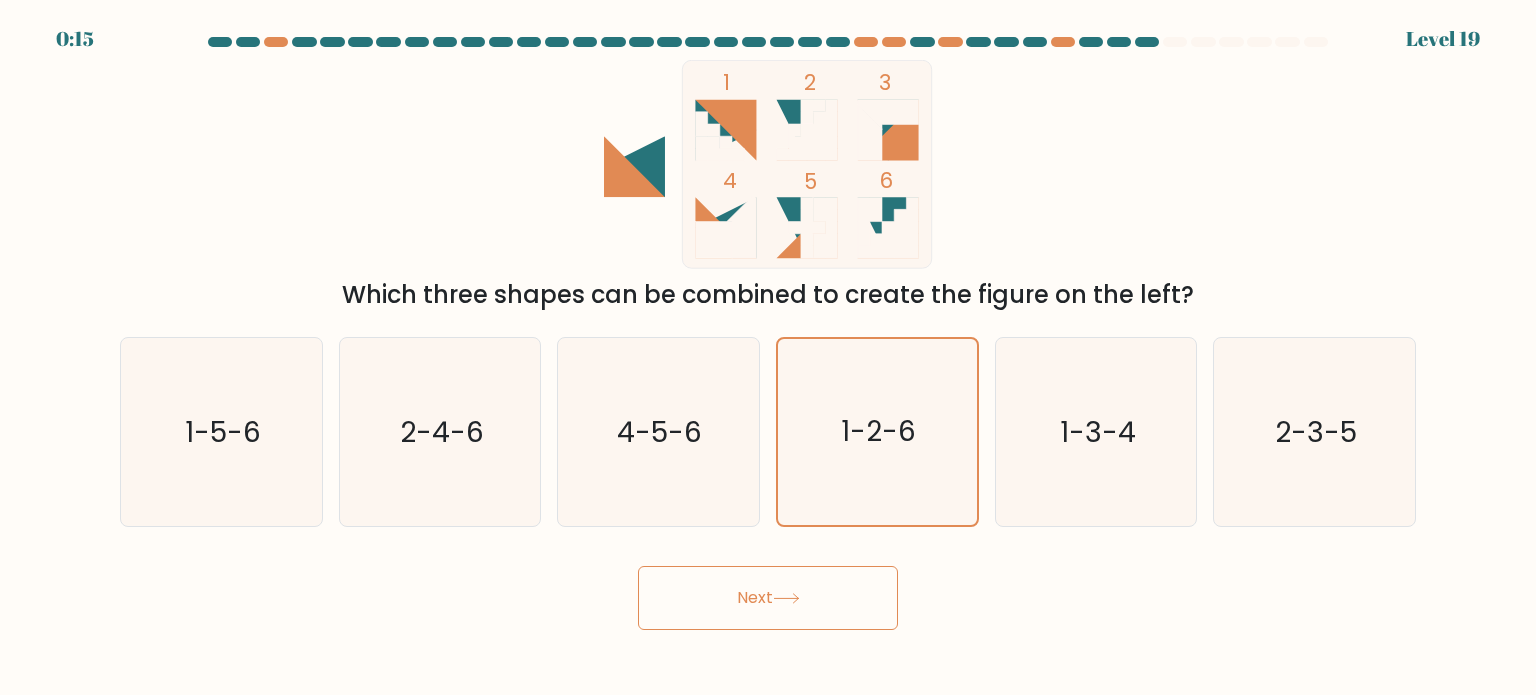click on "Next" at bounding box center (768, 598) 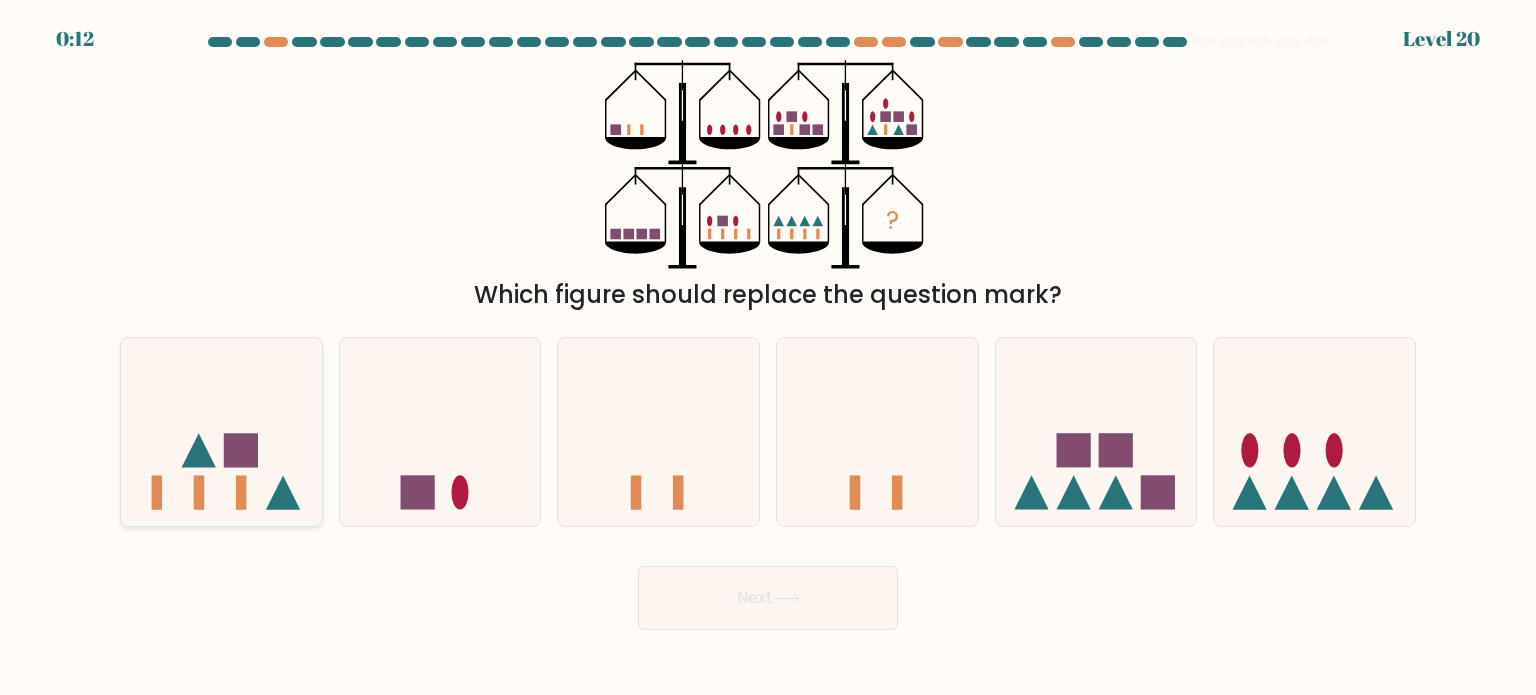 click at bounding box center (199, 492) 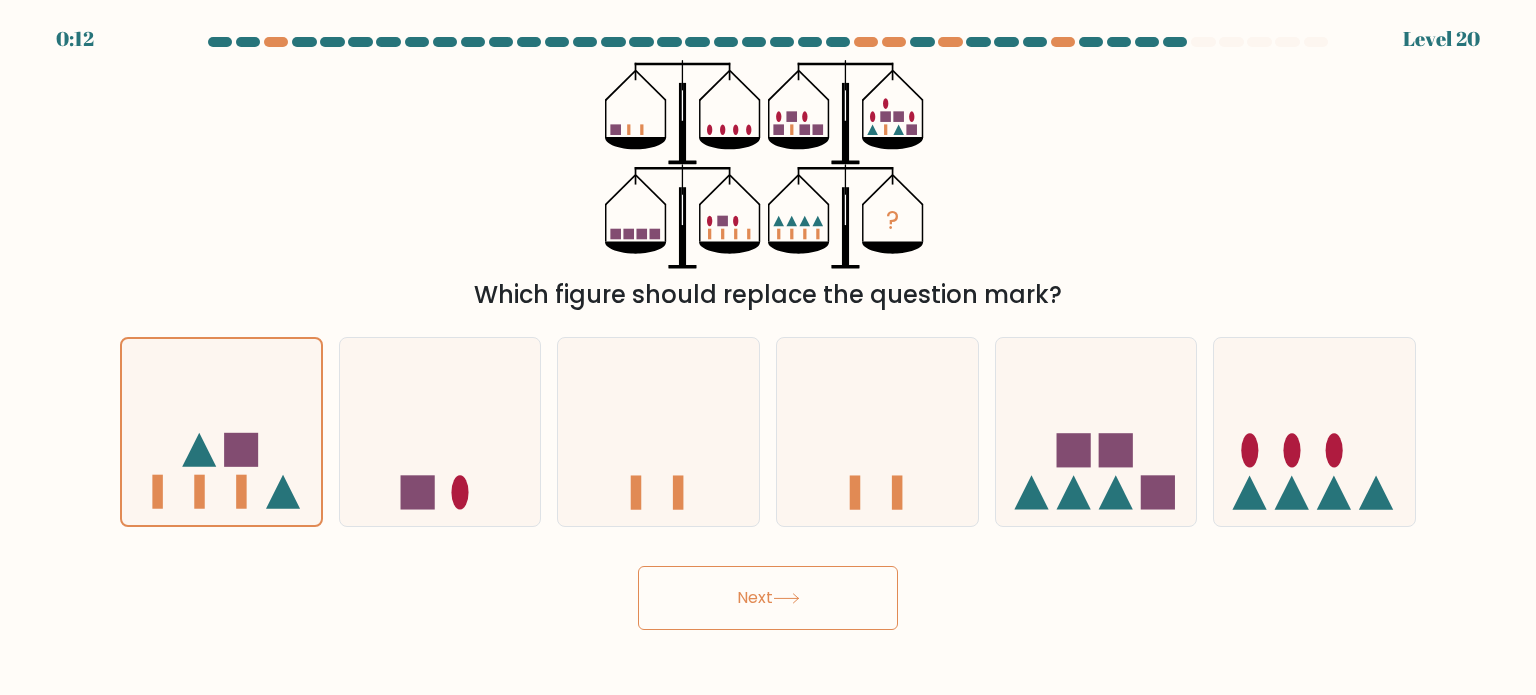 click on "Next" at bounding box center [768, 598] 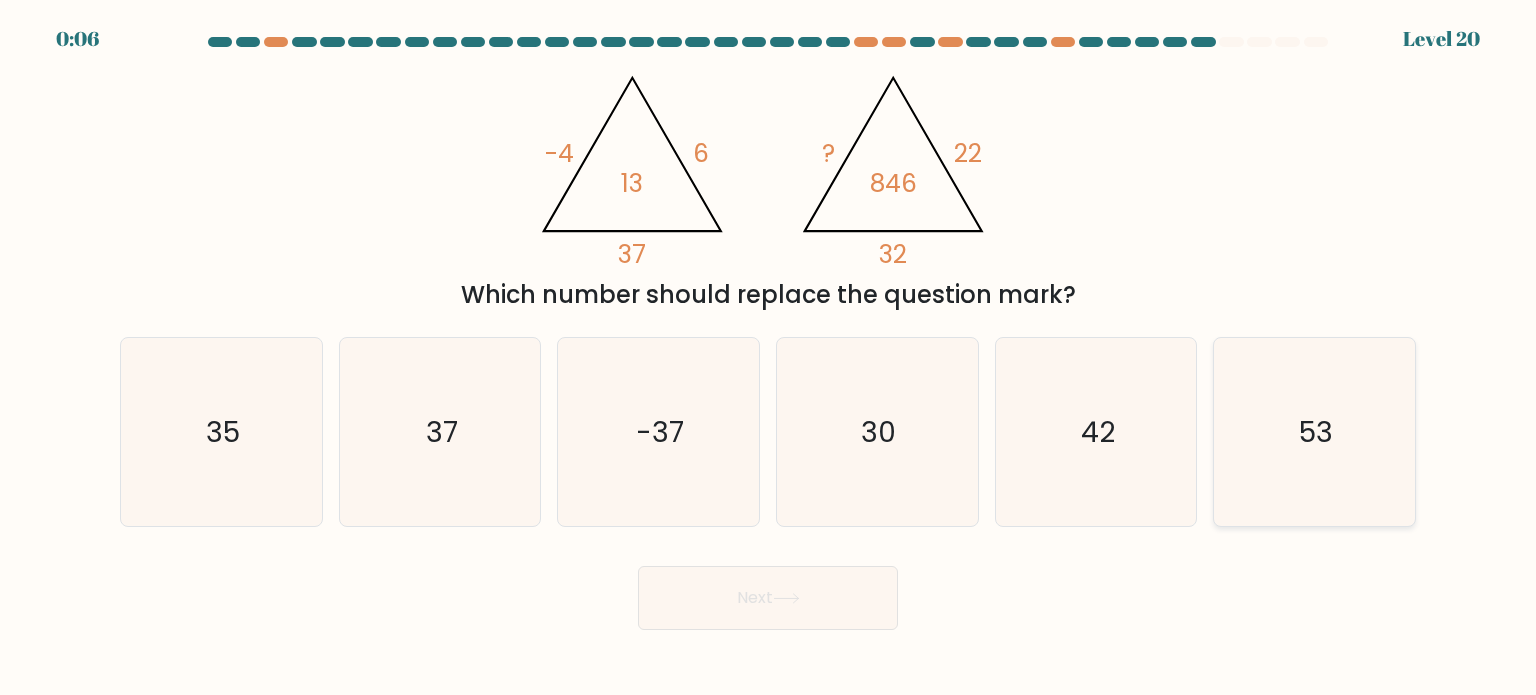 click on "53" at bounding box center (1314, 432) 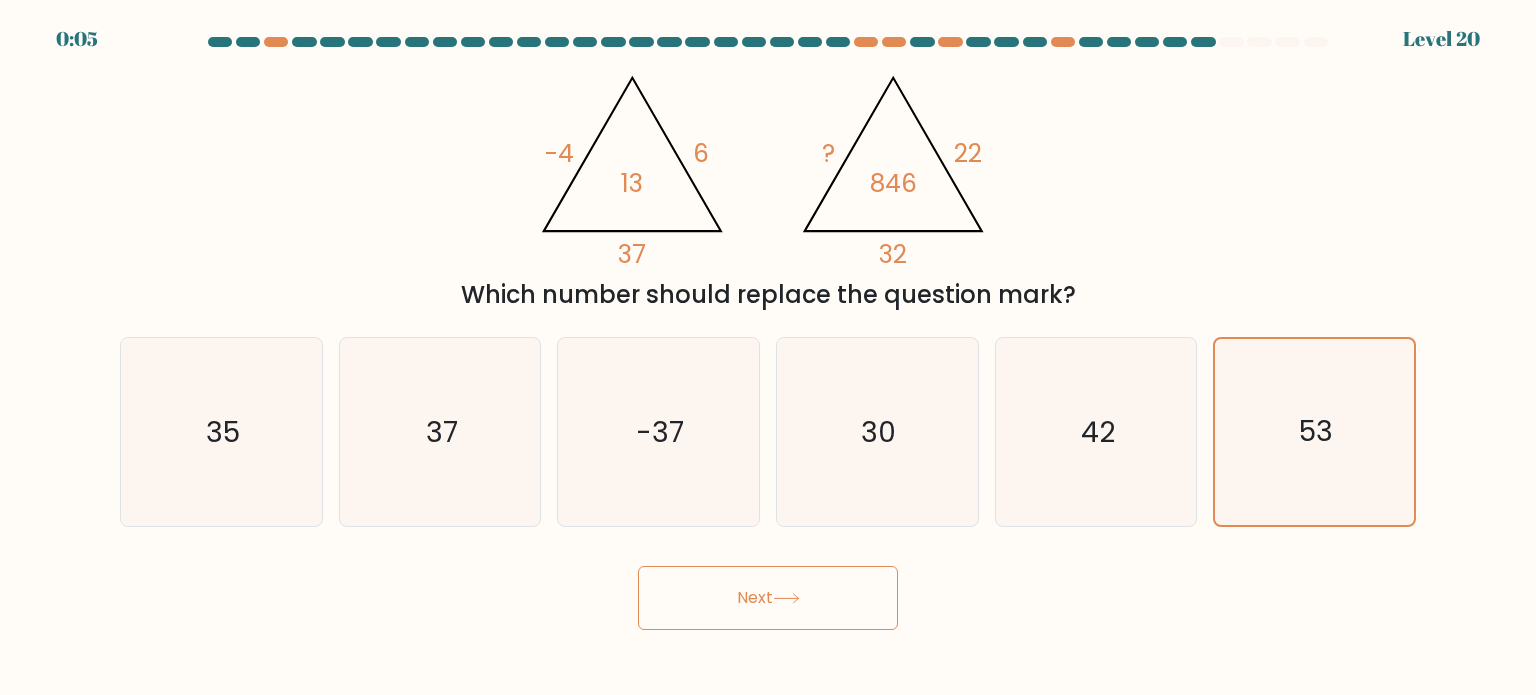click on "Next" at bounding box center [768, 598] 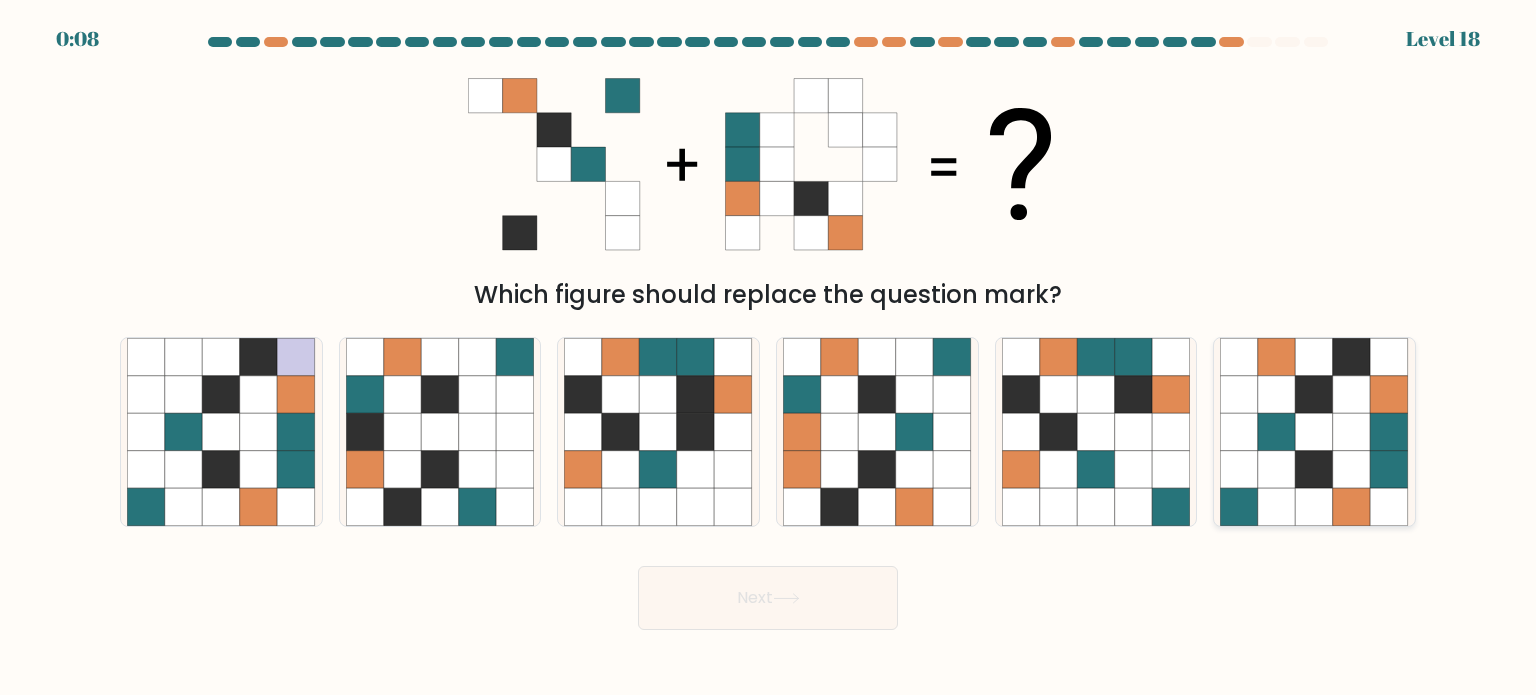 click at bounding box center [1277, 432] 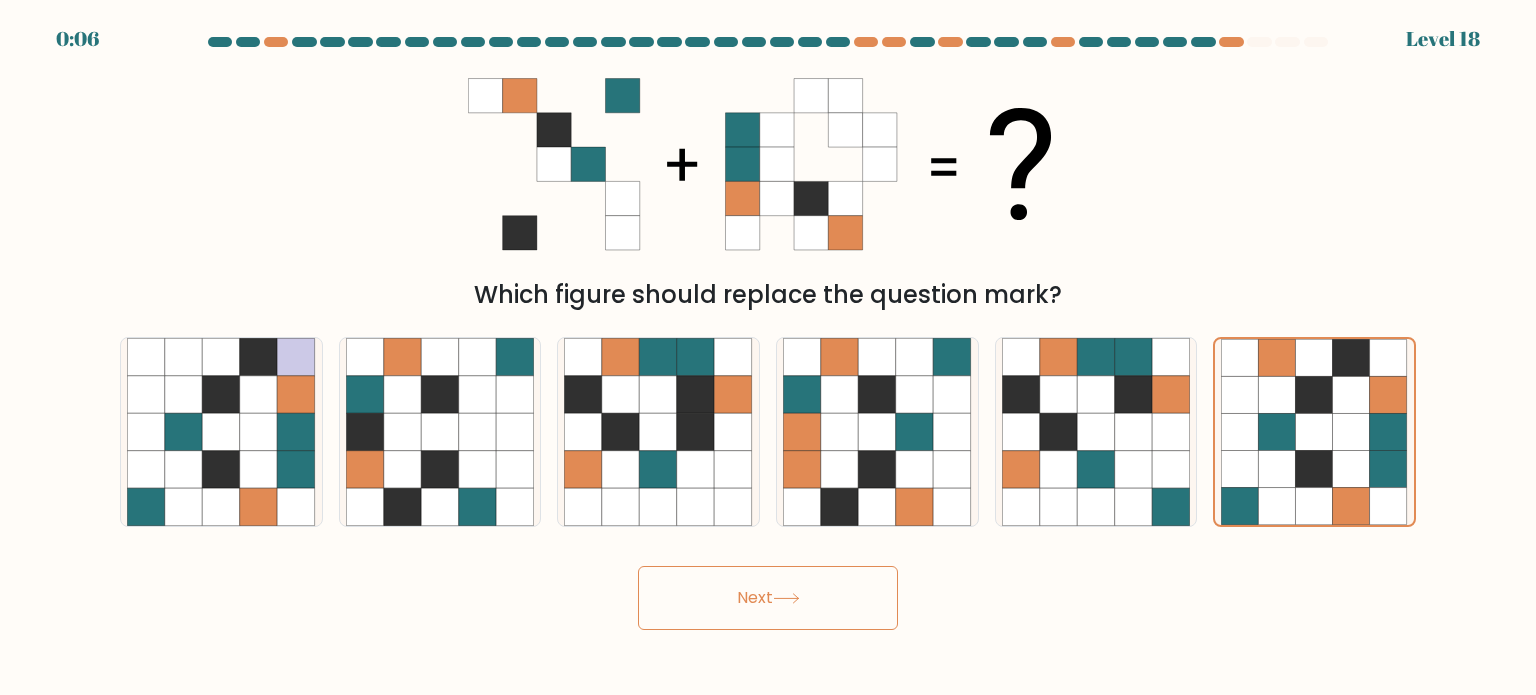 click on "Next" at bounding box center (768, 598) 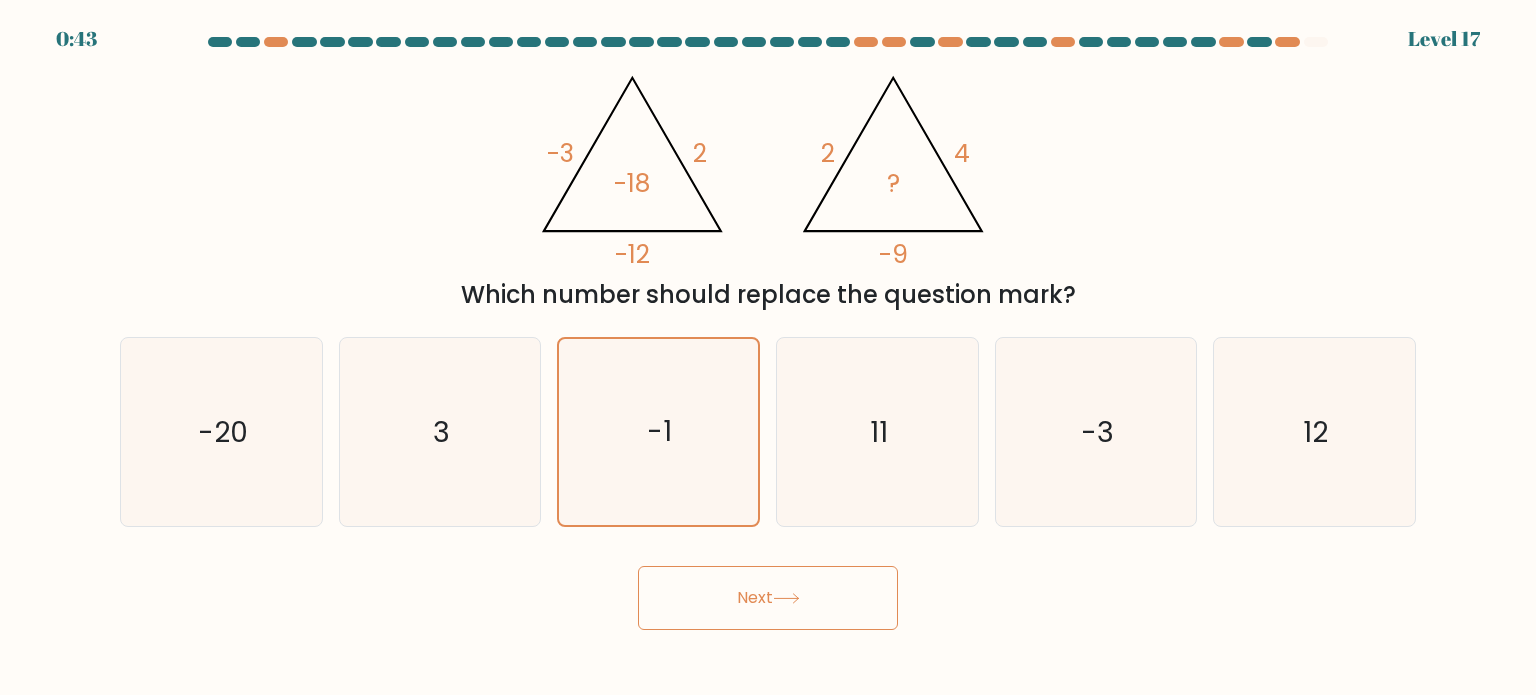 click on "@import url('https://fonts.googleapis.com/css?family=Abril+Fatface:400,100,100italic,300,300italic,400italic,500,500italic,700,700italic,900,900italic');                        -3       2       -12       -18                                       @import url('https://fonts.googleapis.com/css?family=Abril+Fatface:400,100,100italic,300,300italic,400italic,500,500italic,700,700italic,900,900italic');                        2       4       -9       ?
Which number should replace the question mark?" at bounding box center [768, 186] 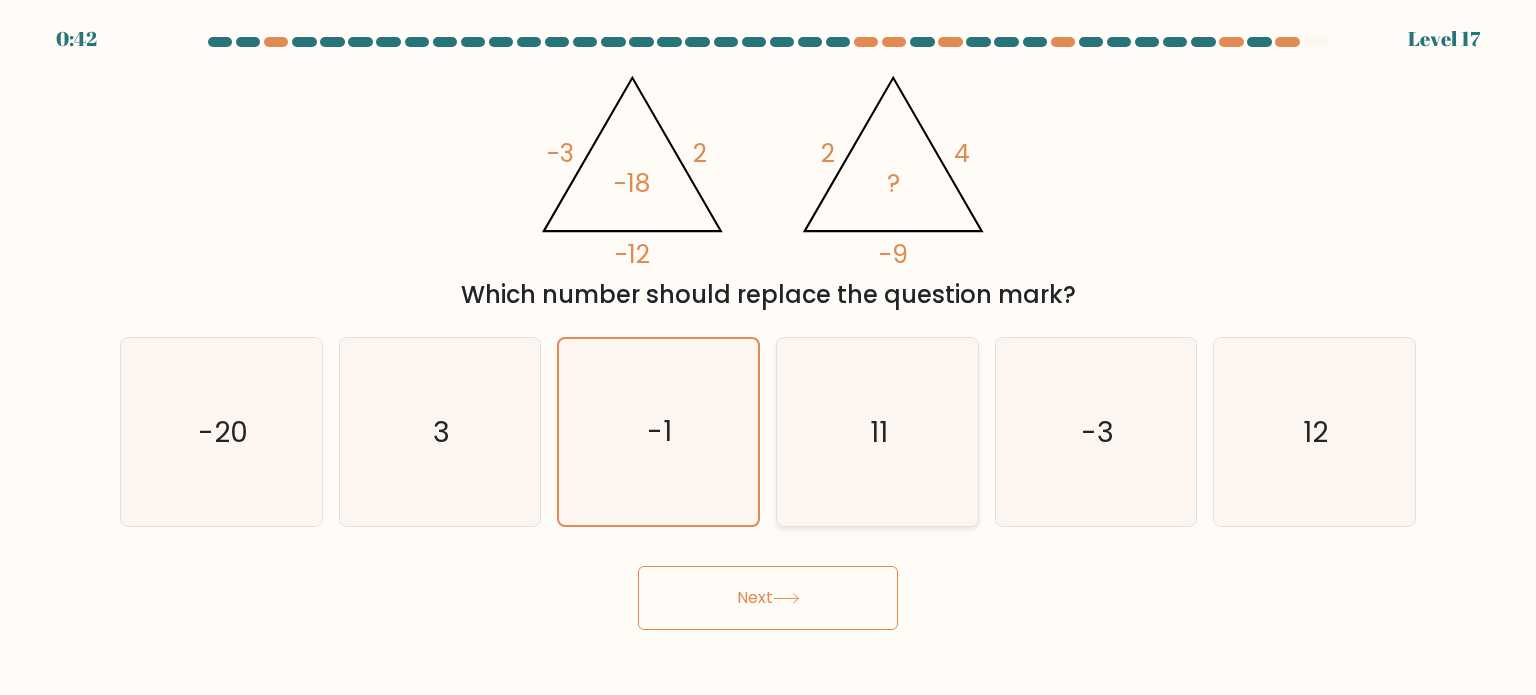 radio on "true" 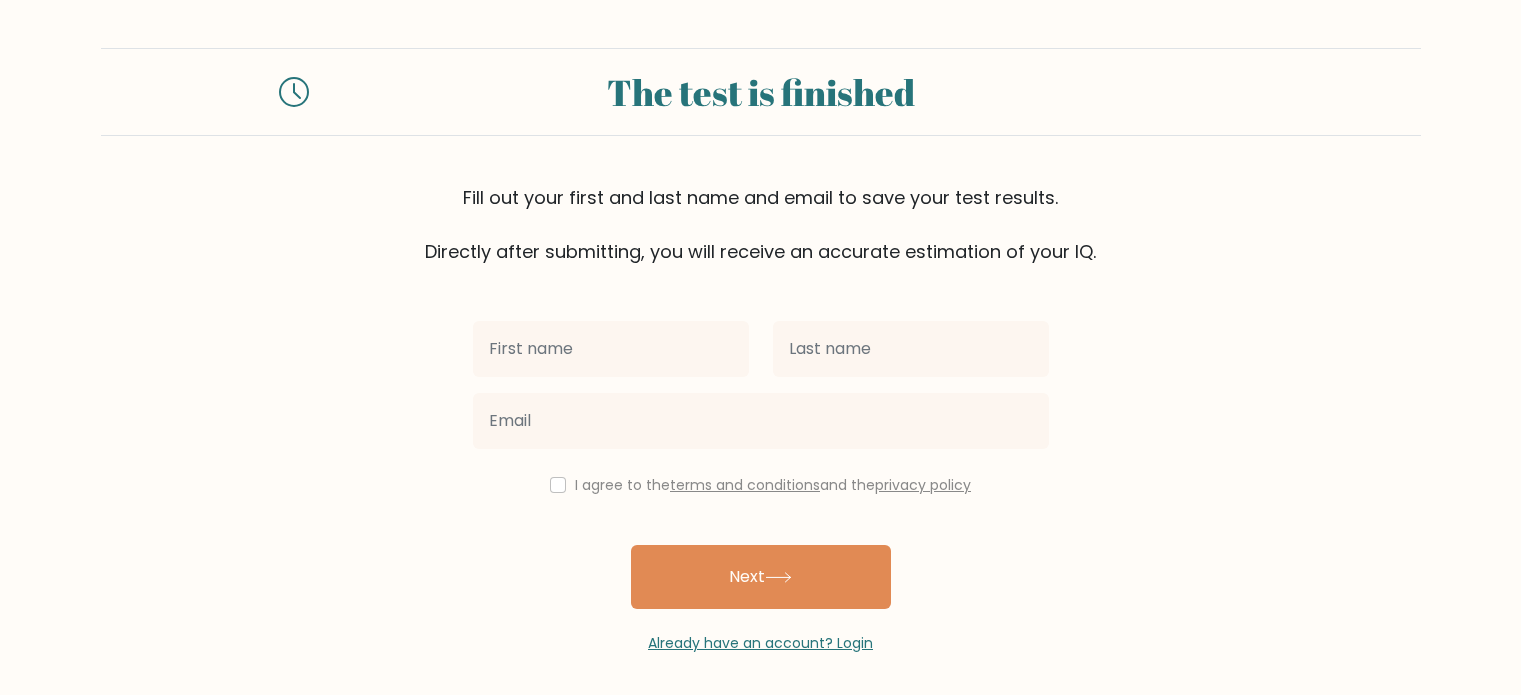 scroll, scrollTop: 0, scrollLeft: 0, axis: both 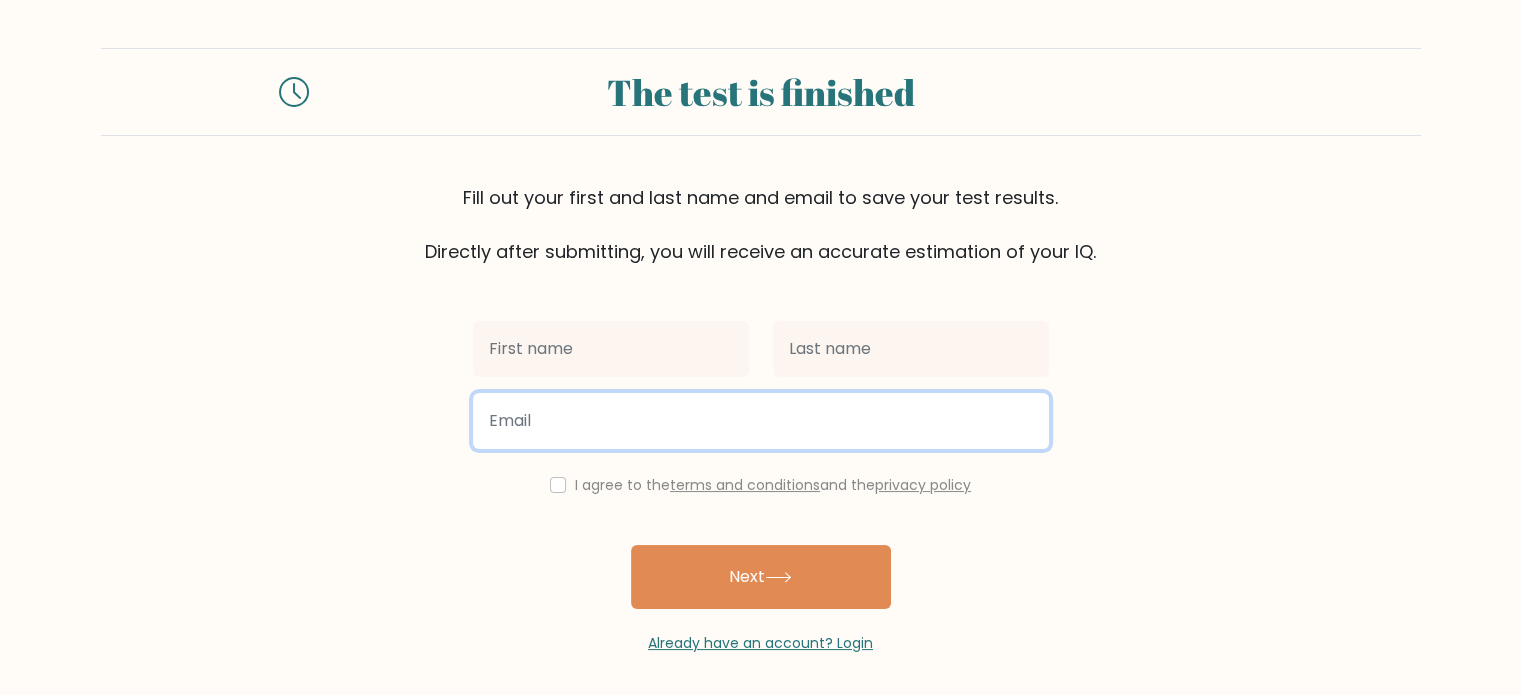 click at bounding box center (761, 421) 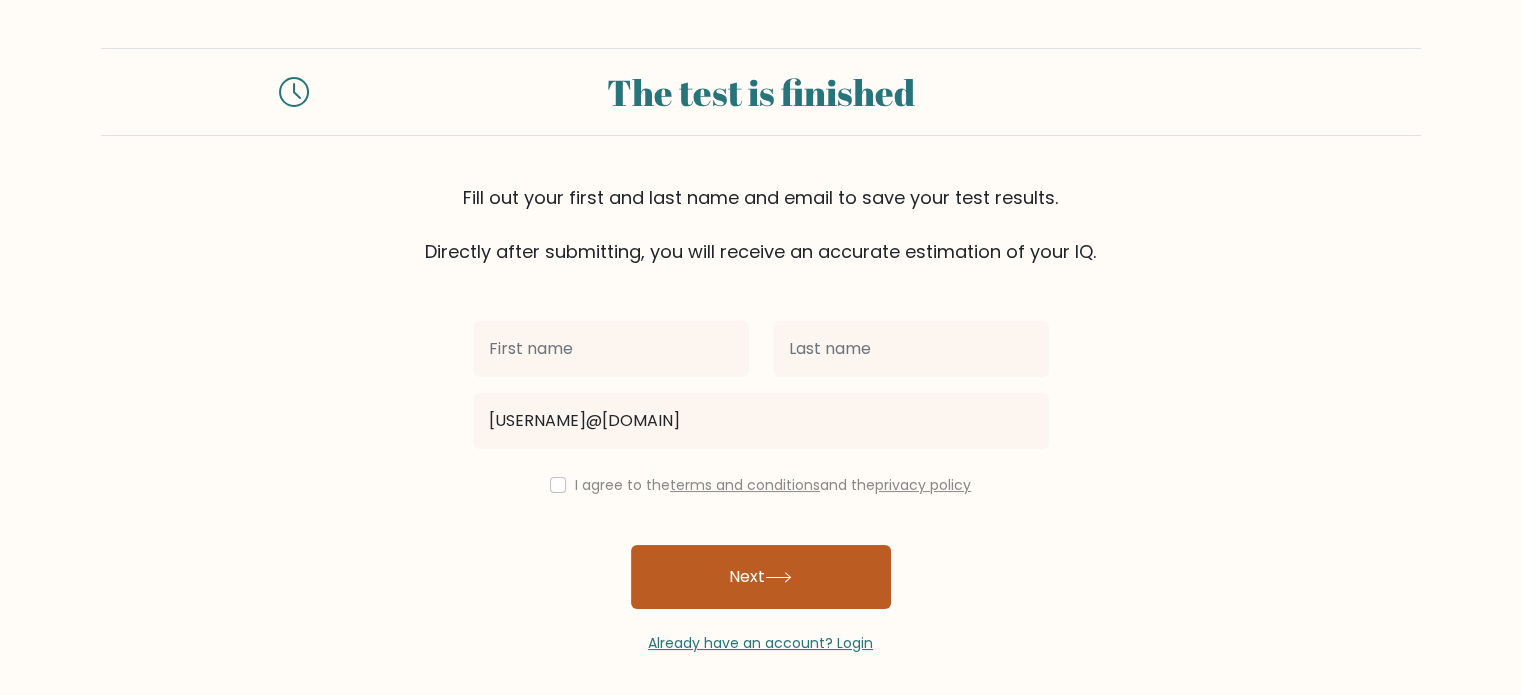 click on "Next" at bounding box center [761, 577] 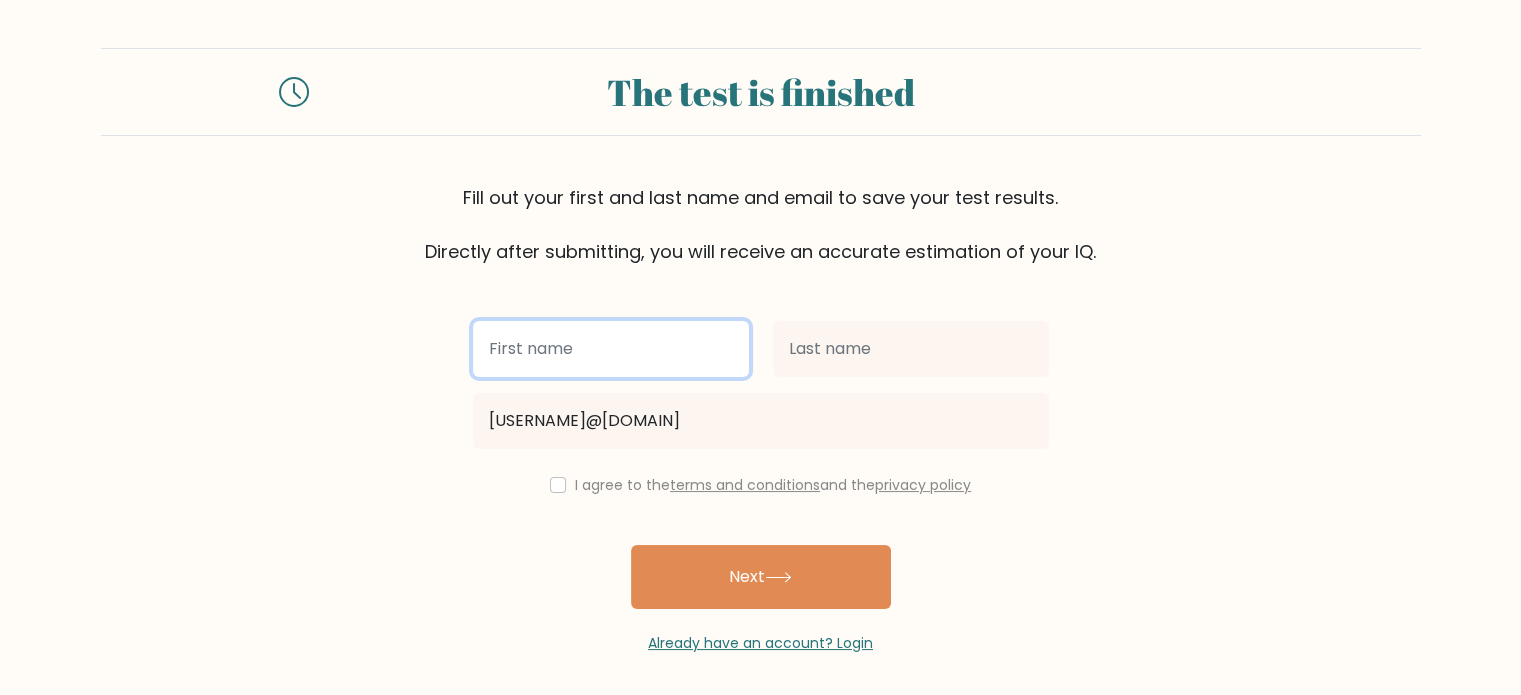 click at bounding box center [611, 349] 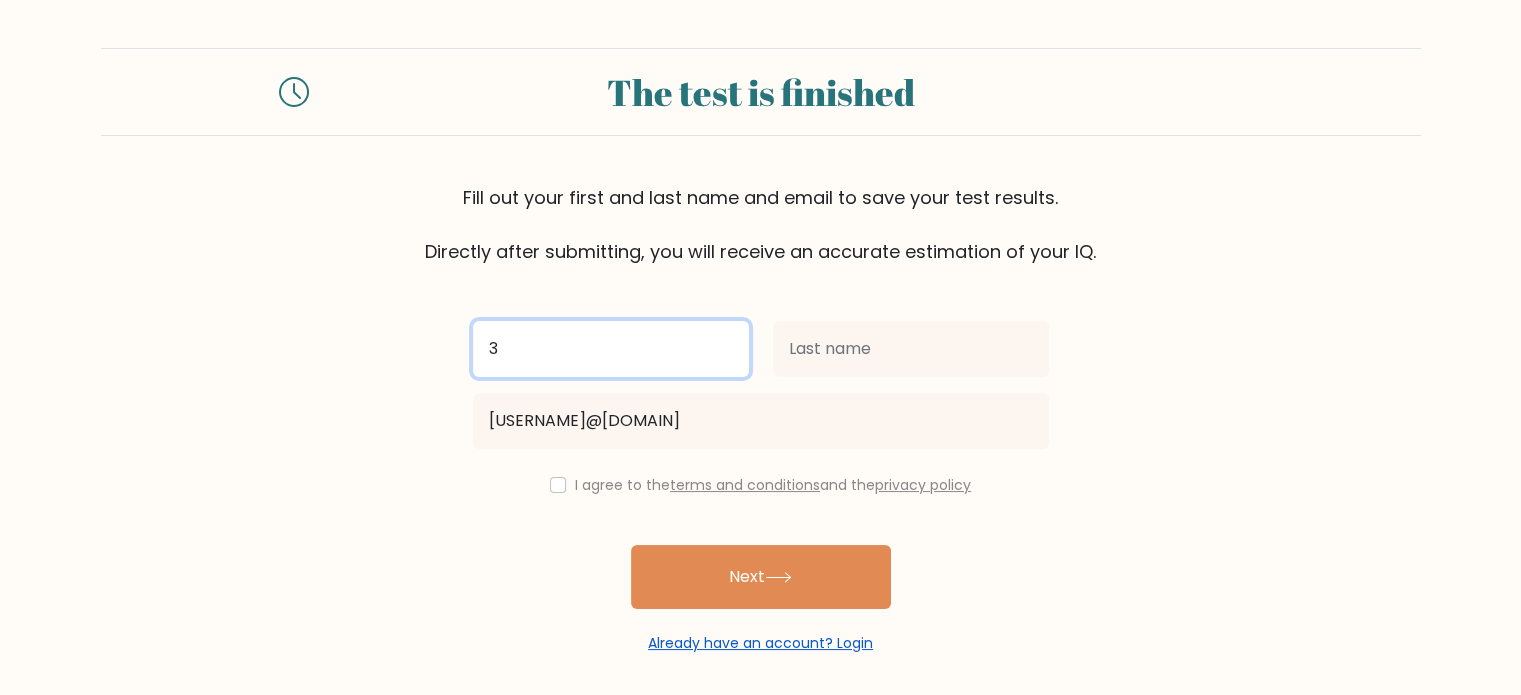 type on "3" 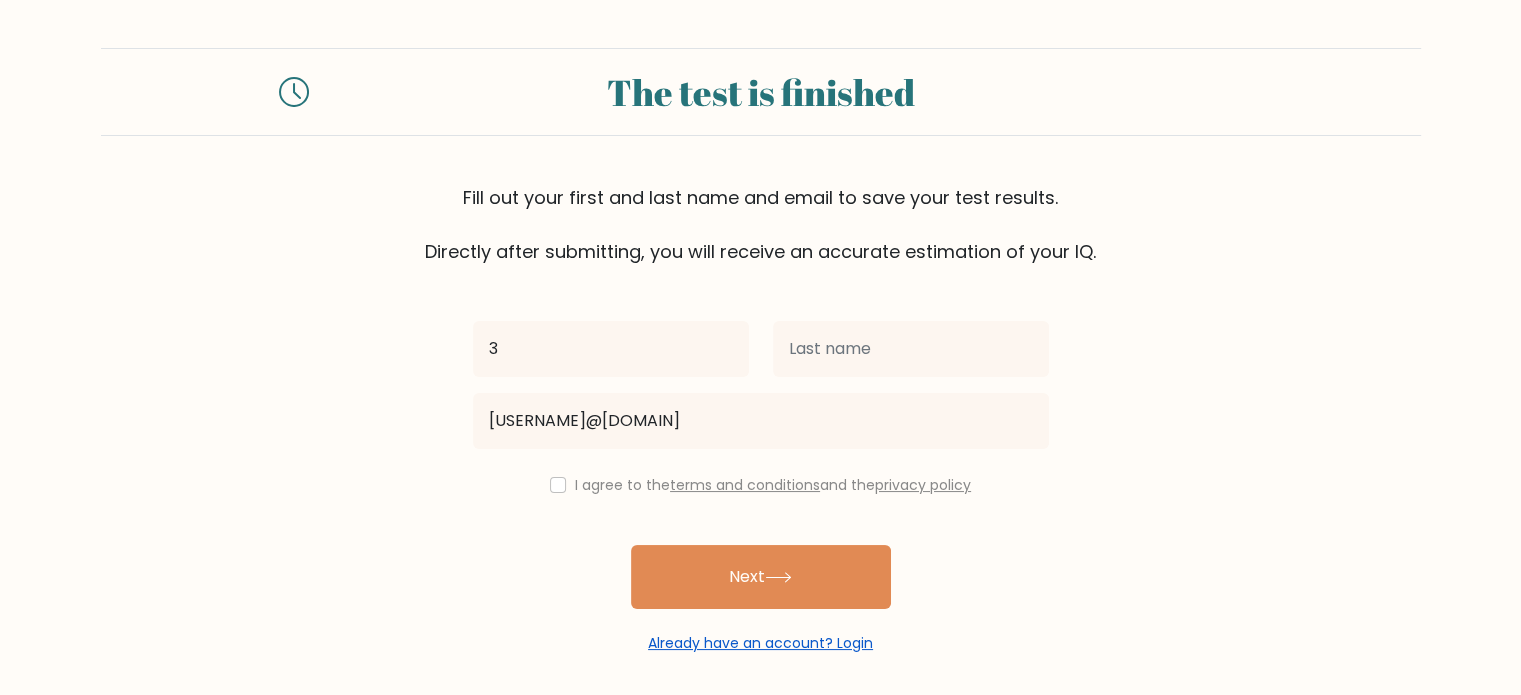 click on "Already have an account? Login" at bounding box center [760, 643] 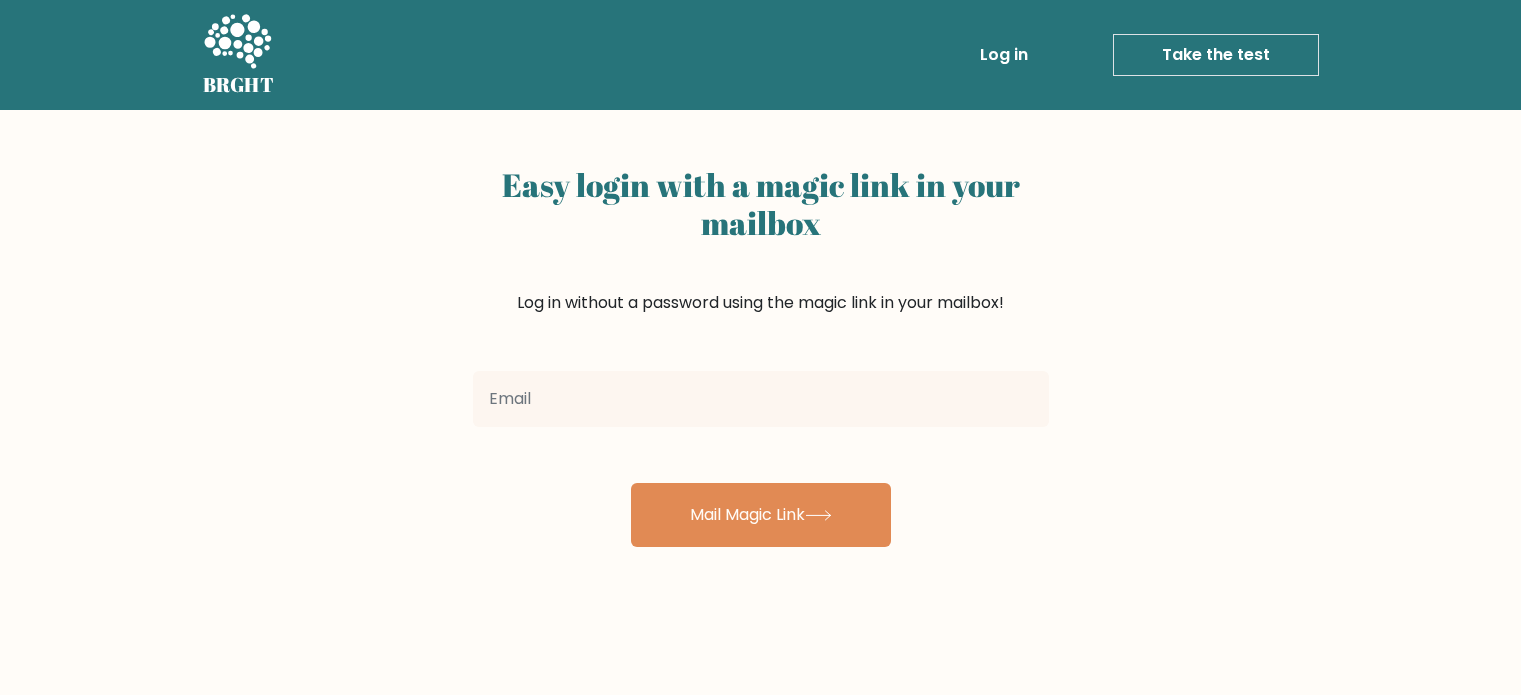 scroll, scrollTop: 0, scrollLeft: 0, axis: both 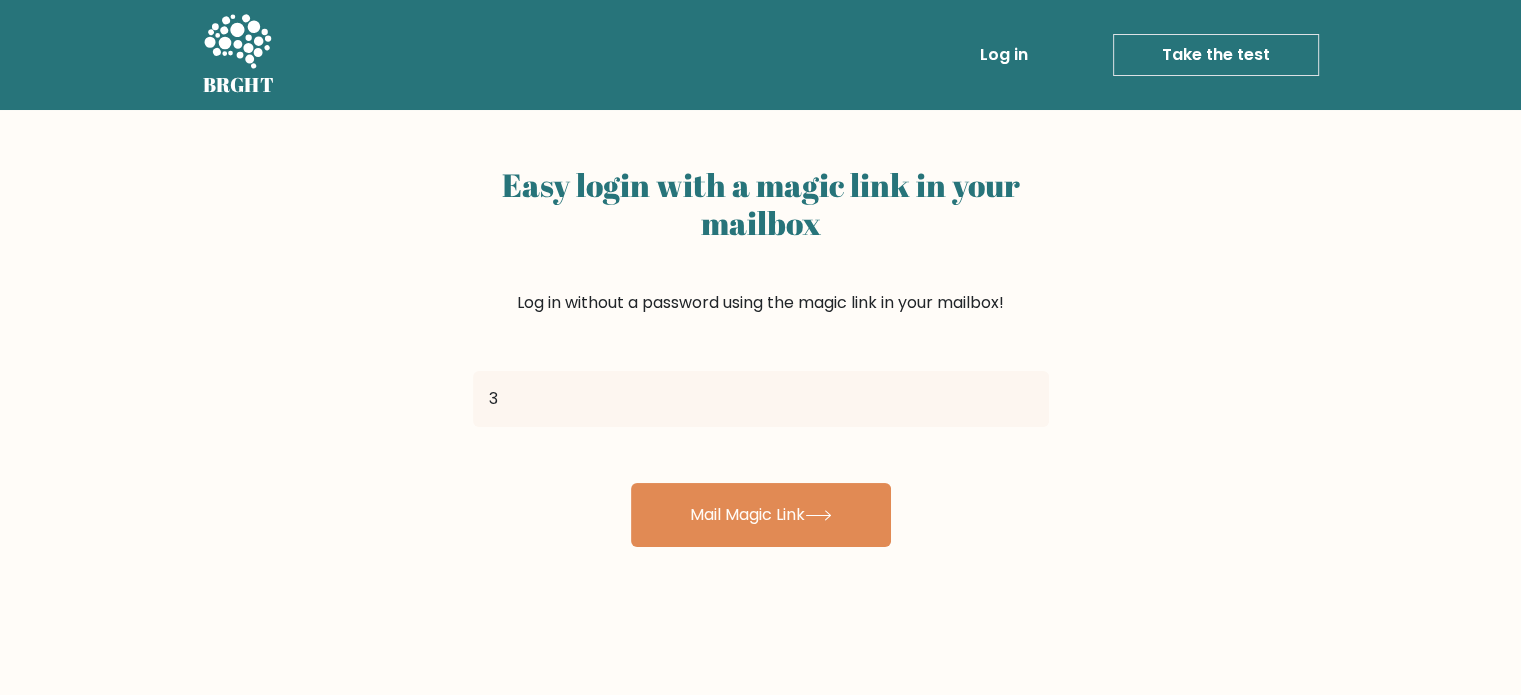 type on "[USERNAME]@[DOMAIN]" 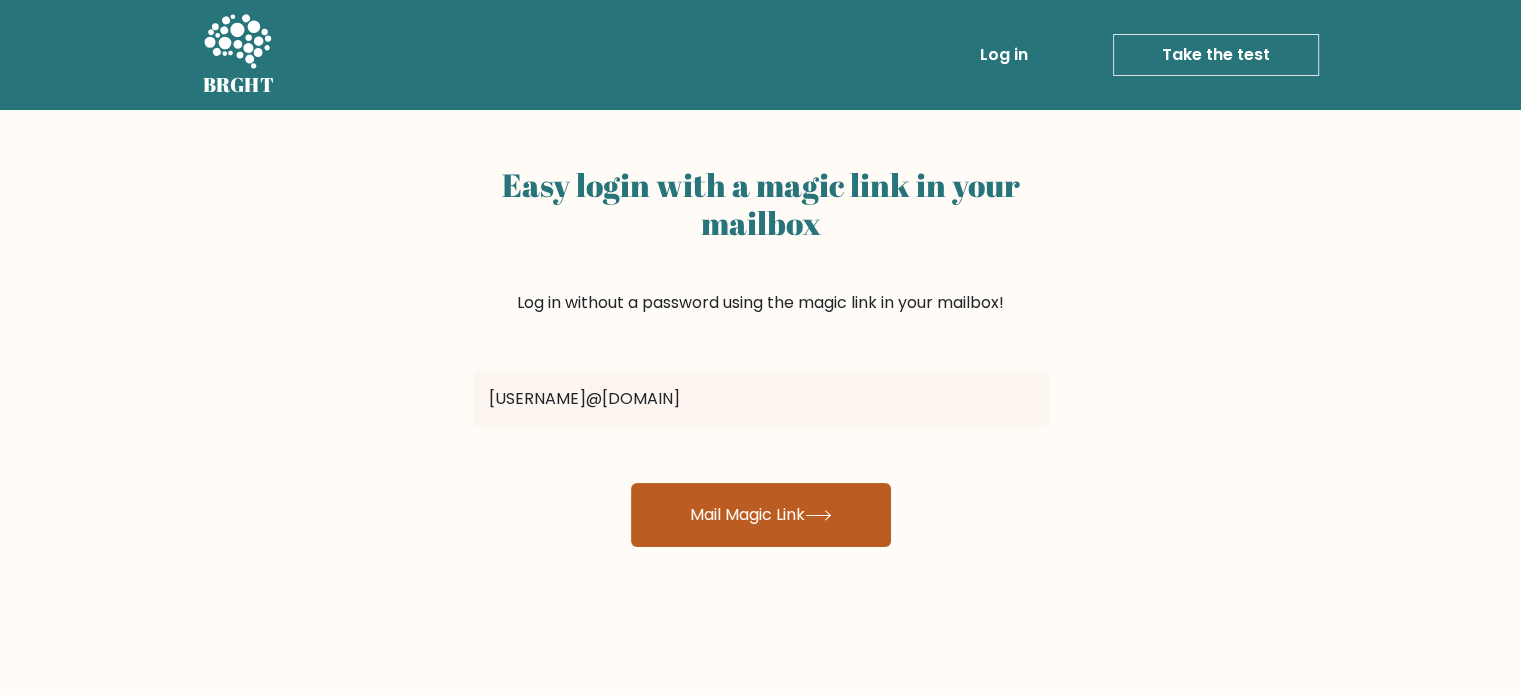 click on "Mail Magic Link" at bounding box center (761, 515) 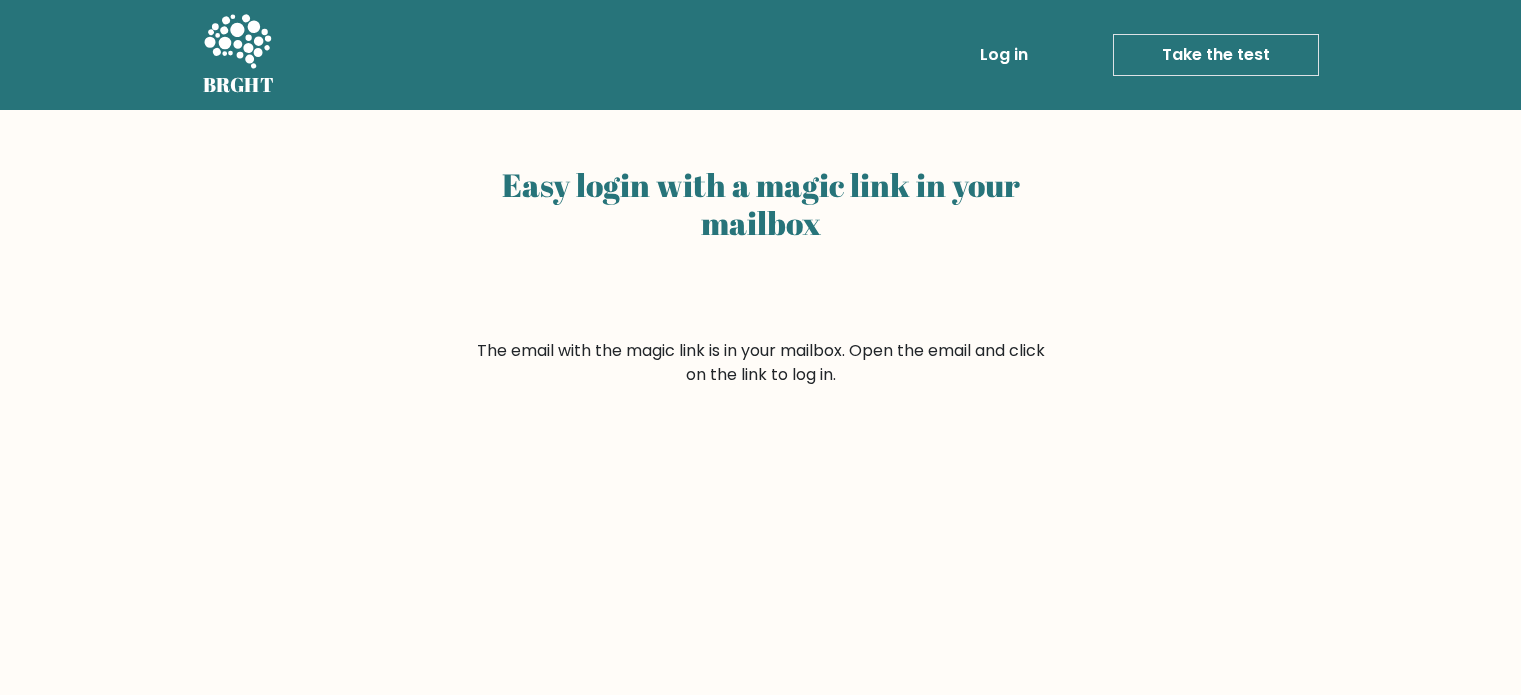 scroll, scrollTop: 0, scrollLeft: 0, axis: both 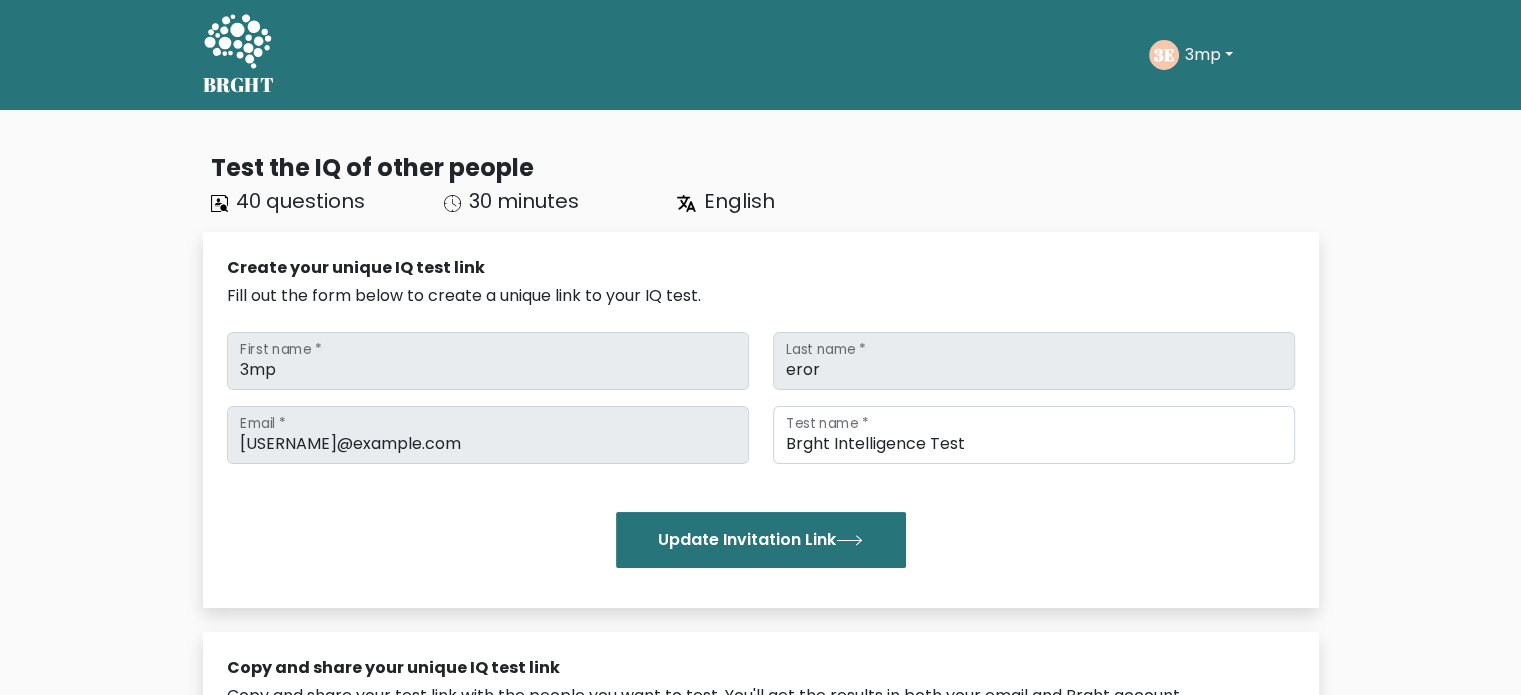 click on "[NUMBER]" at bounding box center (1209, 55) 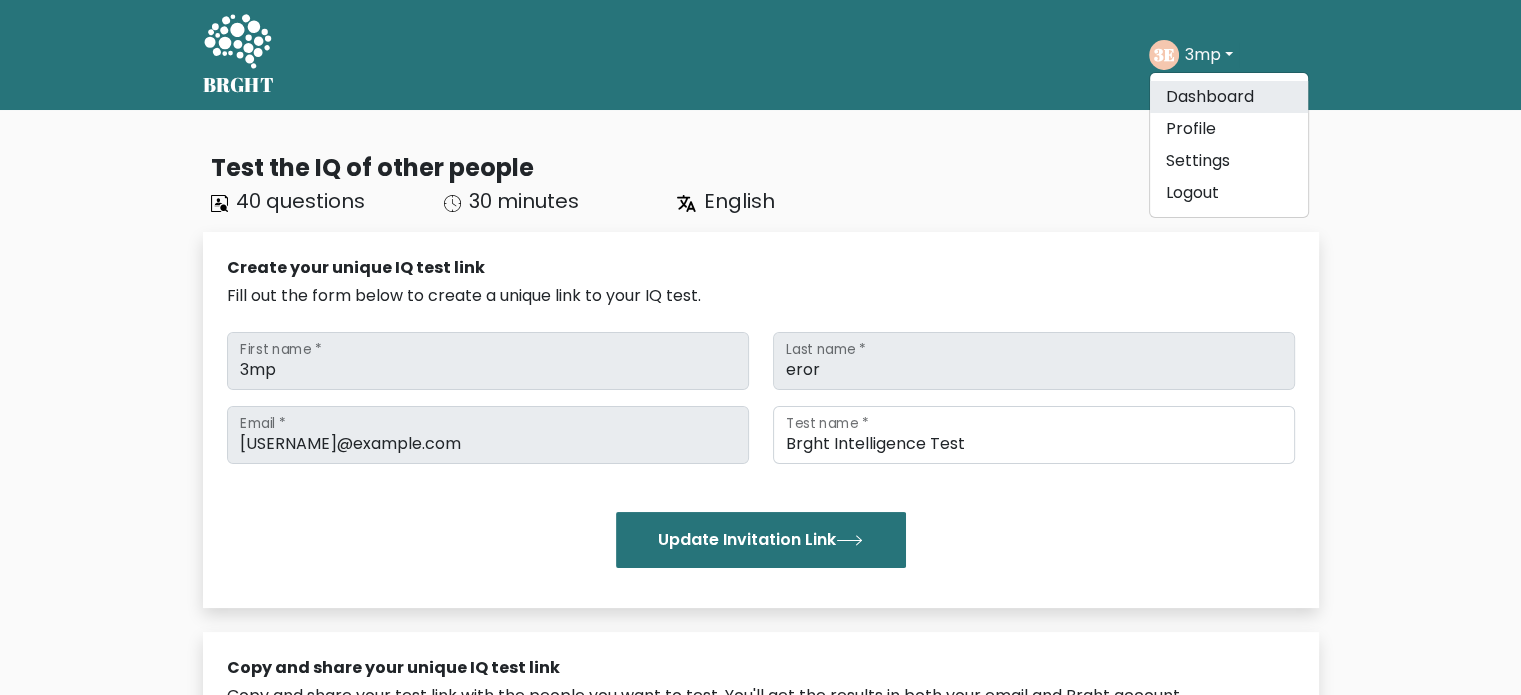 click on "Dashboard" at bounding box center [1229, 97] 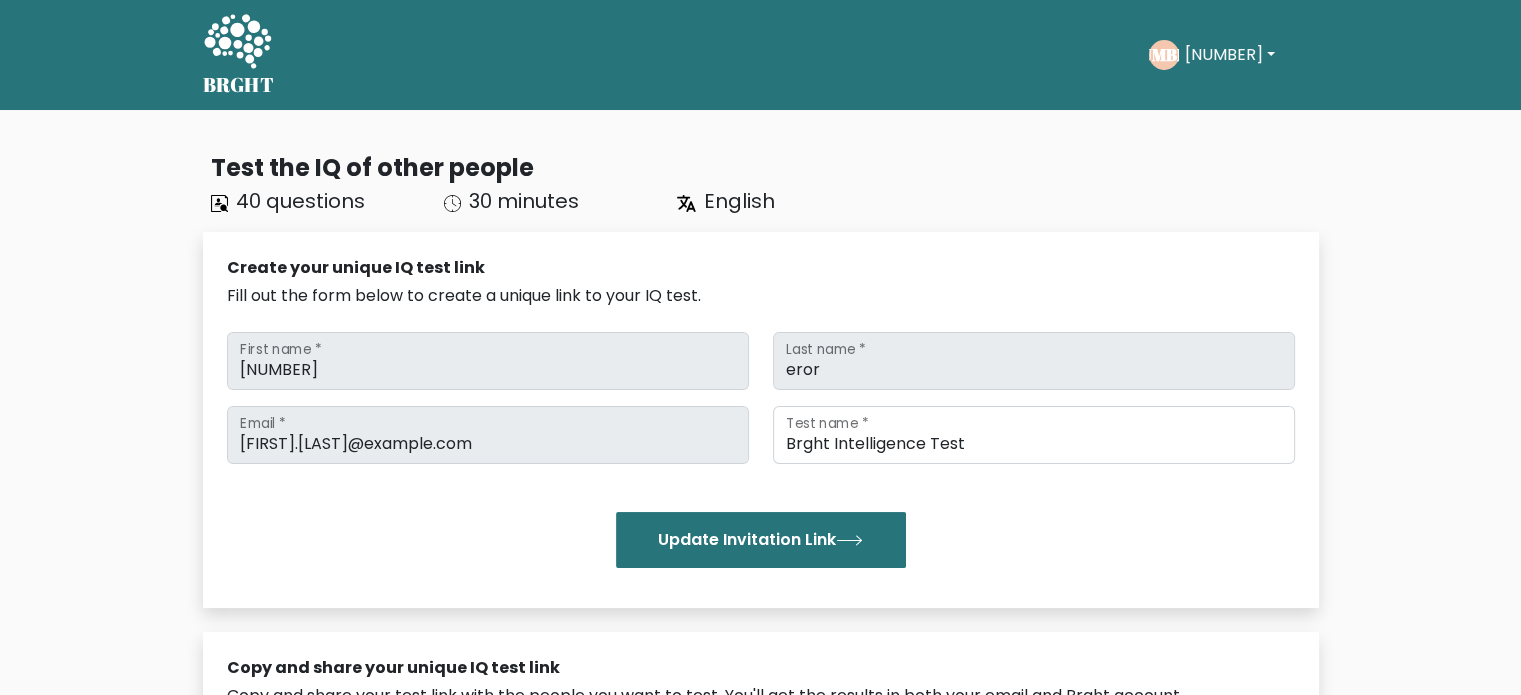 scroll, scrollTop: 16, scrollLeft: 0, axis: vertical 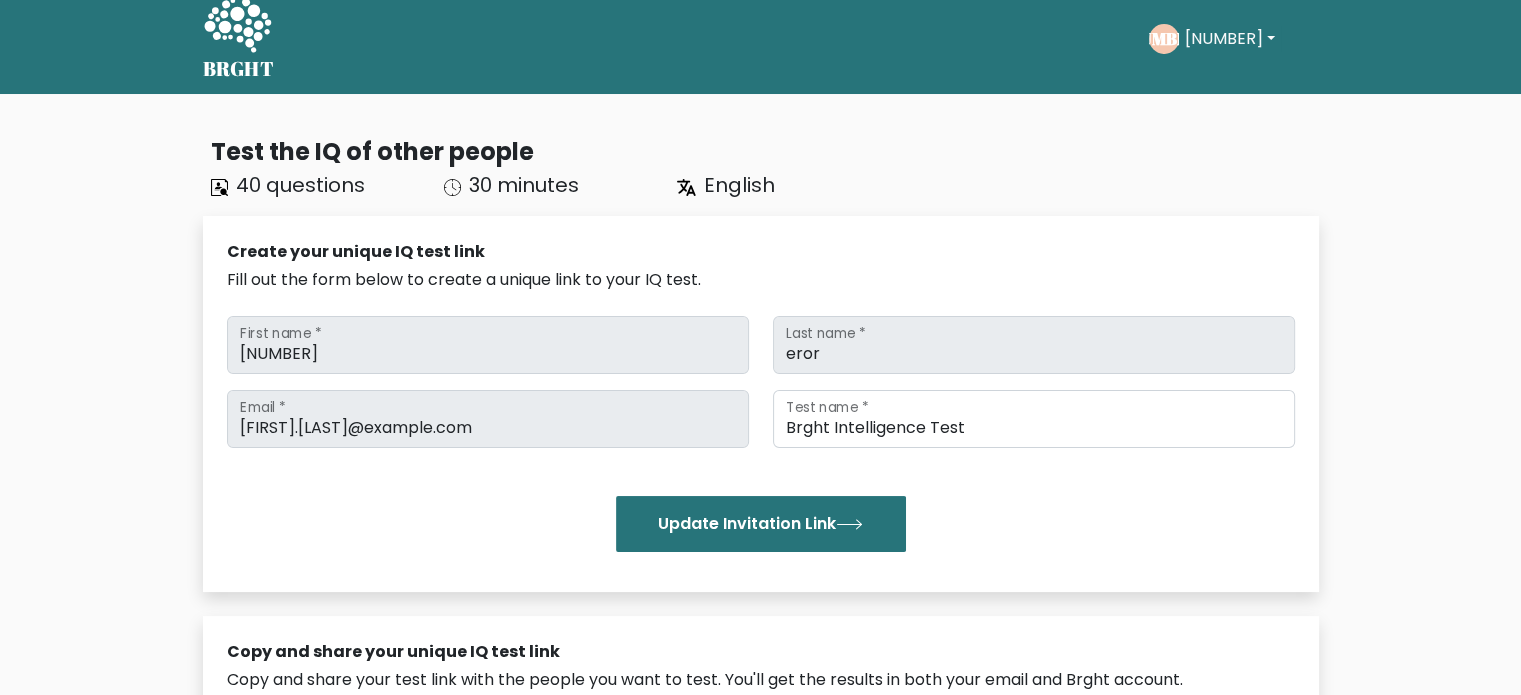 click on "[NUMBER]" at bounding box center [1230, 39] 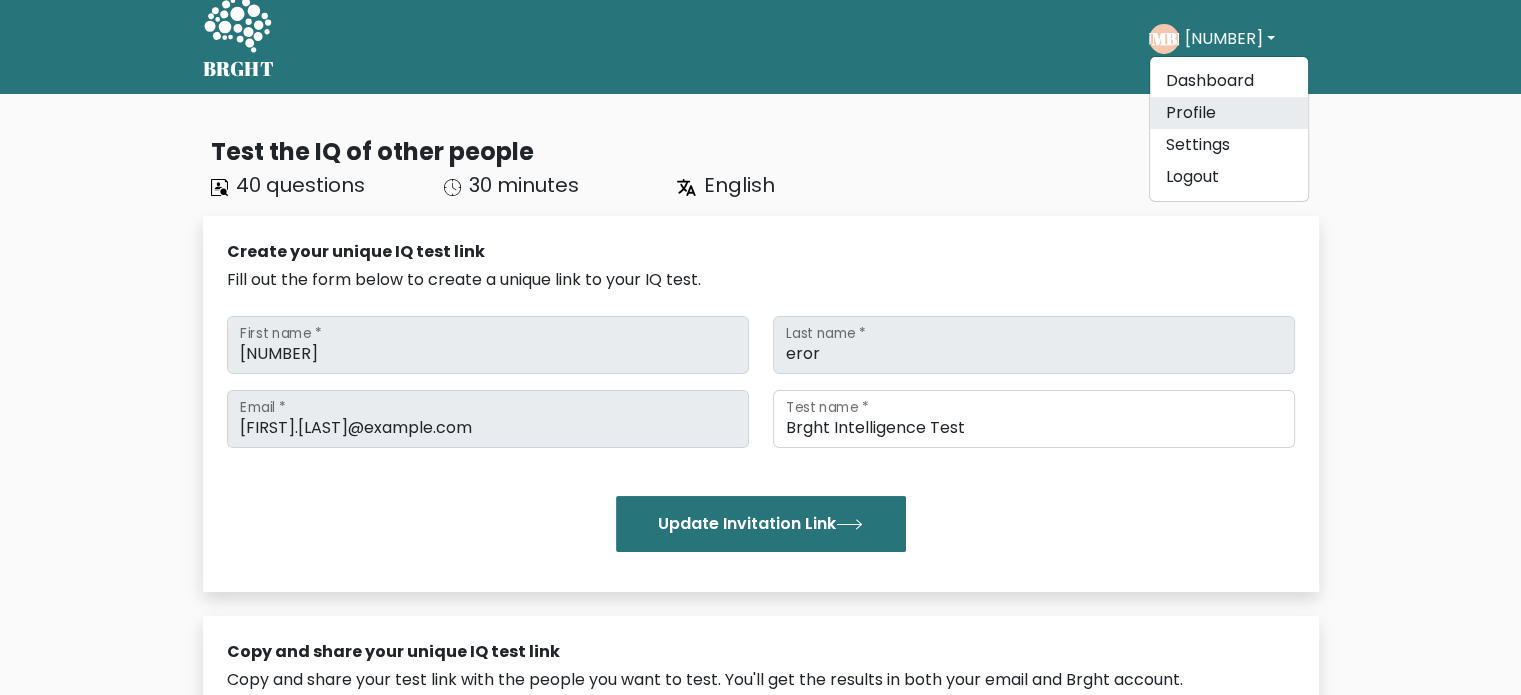 click on "Profile" at bounding box center [1229, 113] 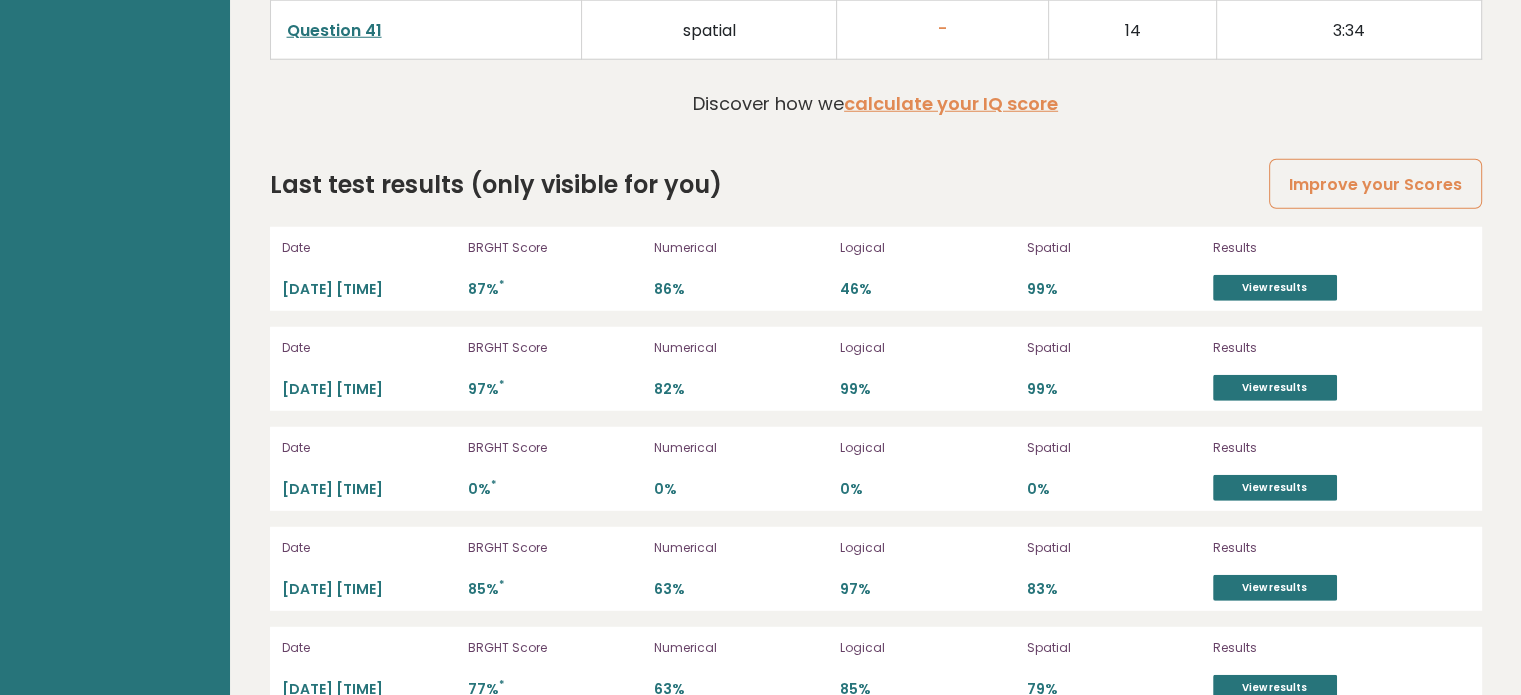 scroll, scrollTop: 5636, scrollLeft: 0, axis: vertical 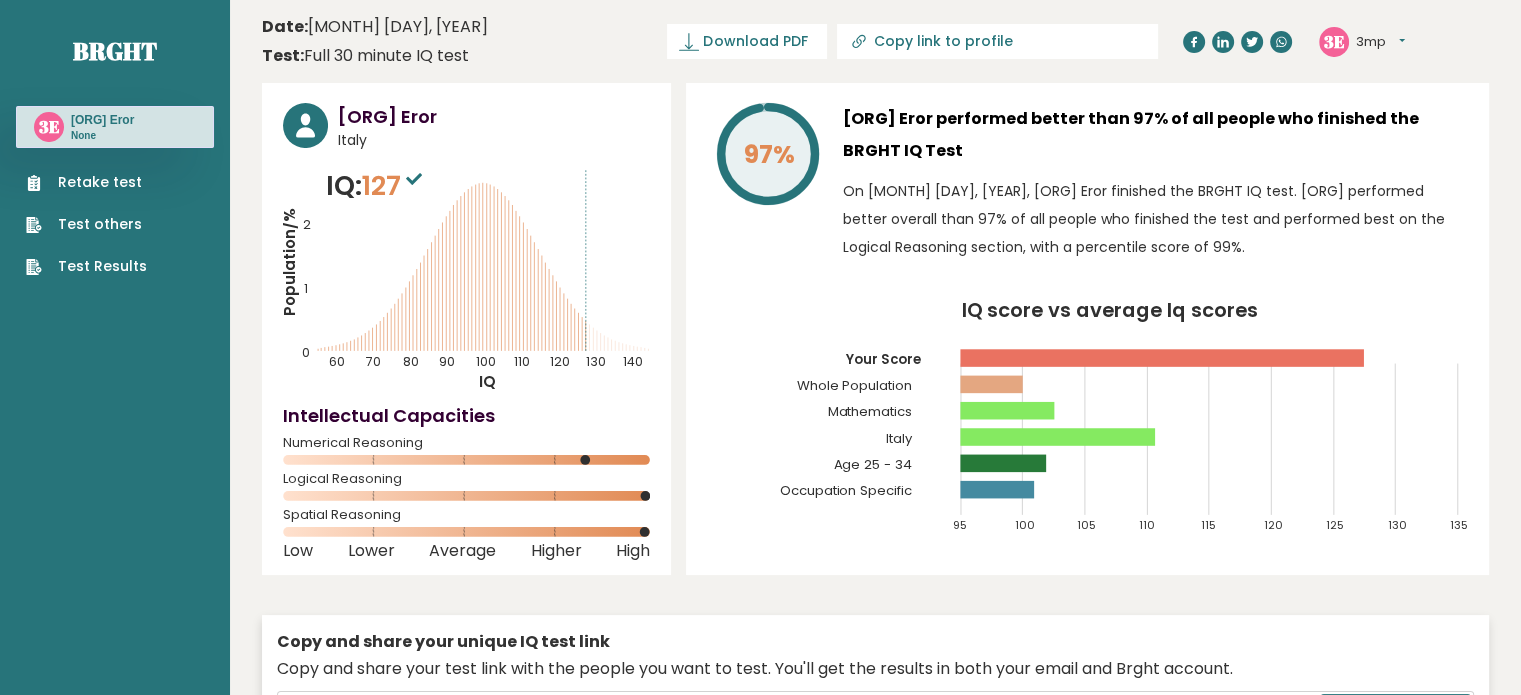 click on "Retake test" at bounding box center [86, 182] 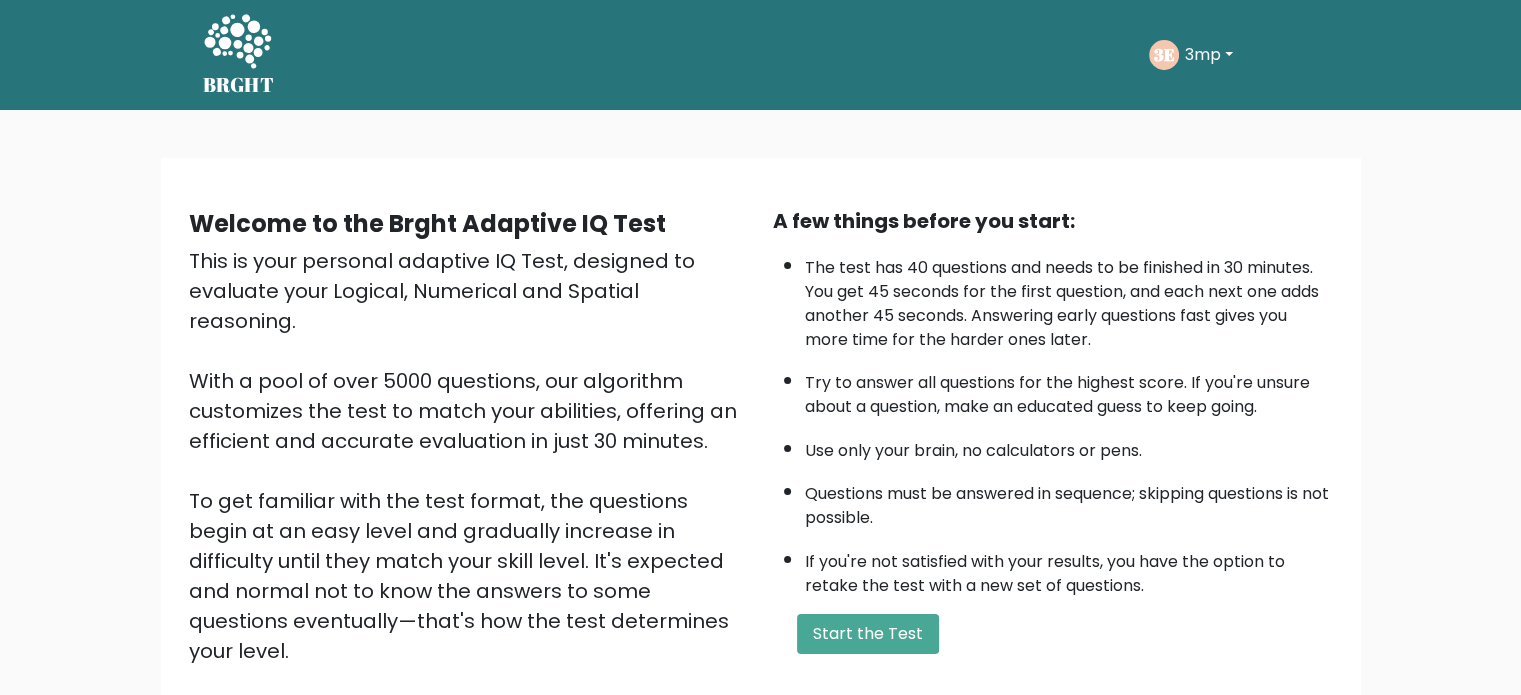 scroll, scrollTop: 114, scrollLeft: 0, axis: vertical 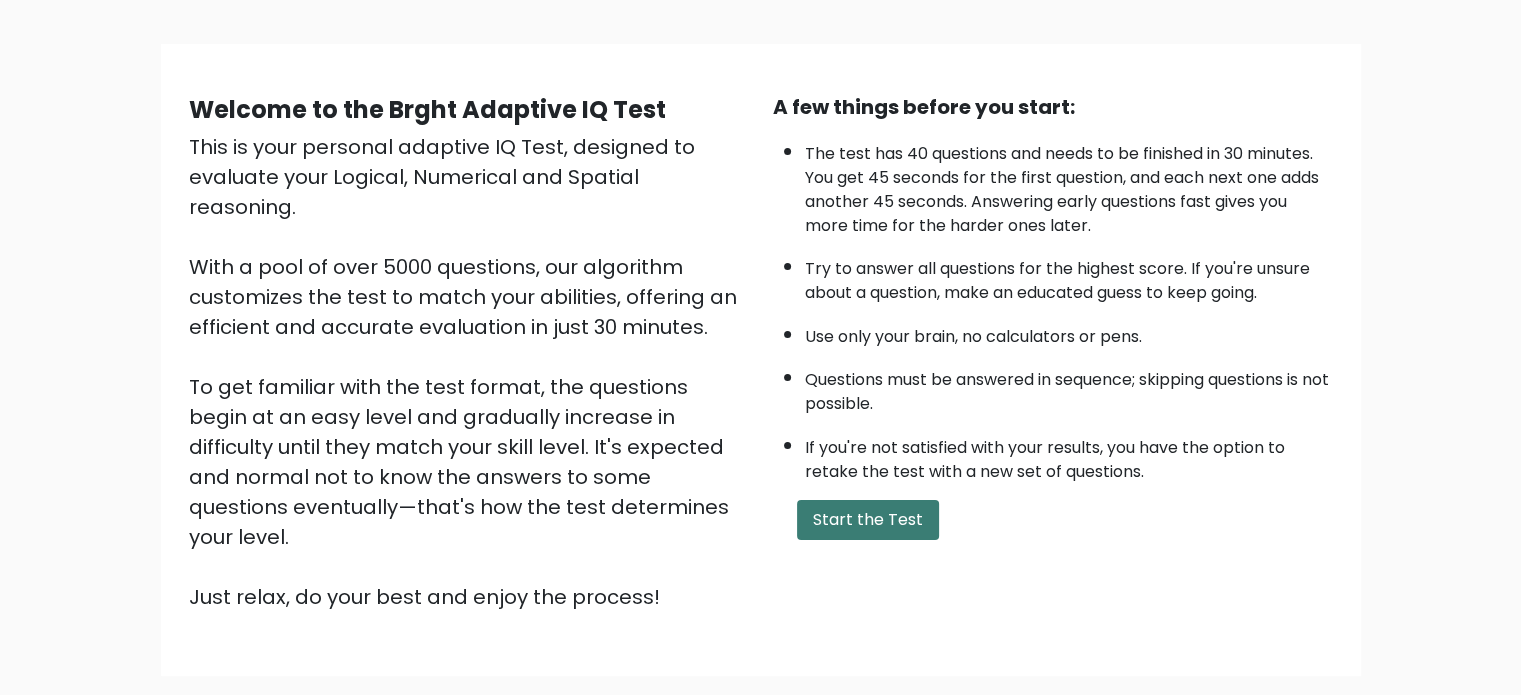 click on "Start the Test" at bounding box center (868, 520) 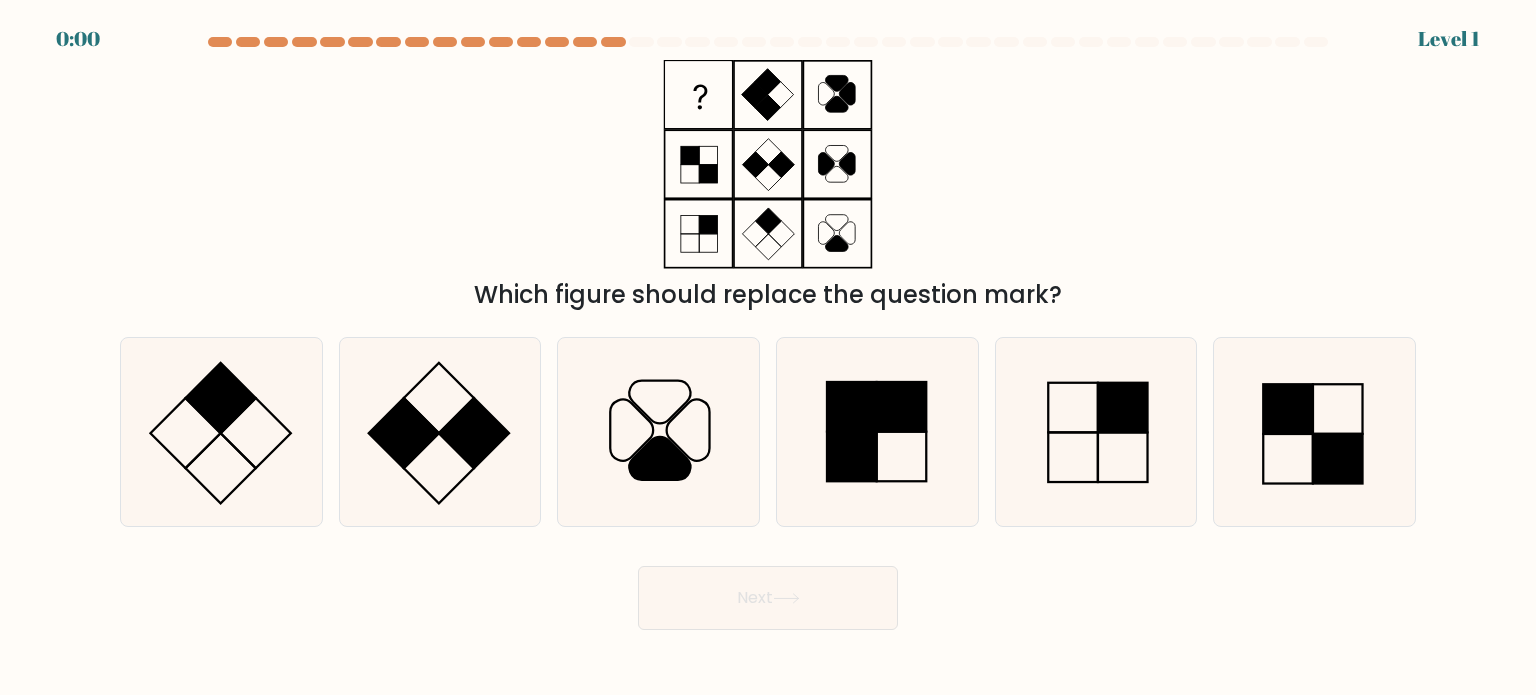 scroll, scrollTop: 0, scrollLeft: 0, axis: both 